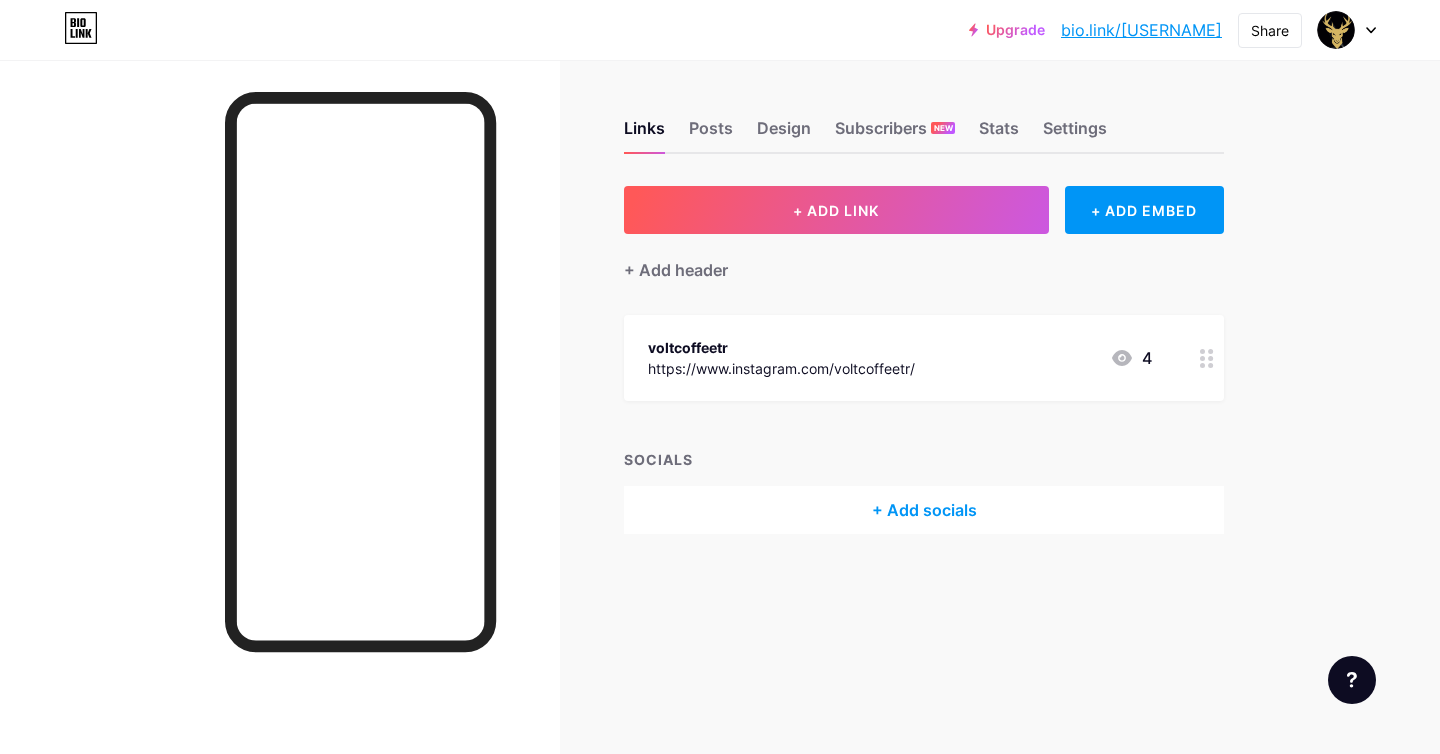 scroll, scrollTop: 0, scrollLeft: 0, axis: both 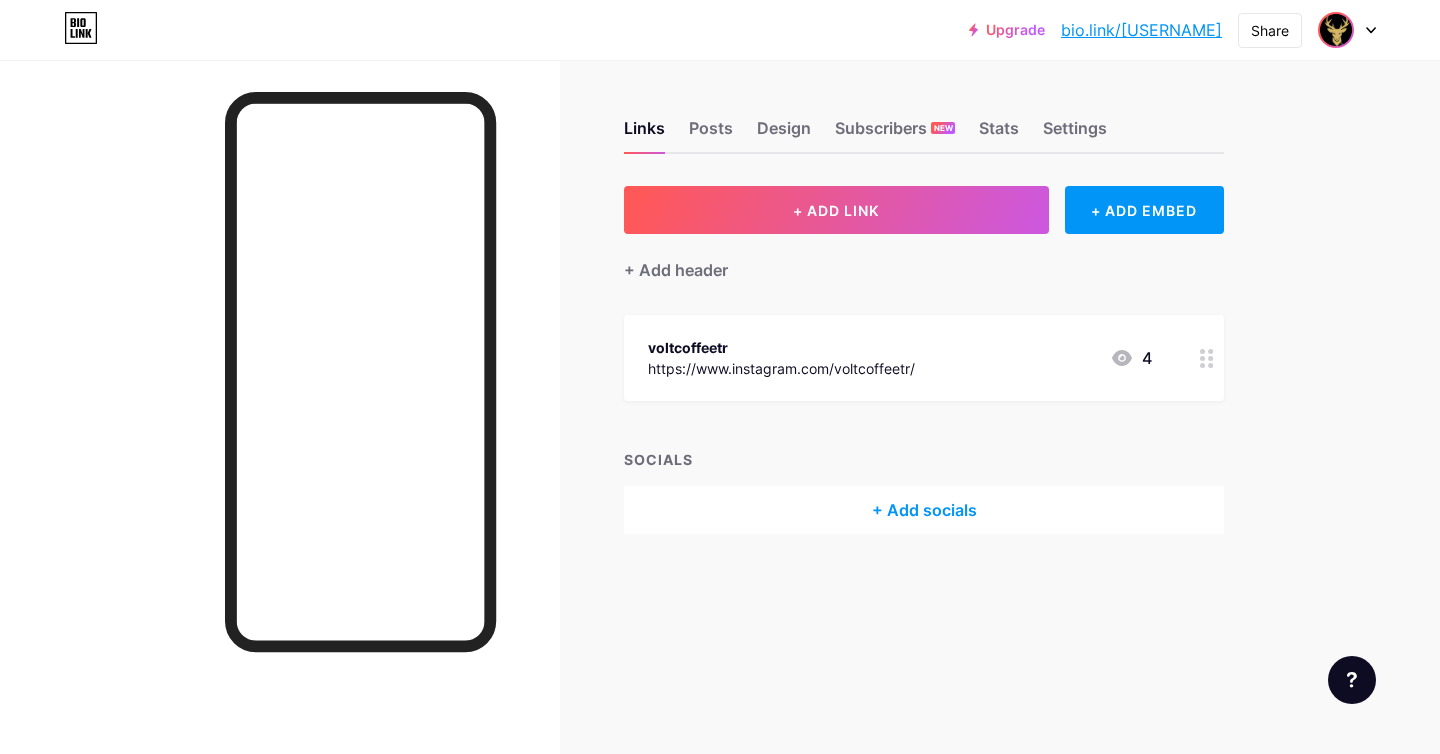 click at bounding box center (1336, 30) 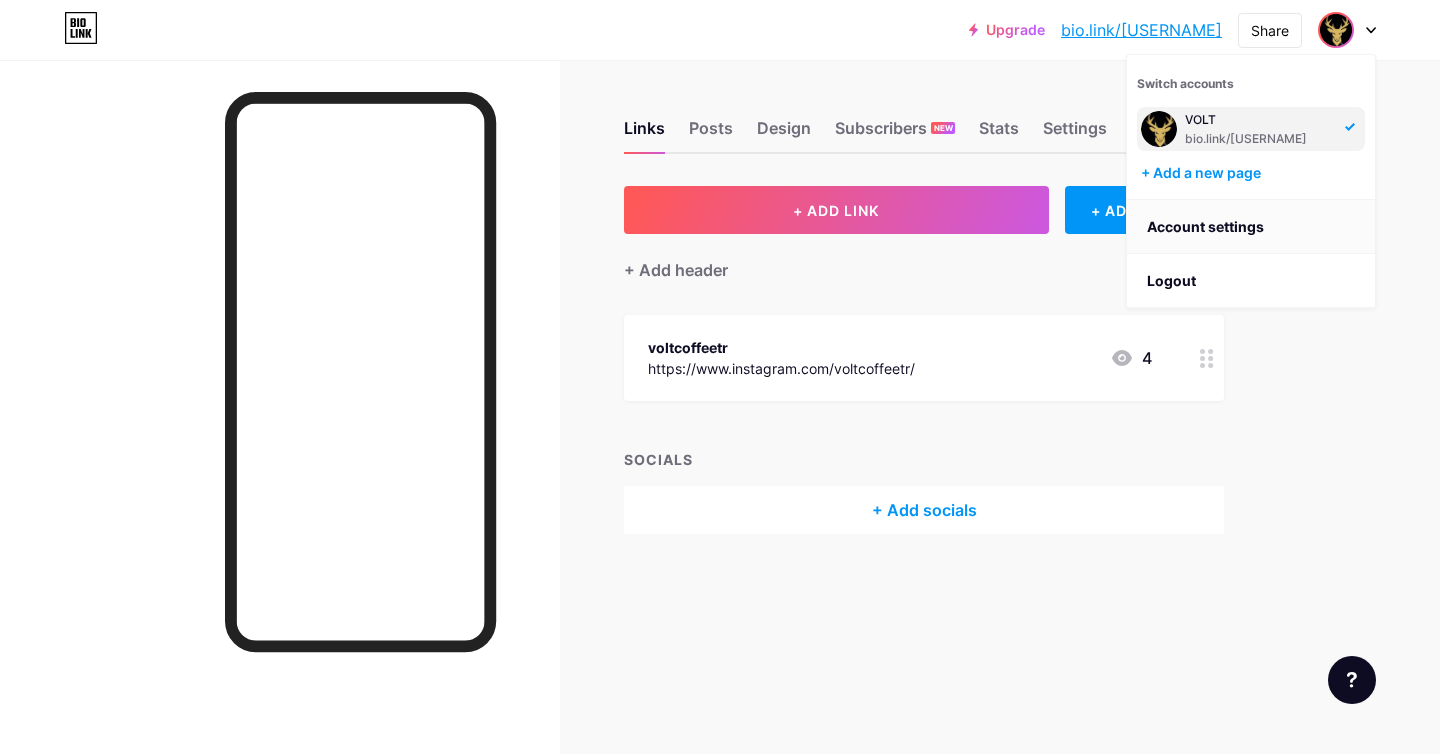 click on "Account settings" at bounding box center (1251, 227) 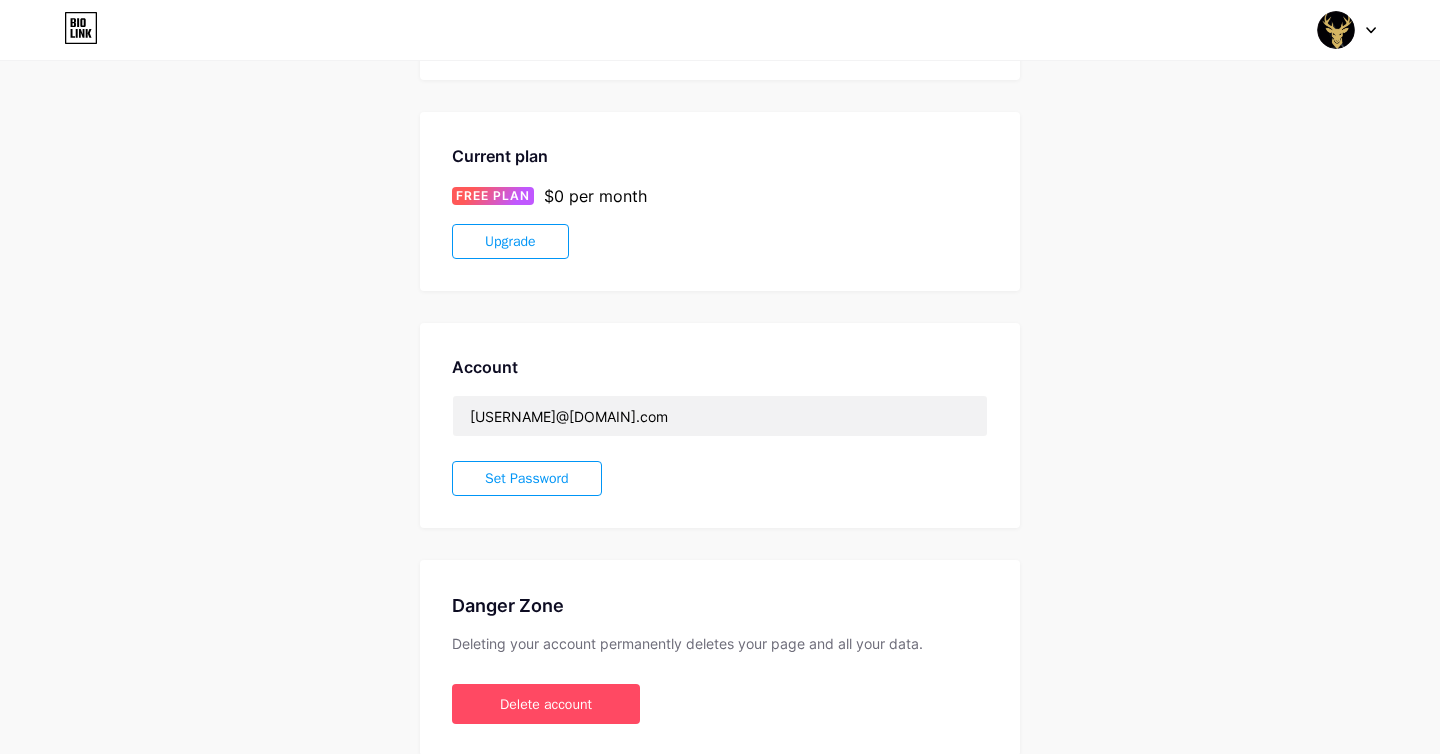 scroll, scrollTop: 361, scrollLeft: 0, axis: vertical 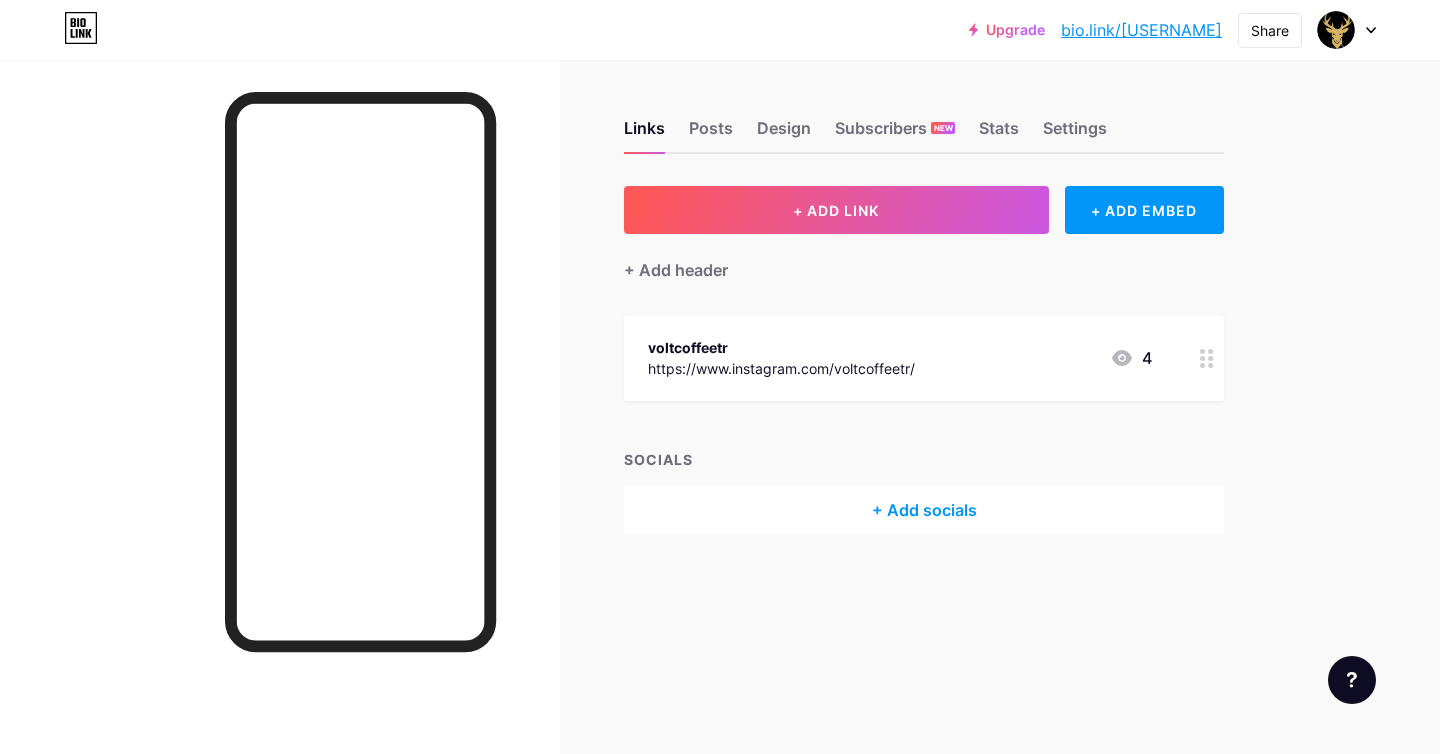 click on "Upgrade   bio.link/veysel...   bio.link/veyselgn" at bounding box center [1095, 30] 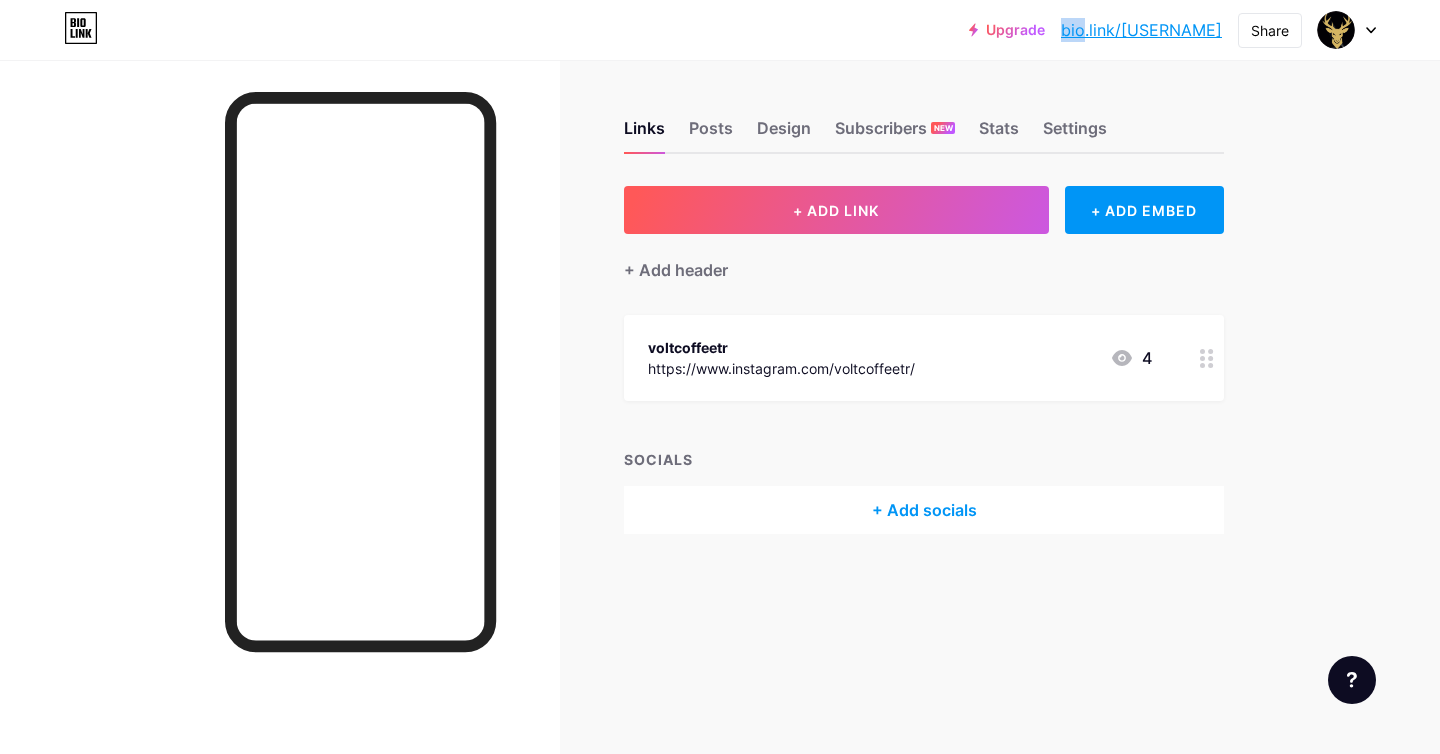 click on "Upgrade   bio.link/veysel...   bio.link/veyselgn" at bounding box center (1095, 30) 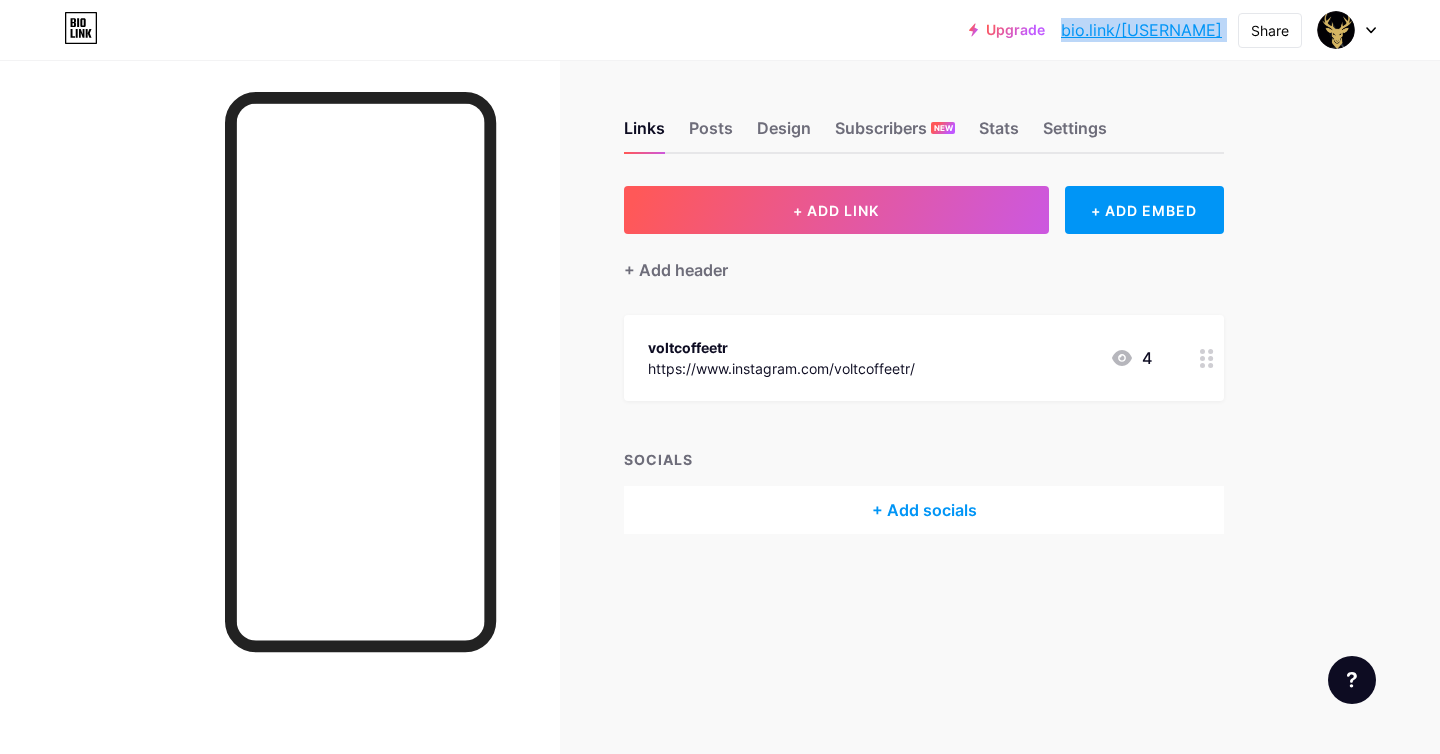 click on "Upgrade   bio.link/veysel...   bio.link/veyselgn" at bounding box center [1095, 30] 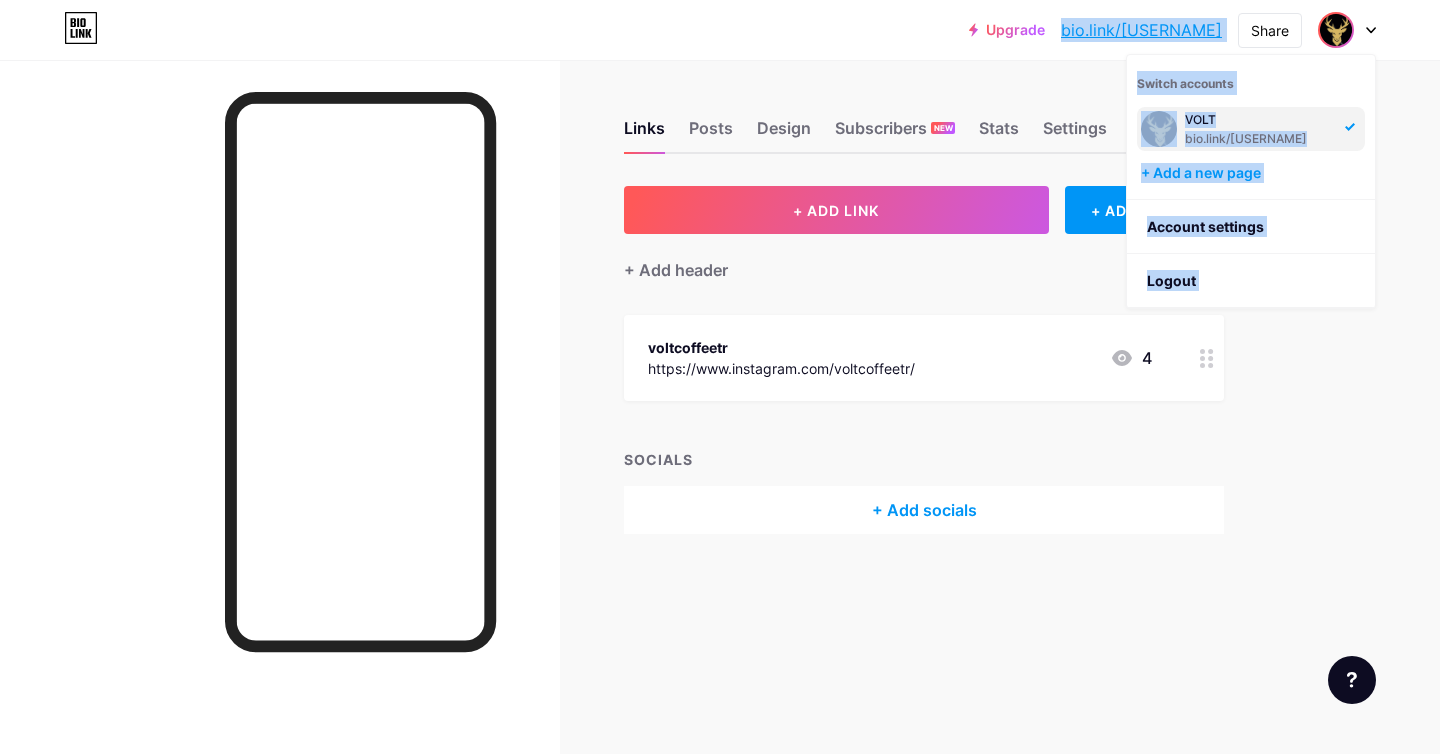 click on "Switch accounts     VOLT   bio.link/veyselgn       + Add a new page" at bounding box center [1251, 127] 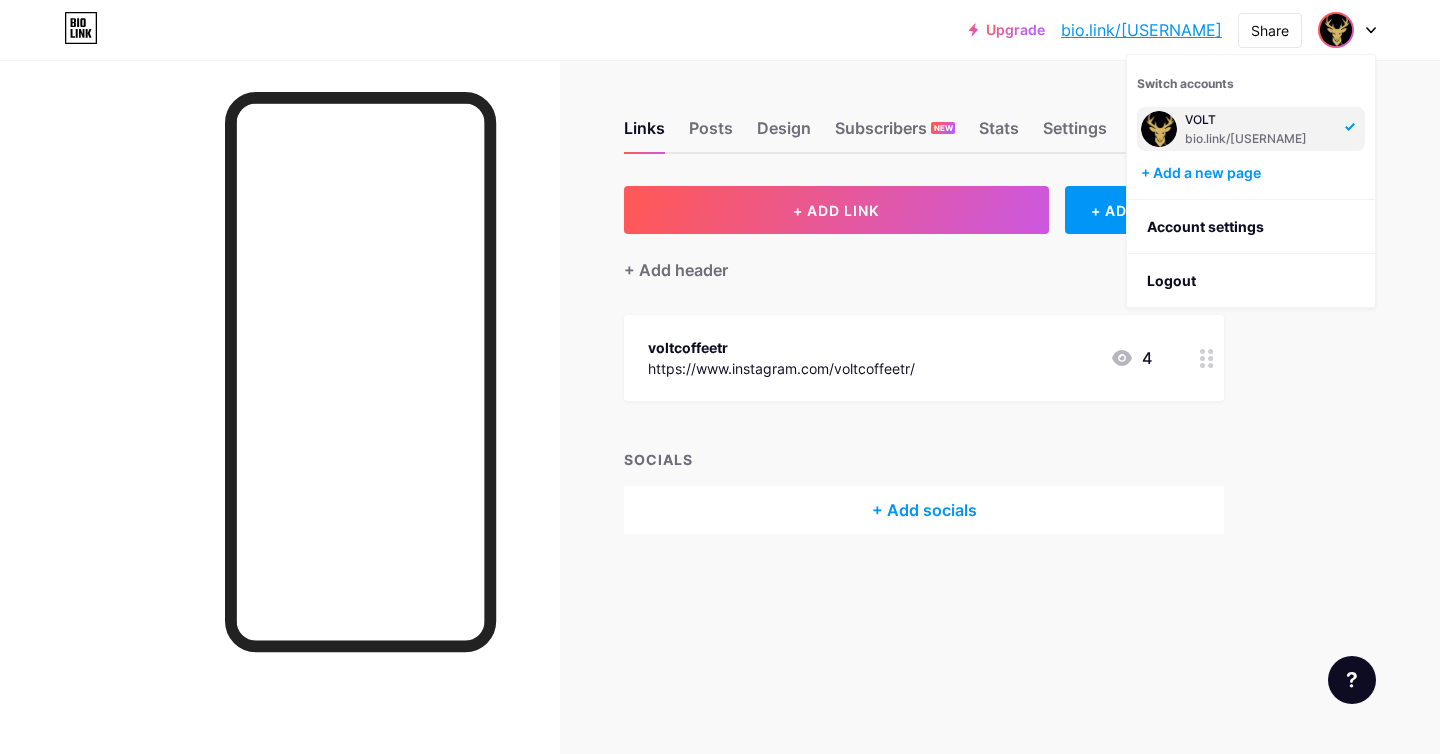 click at bounding box center (1336, 30) 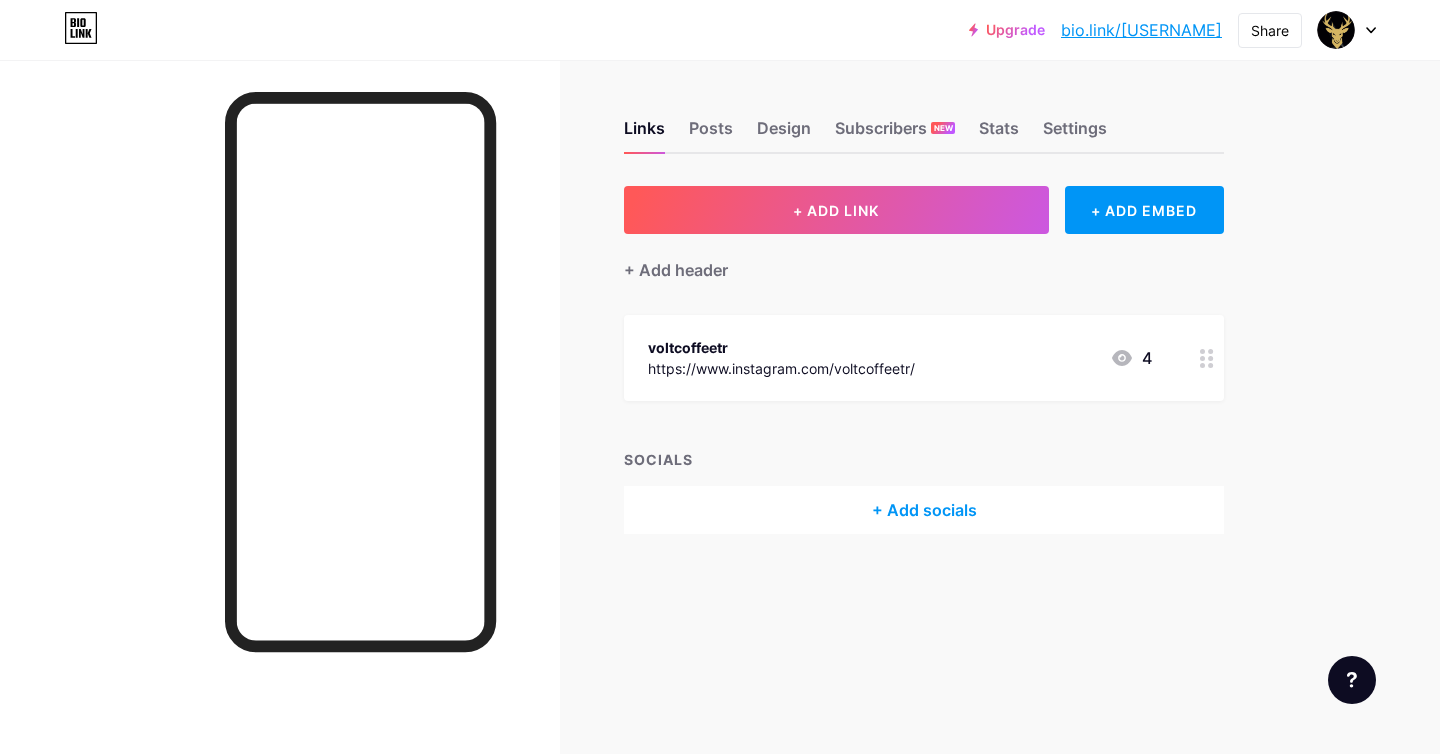click at bounding box center [1347, 30] 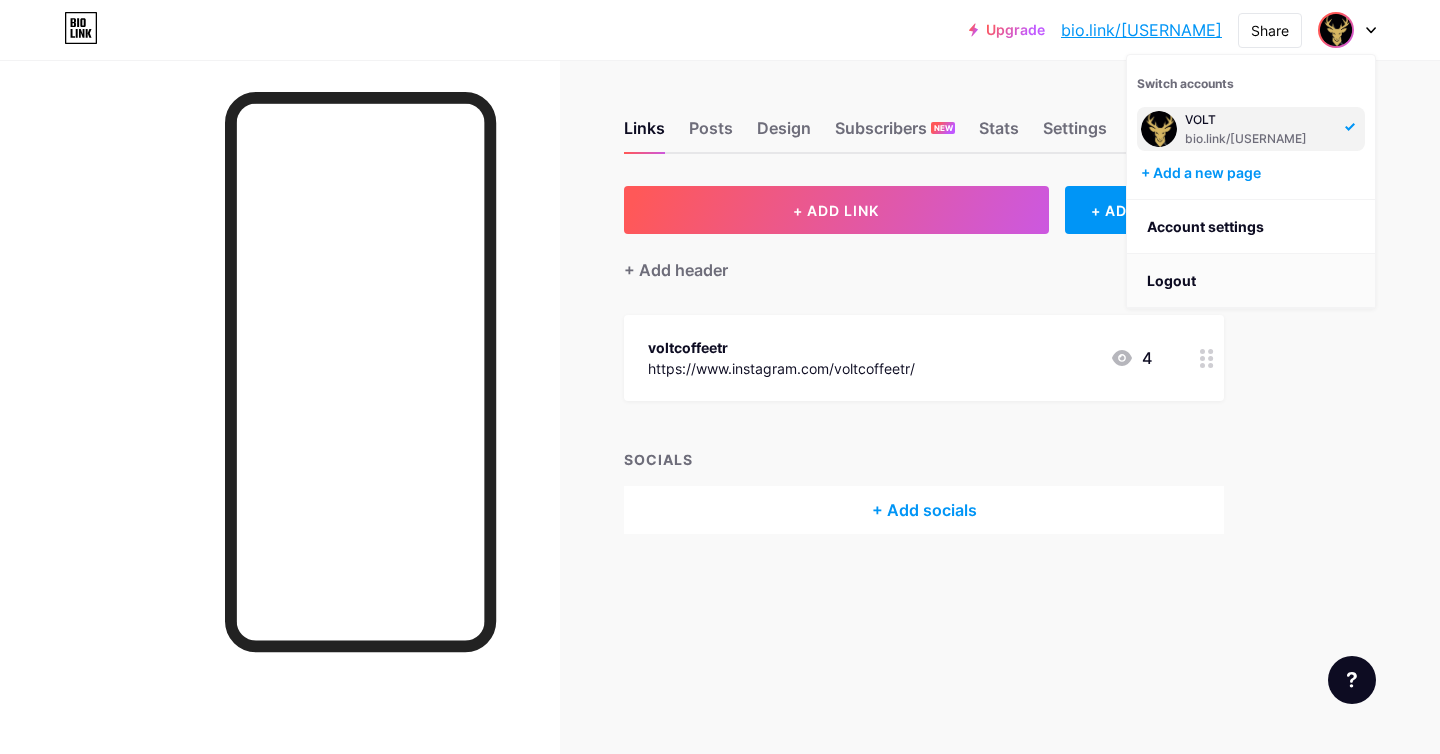 click on "Logout" at bounding box center (1251, 281) 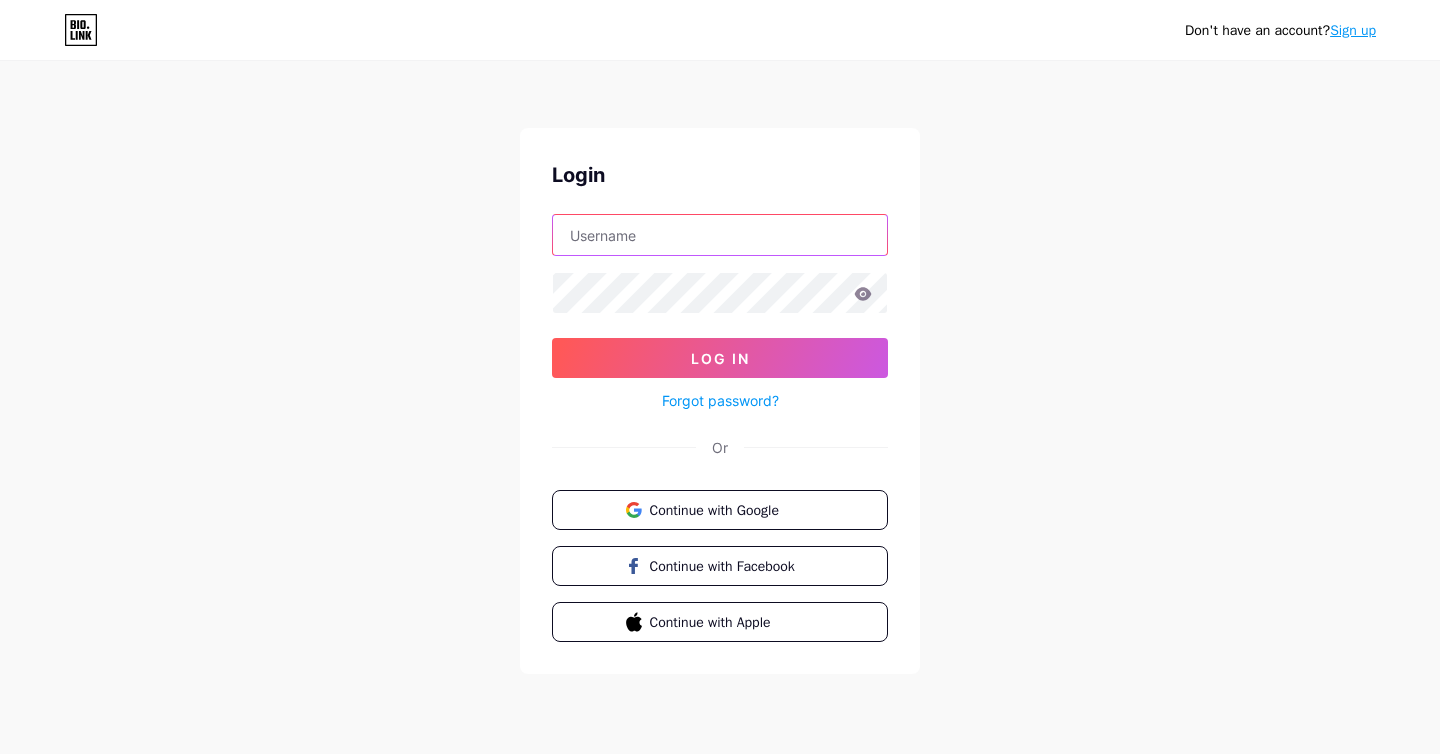 click at bounding box center [720, 235] 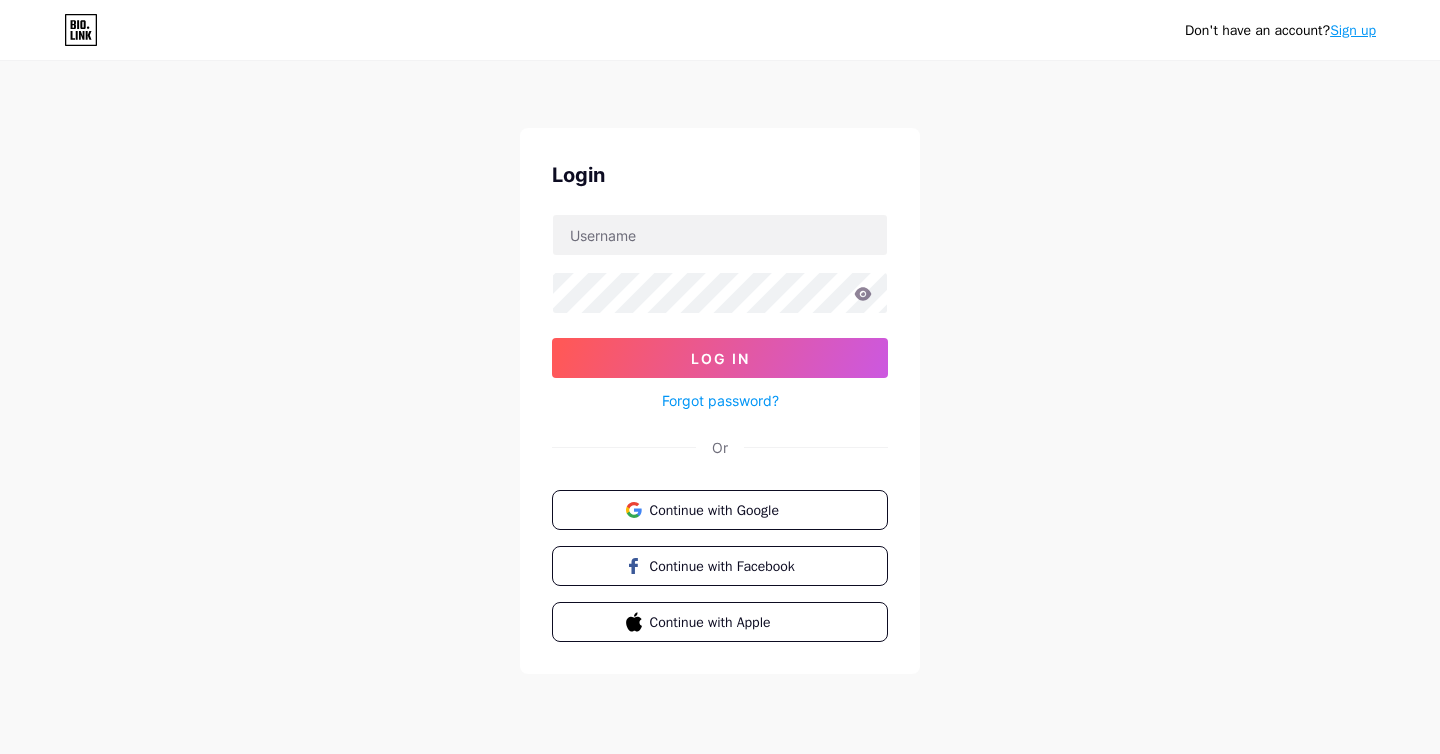 click on "Login" at bounding box center [720, 175] 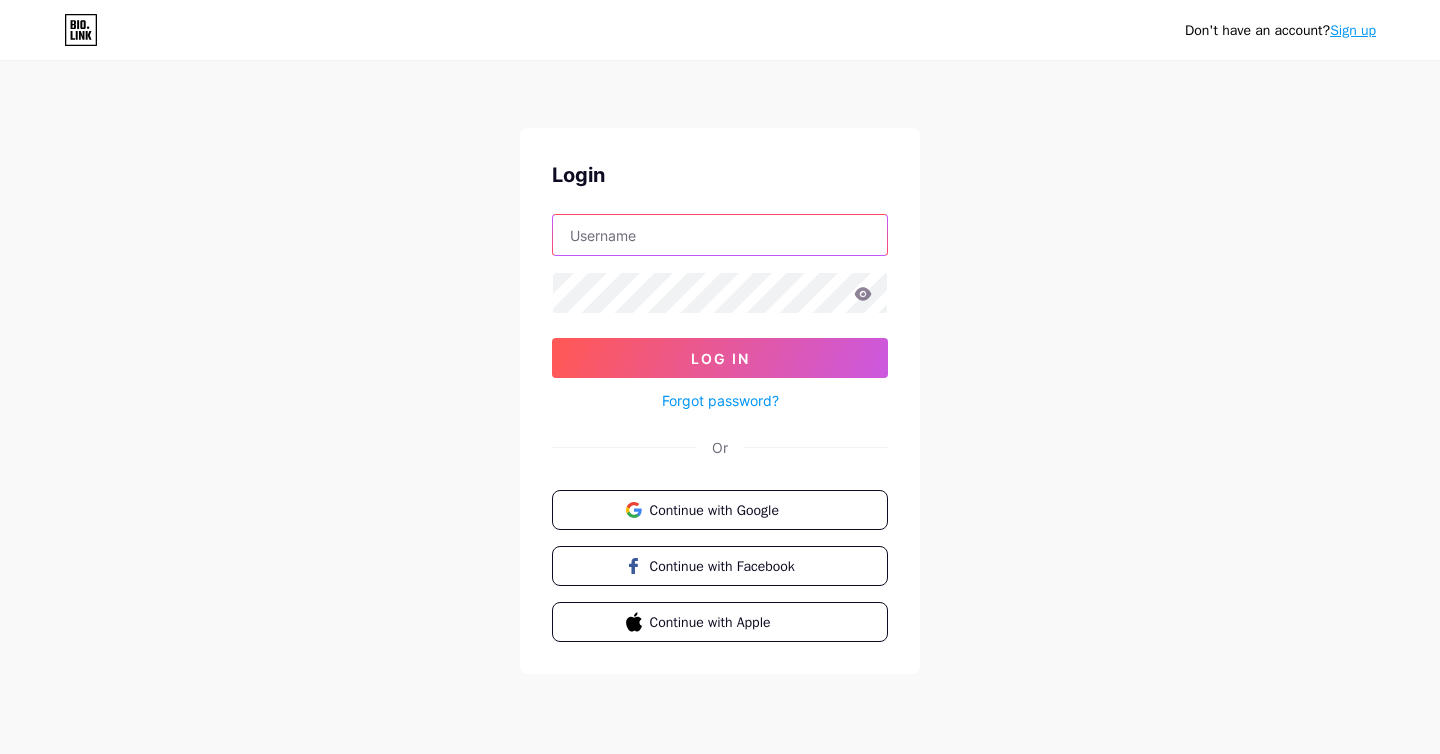 click at bounding box center (720, 235) 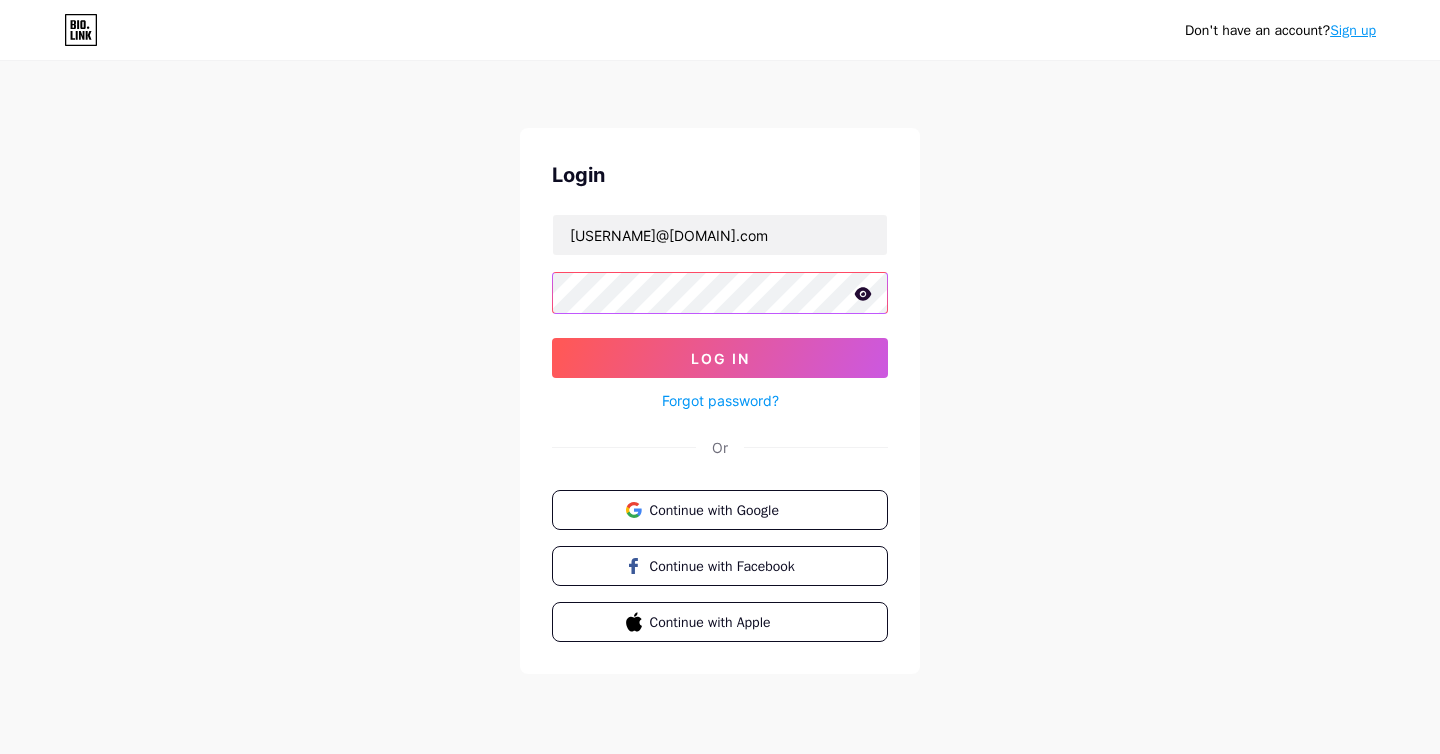 click on "Log In" at bounding box center (720, 358) 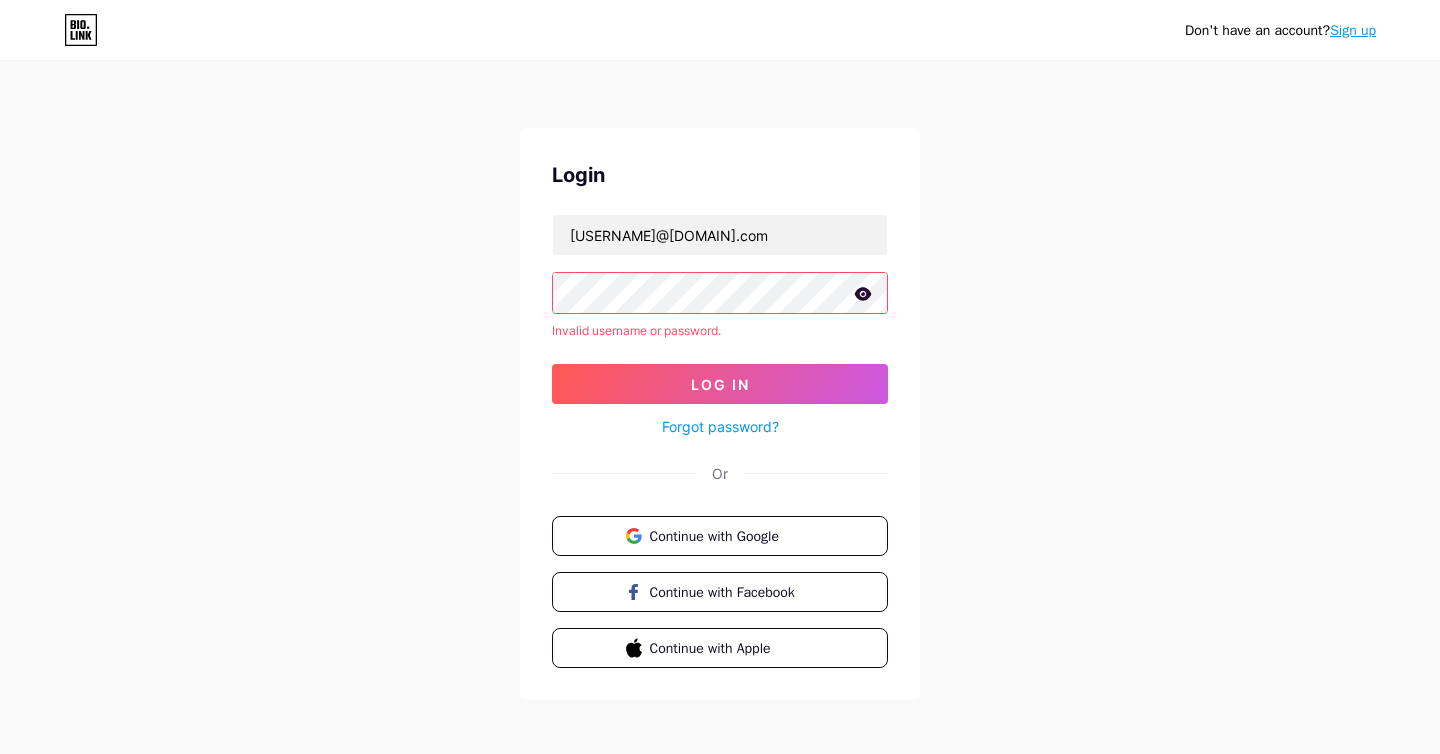 click 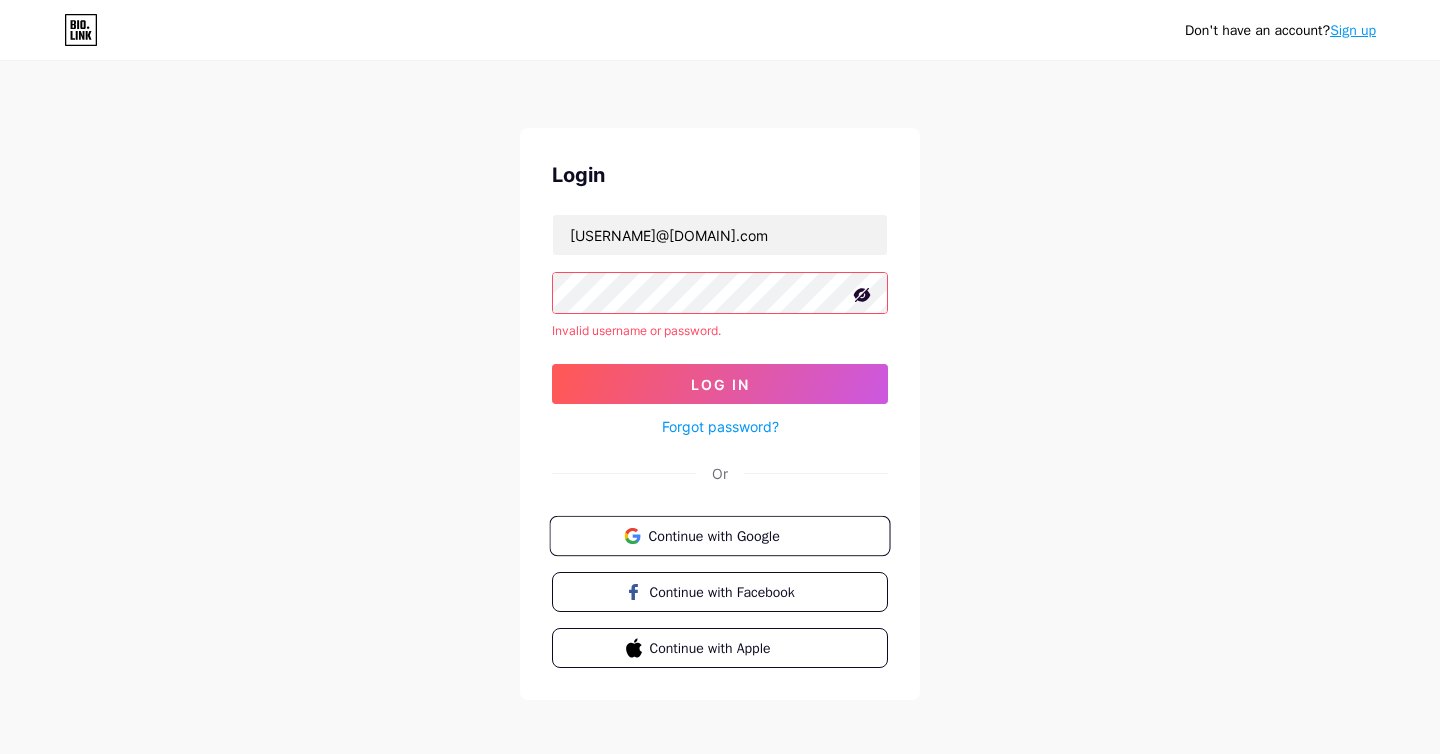 click on "Continue with Google" at bounding box center (719, 536) 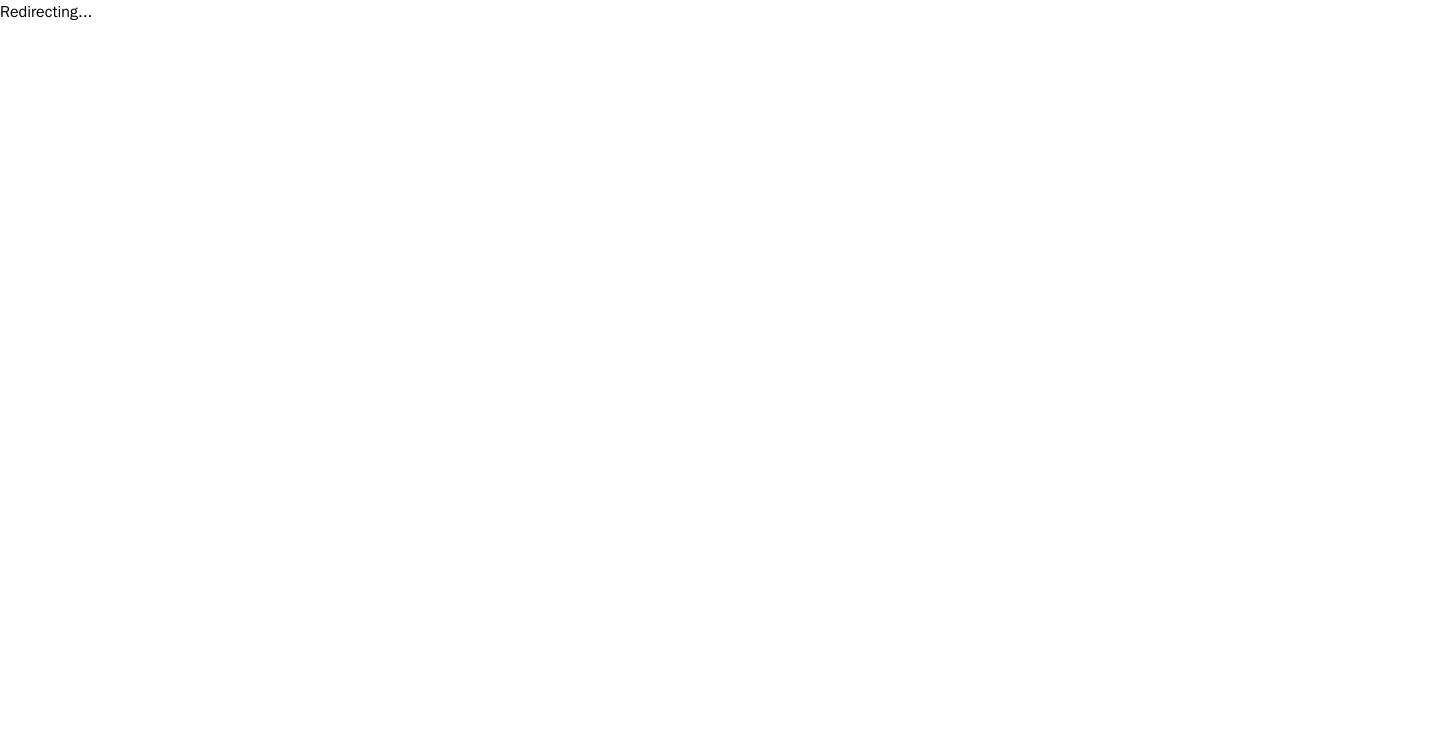 scroll, scrollTop: 0, scrollLeft: 0, axis: both 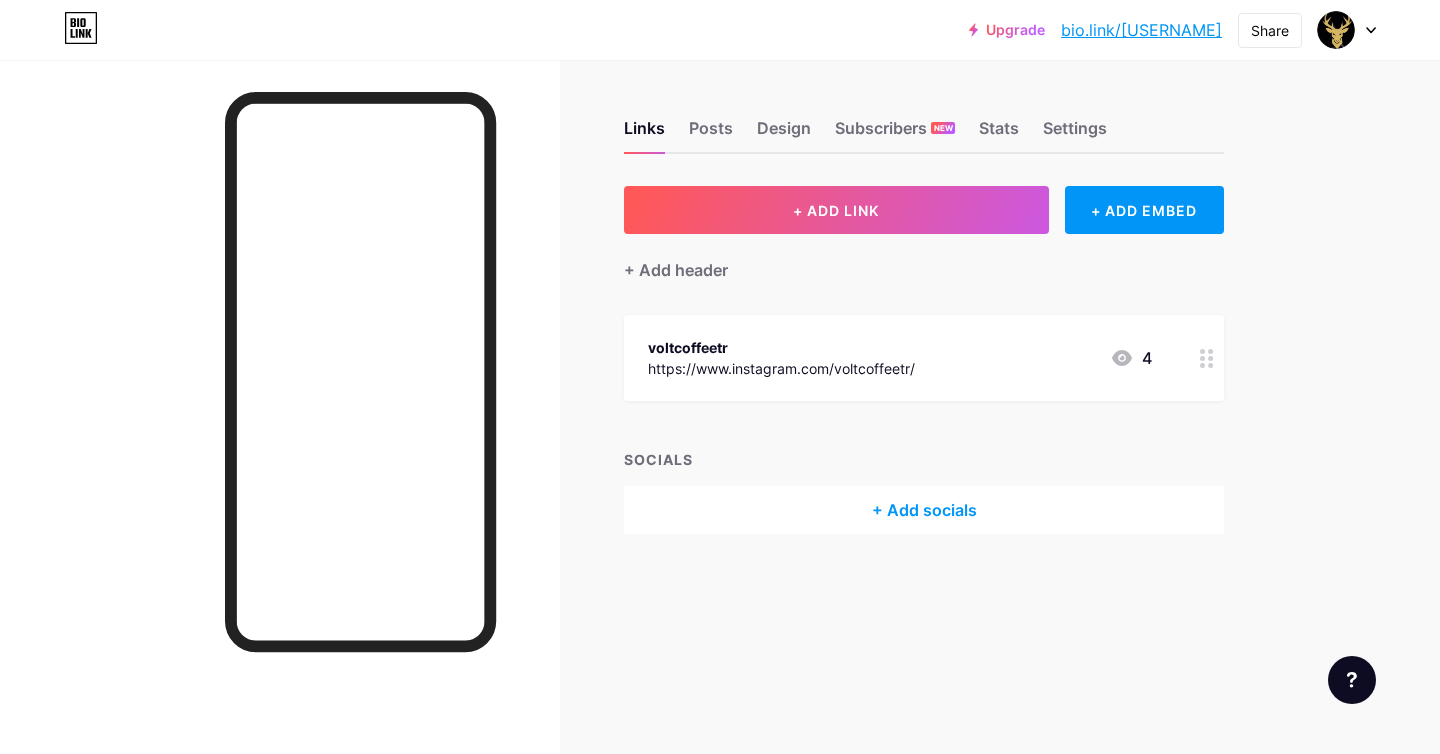 click on "Upgrade   bio.link/[USERNAME]...   bio.link/[USERNAME]   Share               Switch accounts     VOLT   bio.link/[USERNAME]       + Add a new page        Account settings   Logout" at bounding box center [720, 30] 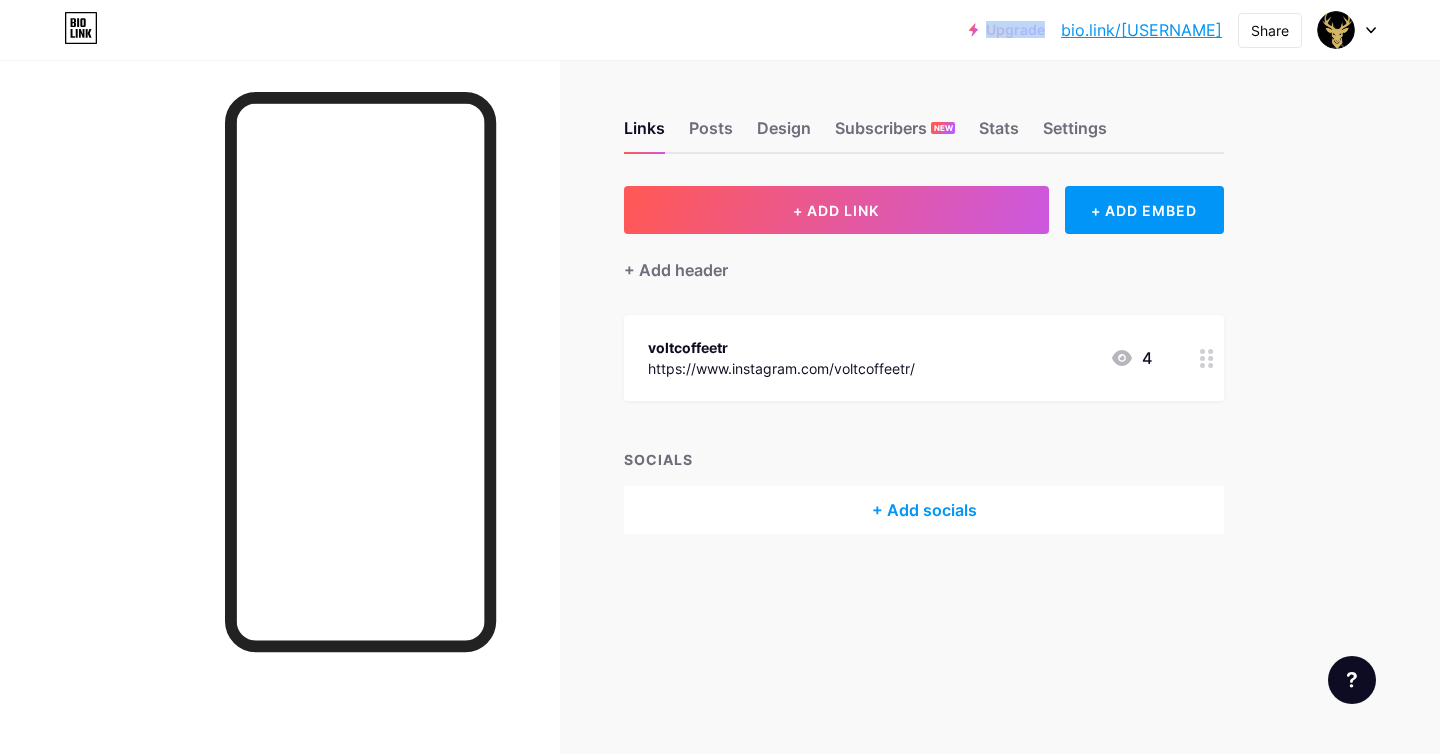 click on "Upgrade   bio.link/veysel...   bio.link/veyselgn   Share               Switch accounts     VOLT   bio.link/veyselgn       + Add a new page        Account settings   Logout" at bounding box center [720, 30] 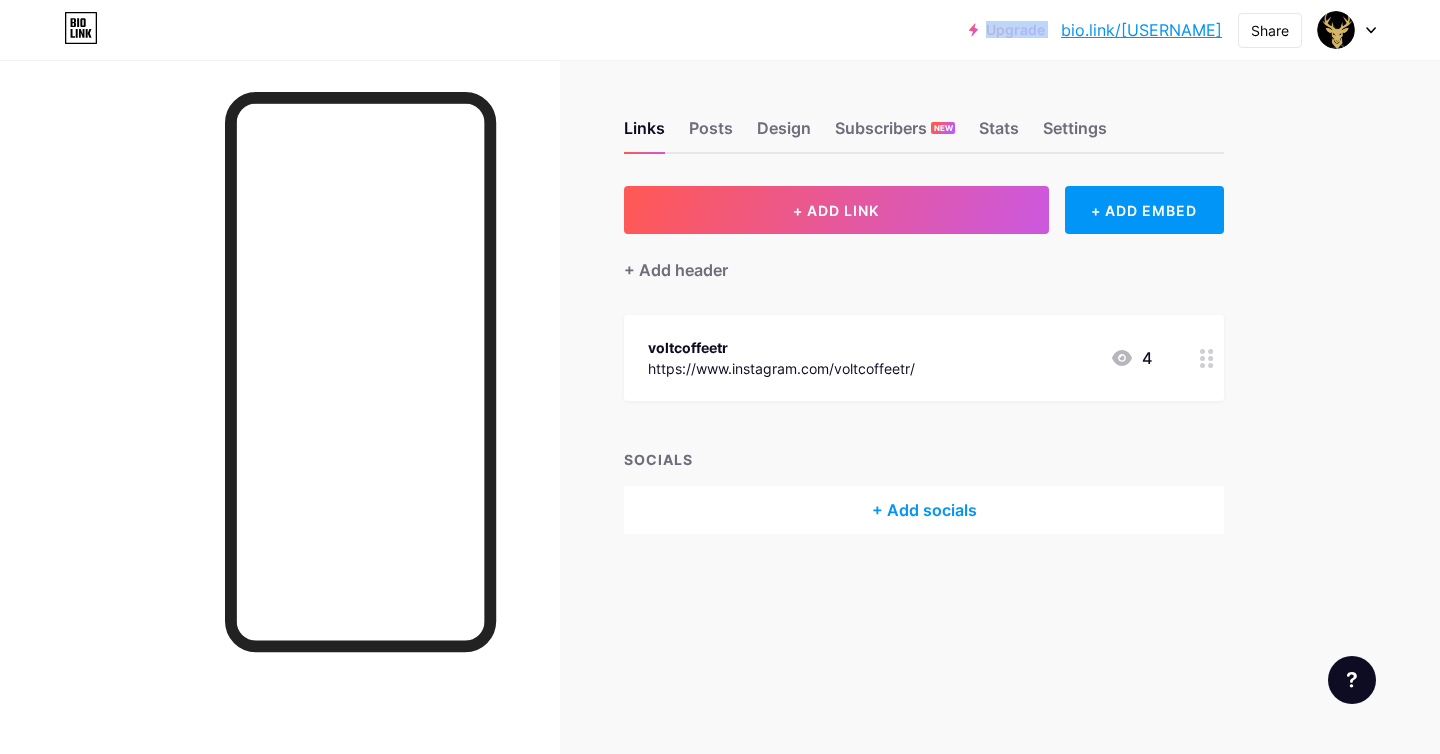 click on "Upgrade   bio.link/veysel...   bio.link/veyselgn   Share               Switch accounts     VOLT   bio.link/veyselgn       + Add a new page        Account settings   Logout" at bounding box center (720, 30) 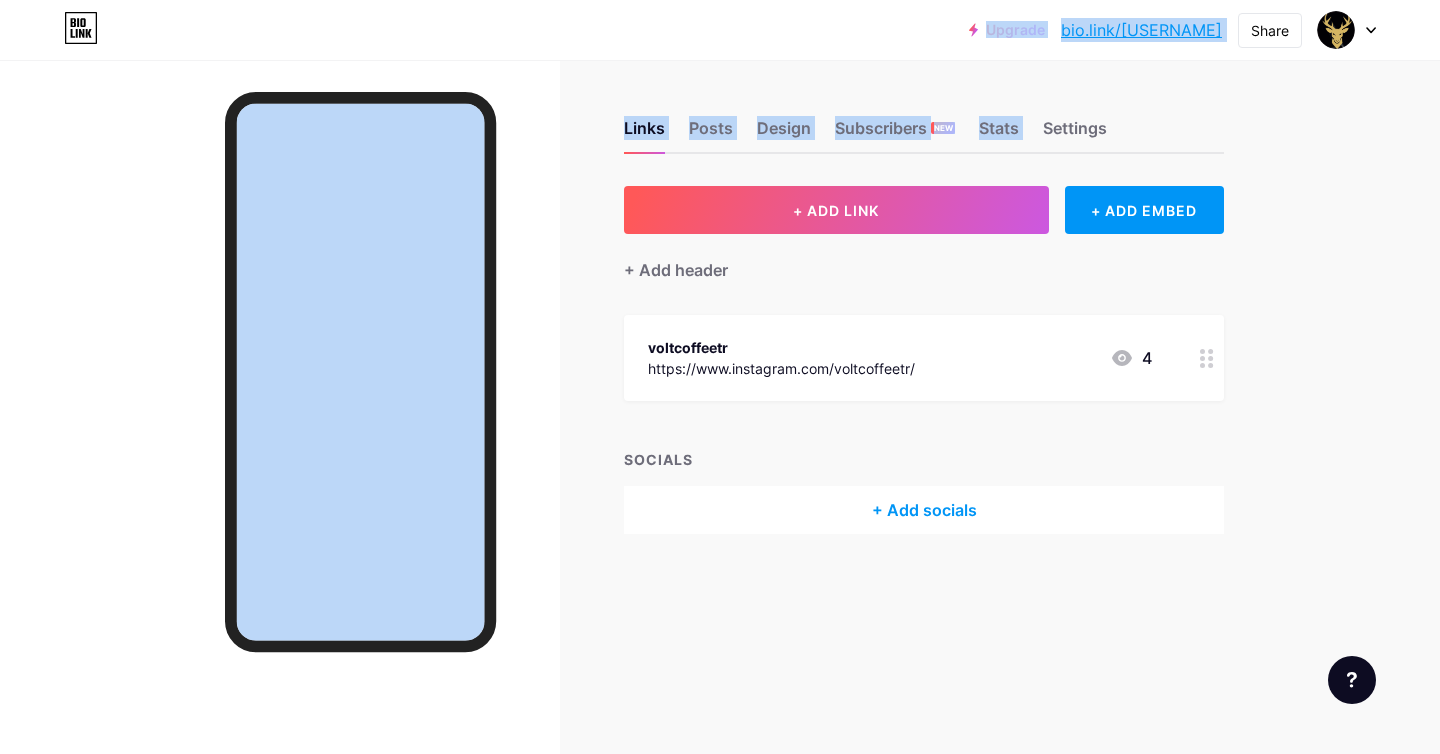 drag, startPoint x: 981, startPoint y: 31, endPoint x: 1173, endPoint y: 70, distance: 195.9209 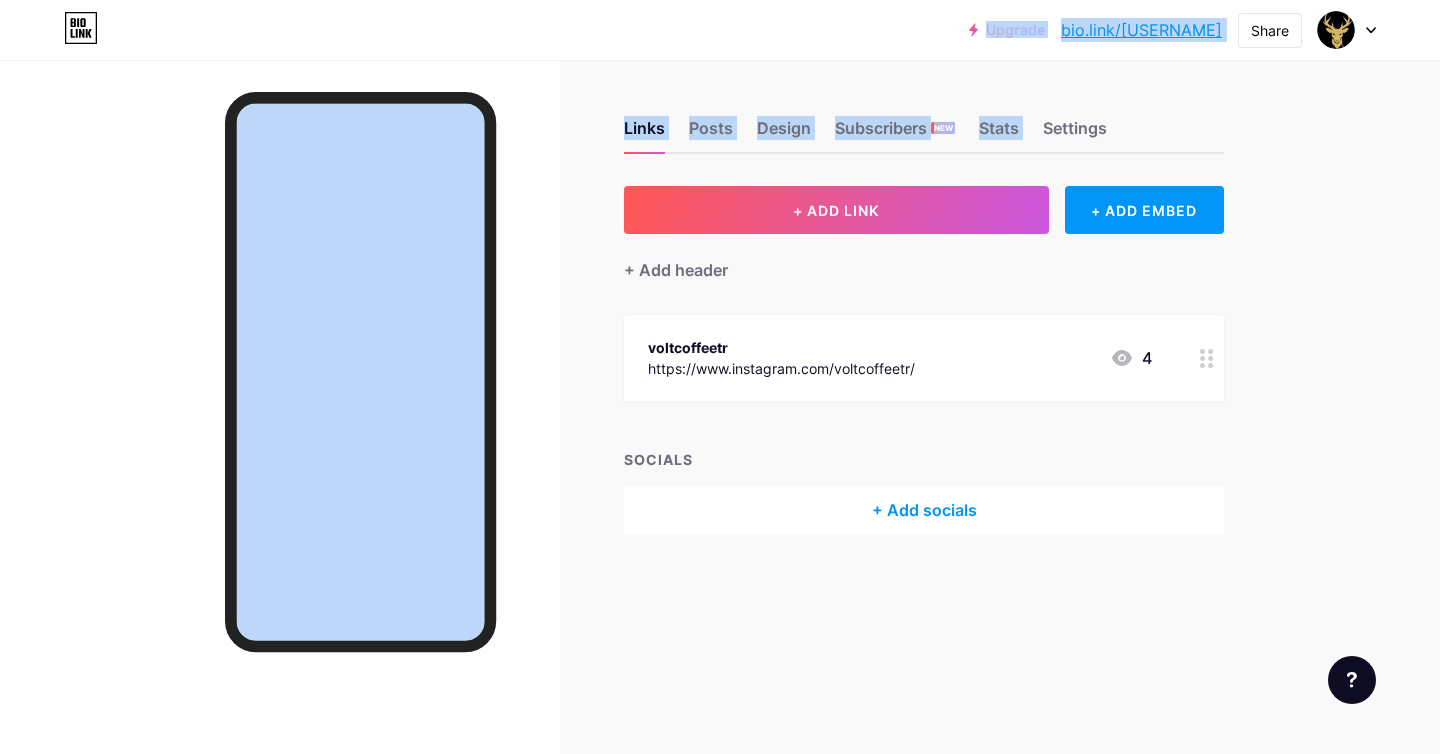 click on "Upgrade   bio.link/veysel...   bio.link/veyselgn   Share               Switch accounts     VOLT   bio.link/veyselgn       + Add a new page        Account settings   Logout   Link Copied
Links
Posts
Design
Subscribers
NEW
Stats
Settings       + ADD LINK     + ADD EMBED
+ Add header
voltcoffeetr
https://www.instagram.com/voltcoffeetr/
4
SOCIALS     + Add socials                       Feature requests             Help center         Contact support" at bounding box center [720, 377] 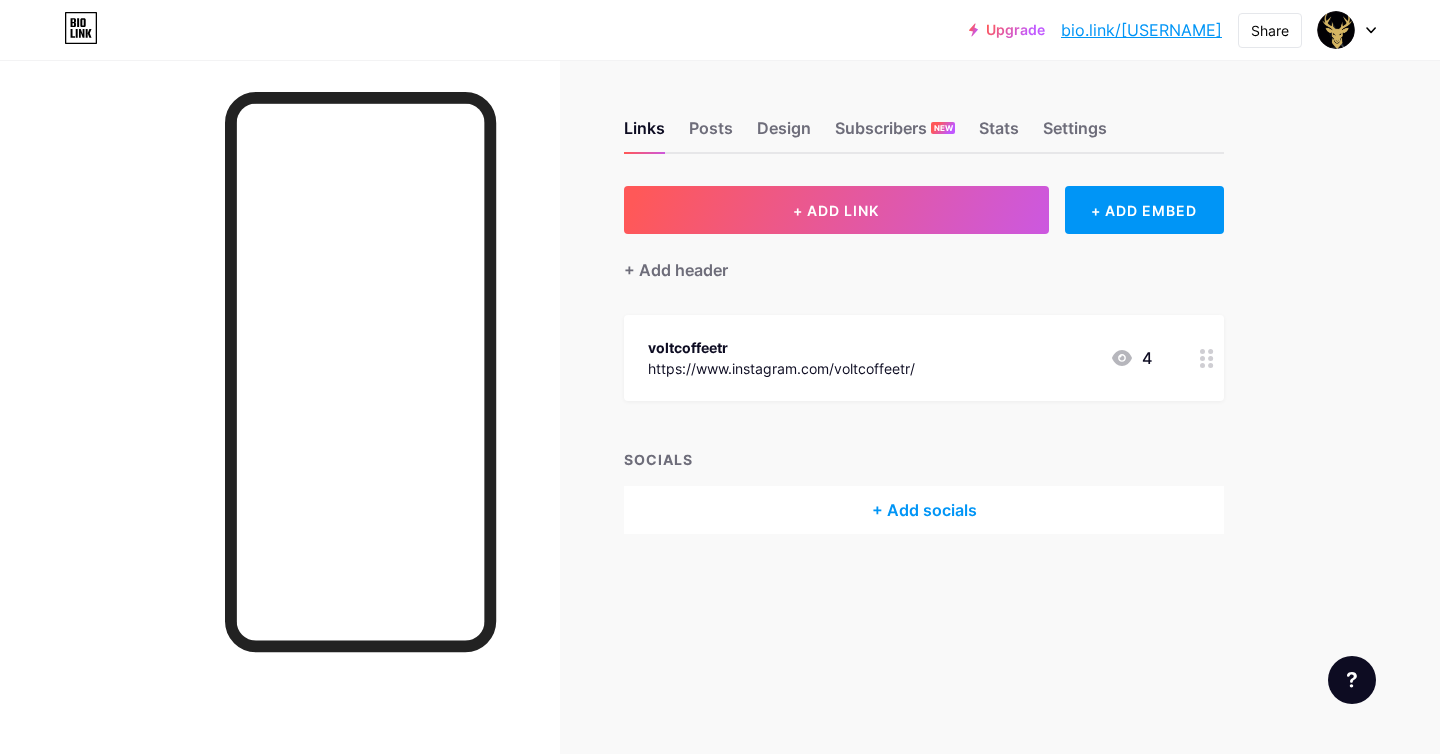 click on "Links
Posts
Design
Subscribers
NEW
Stats
Settings" at bounding box center (924, 119) 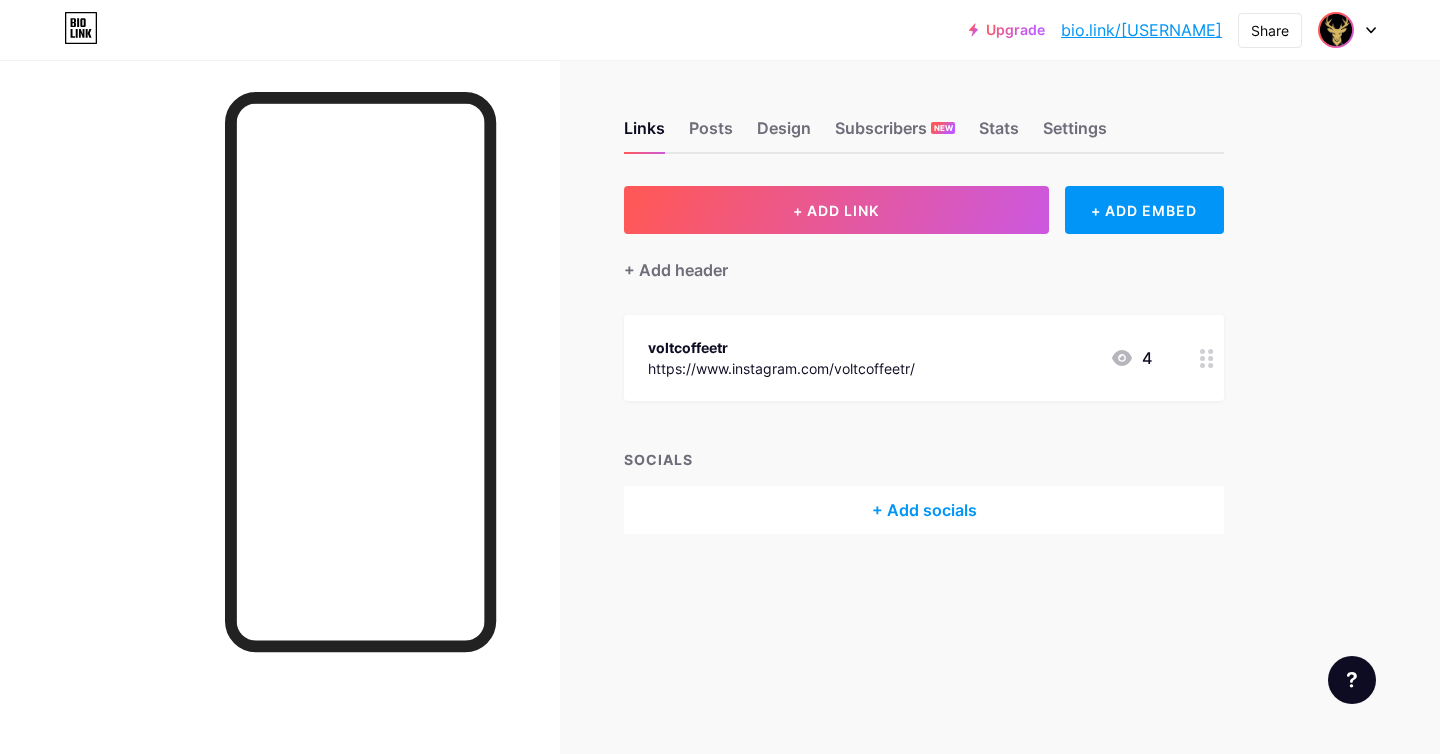 click at bounding box center [1336, 30] 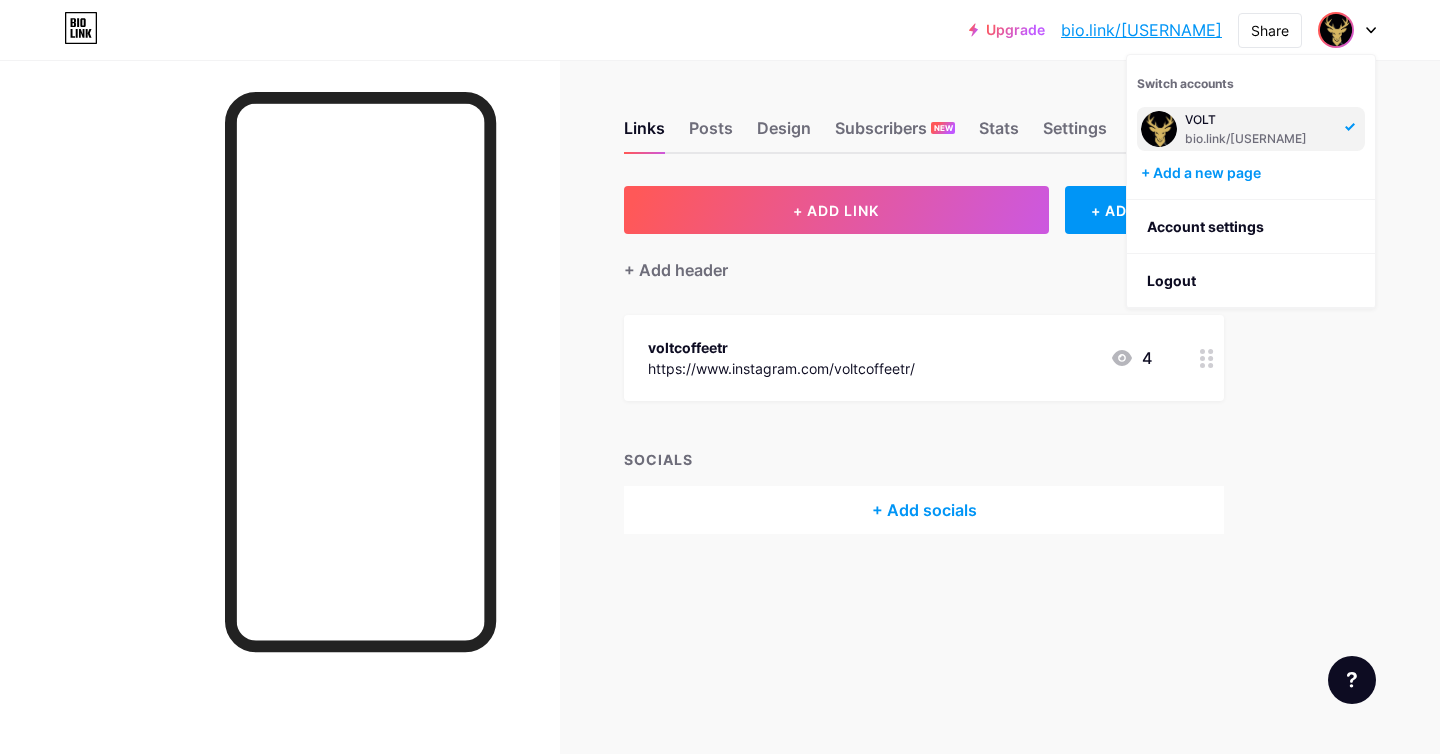 click at bounding box center [1336, 30] 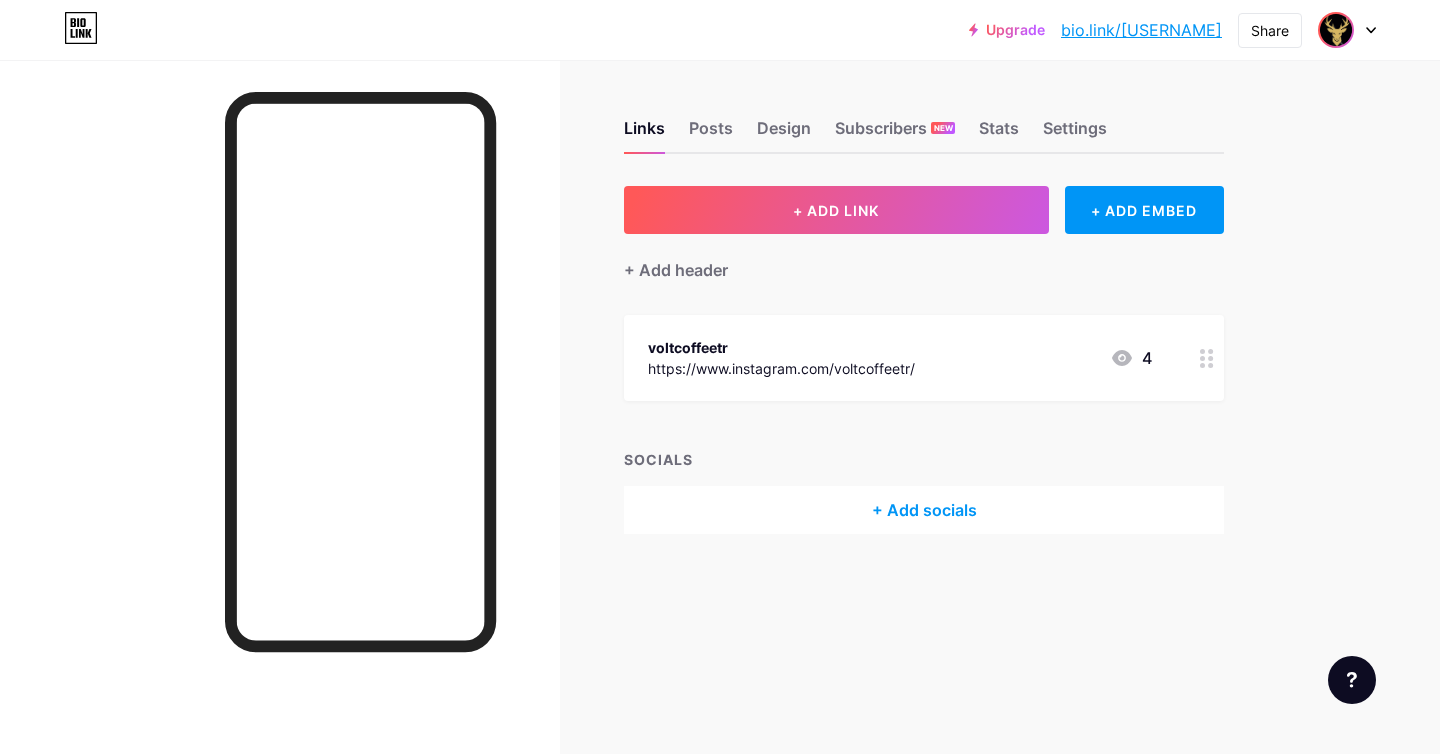 click at bounding box center [1336, 30] 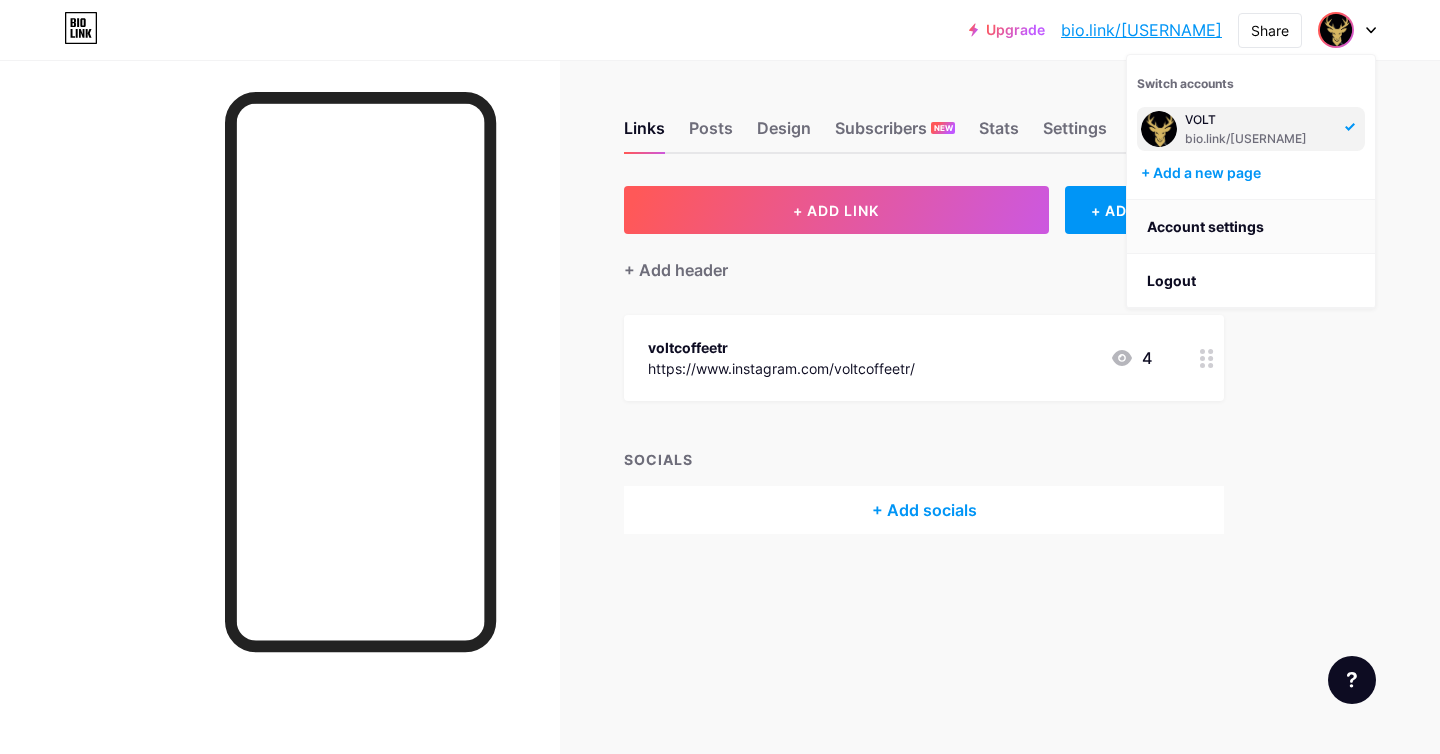 click on "Account settings" at bounding box center (1251, 227) 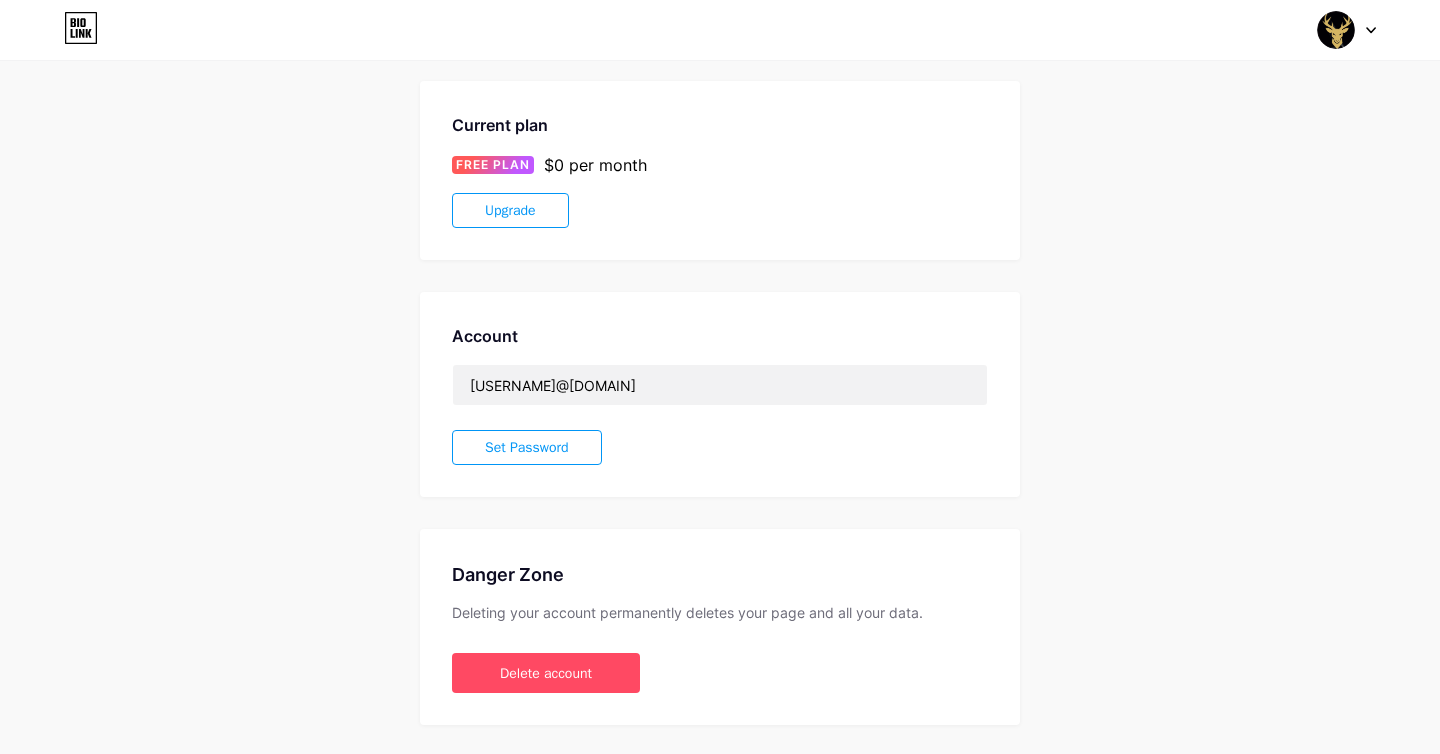 scroll, scrollTop: 361, scrollLeft: 0, axis: vertical 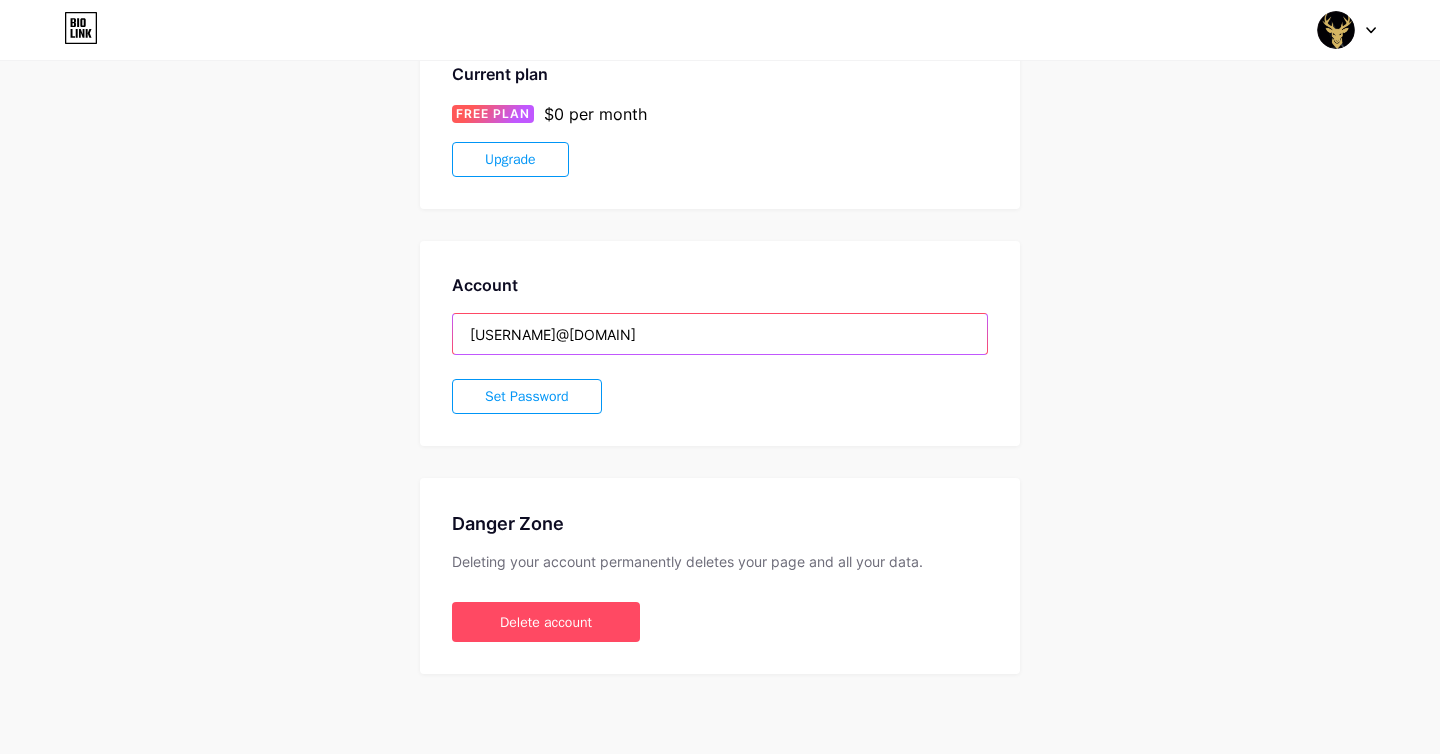 click on "[EMAIL]" at bounding box center (720, 334) 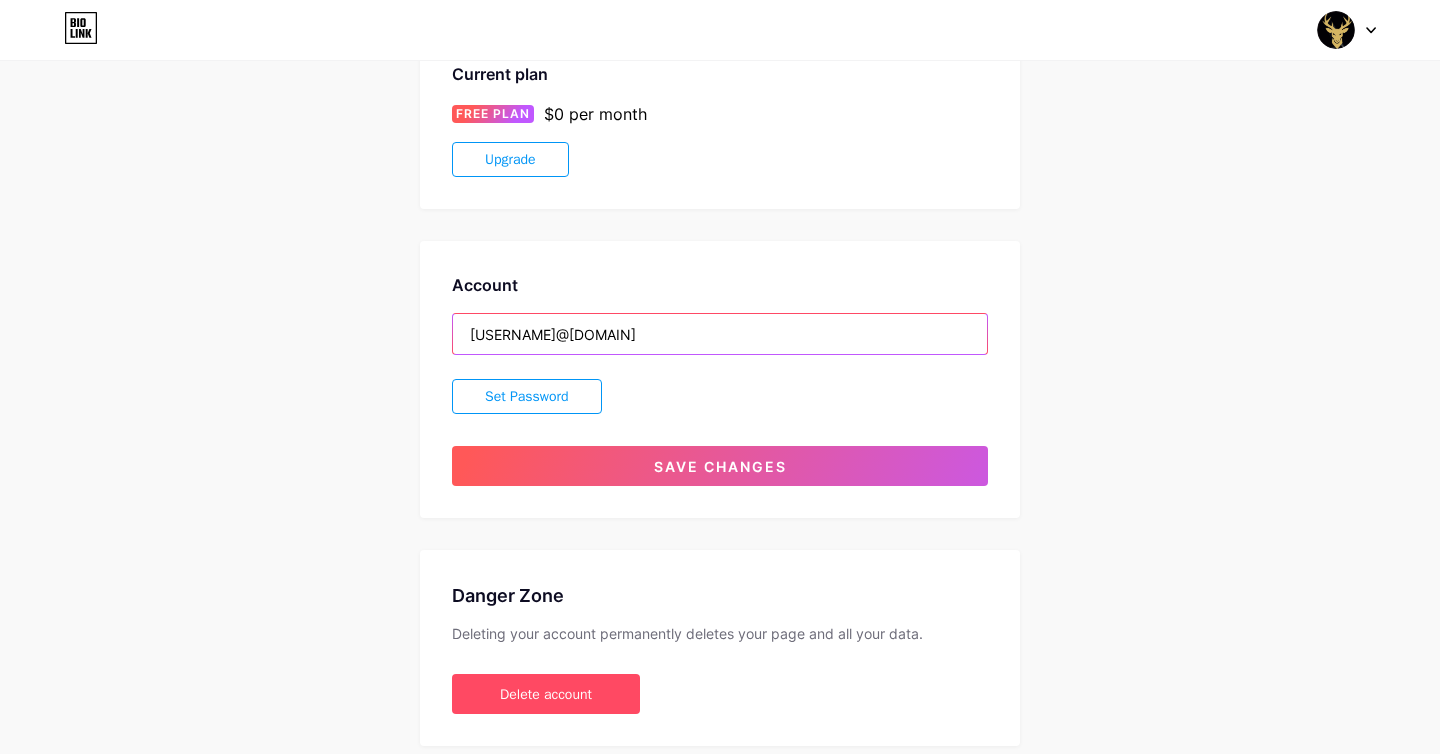 type on "voltcoffein@gmail.com" 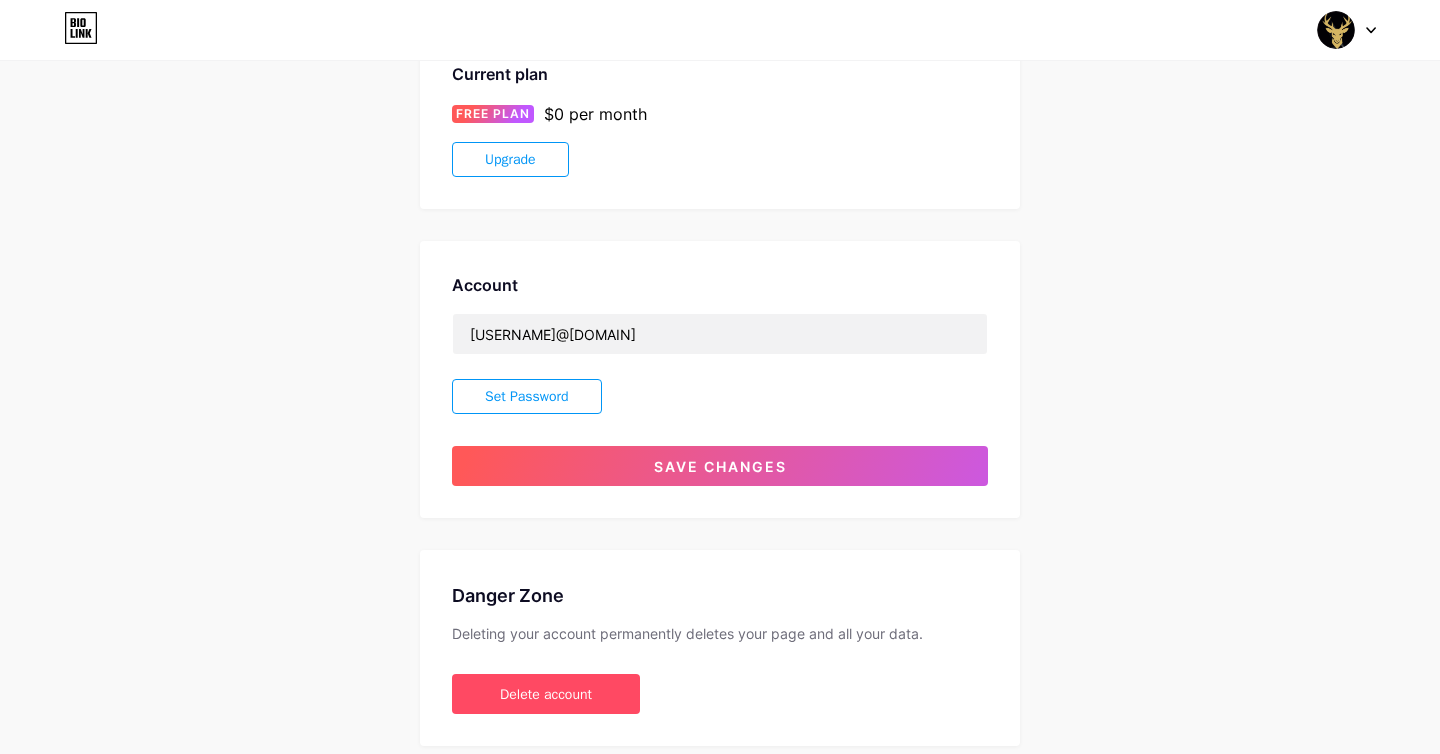 click on "Set Password" at bounding box center [527, 396] 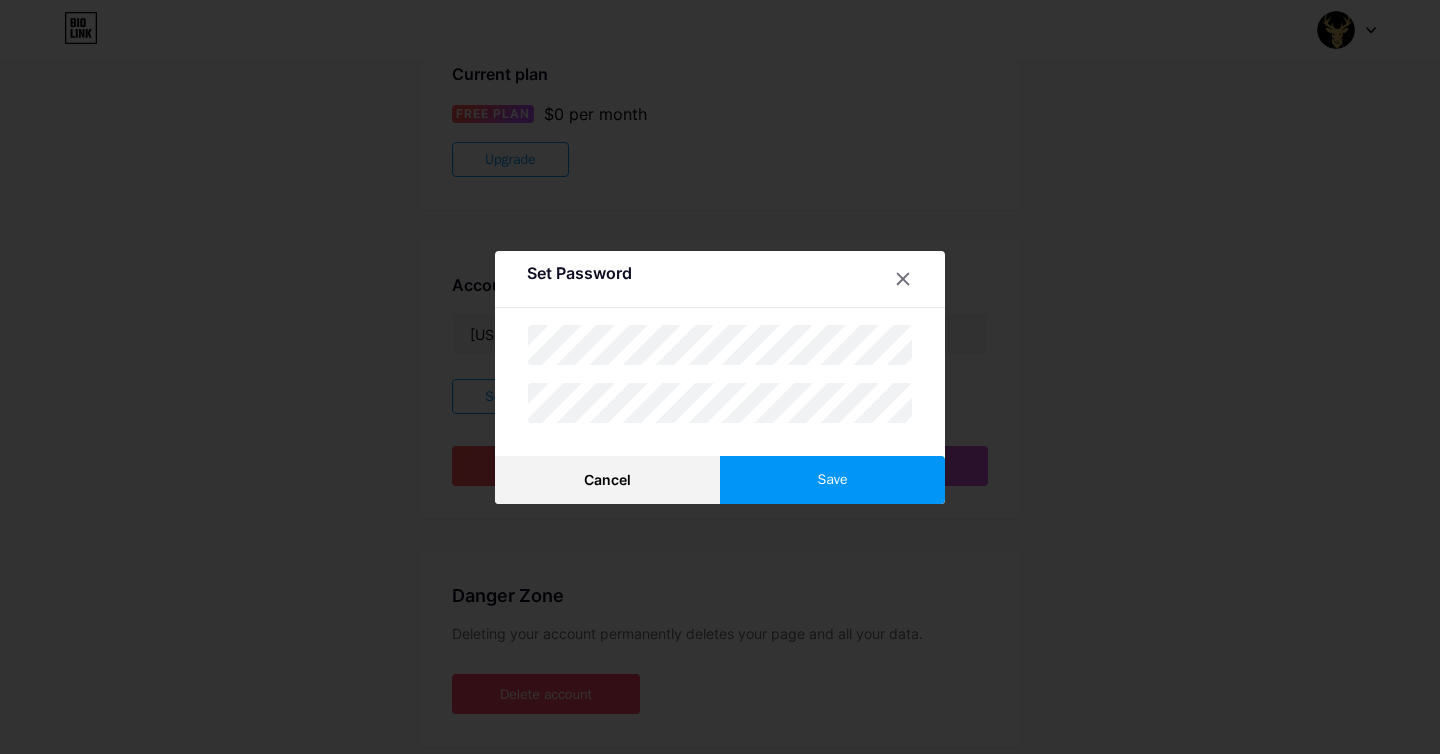 click on "Save" at bounding box center (832, 480) 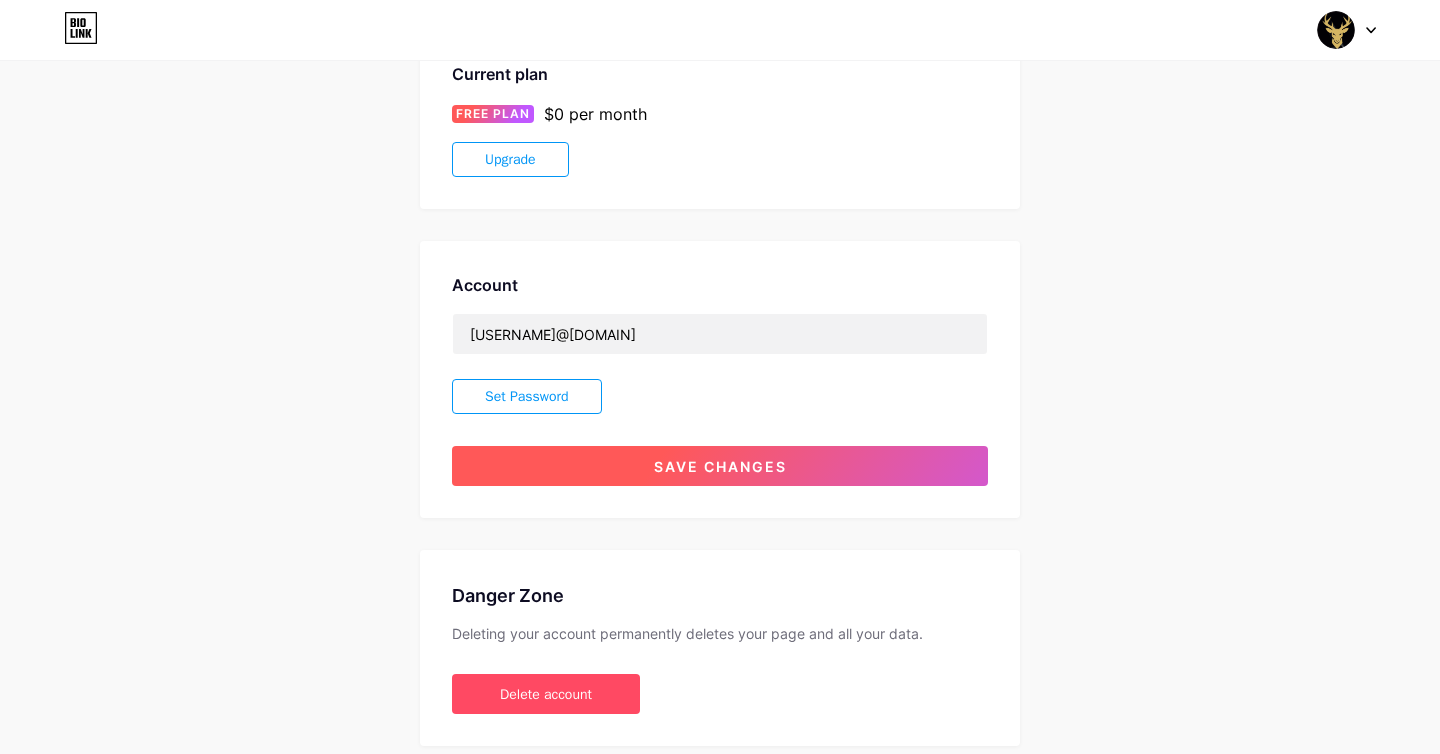 click on "Save changes" at bounding box center (720, 466) 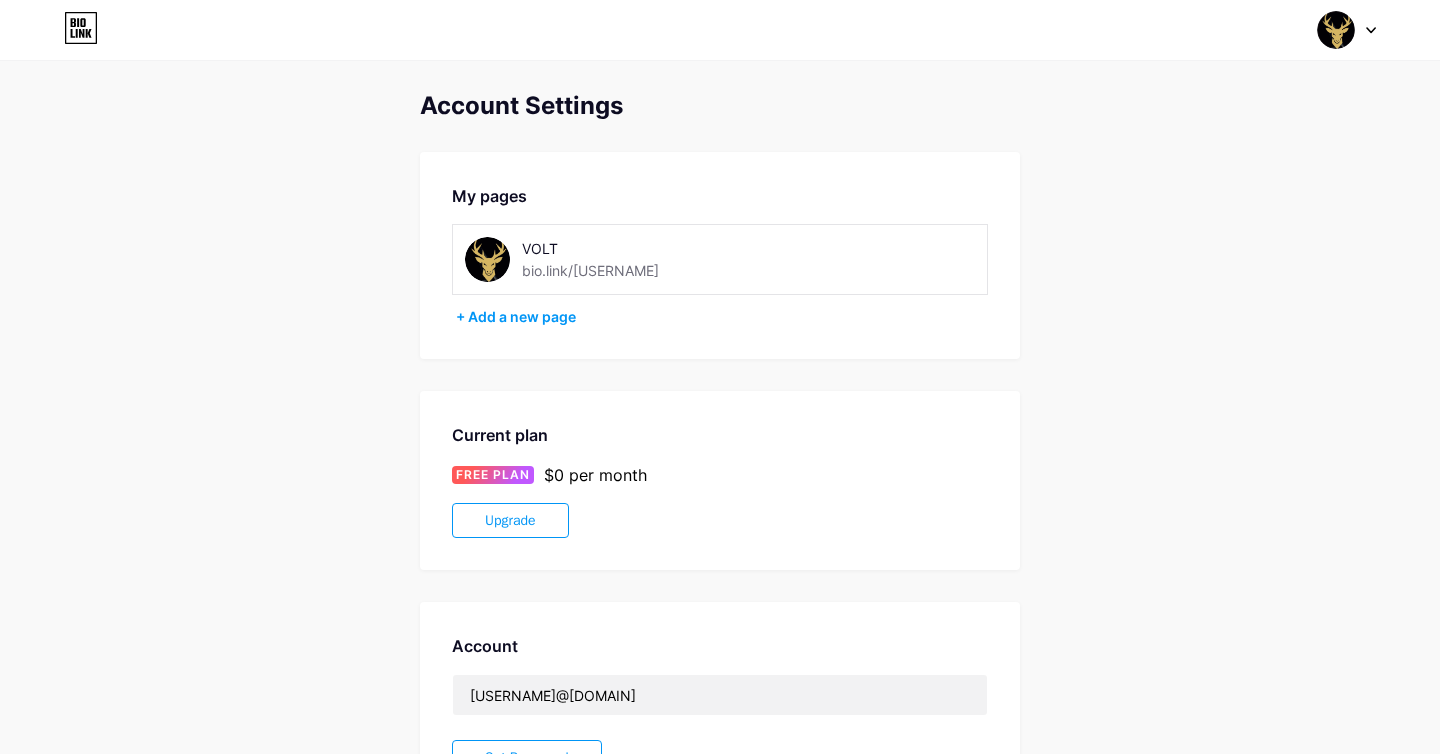 click 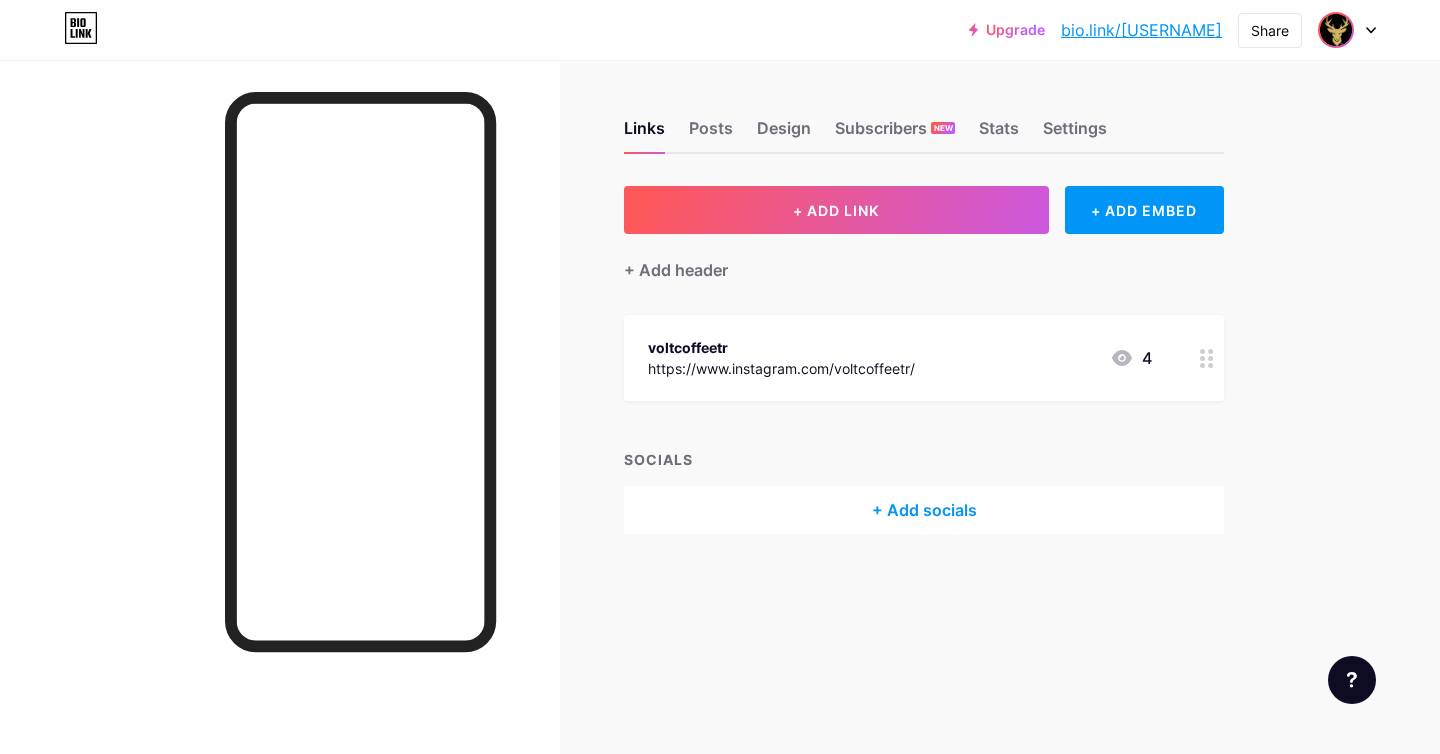 click at bounding box center [1336, 30] 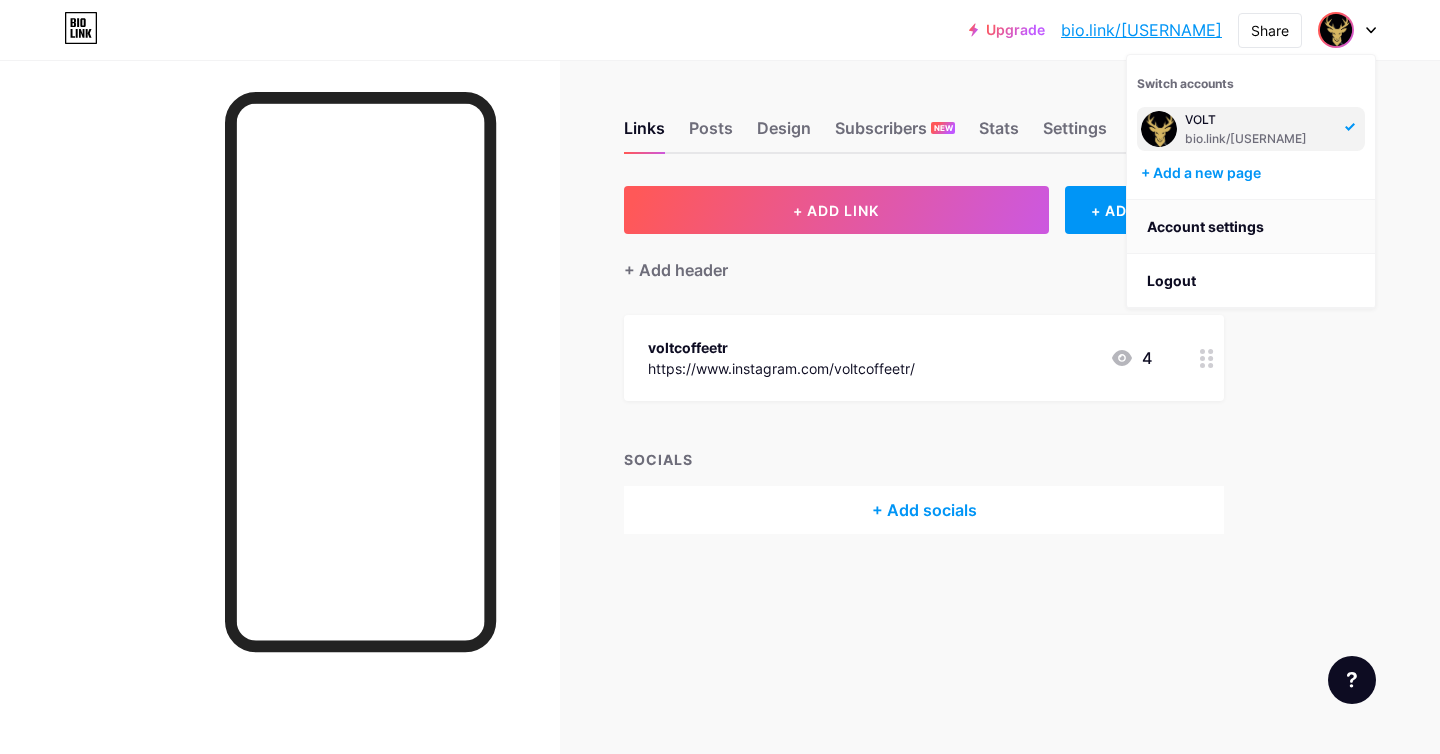 click on "Account settings" at bounding box center (1251, 227) 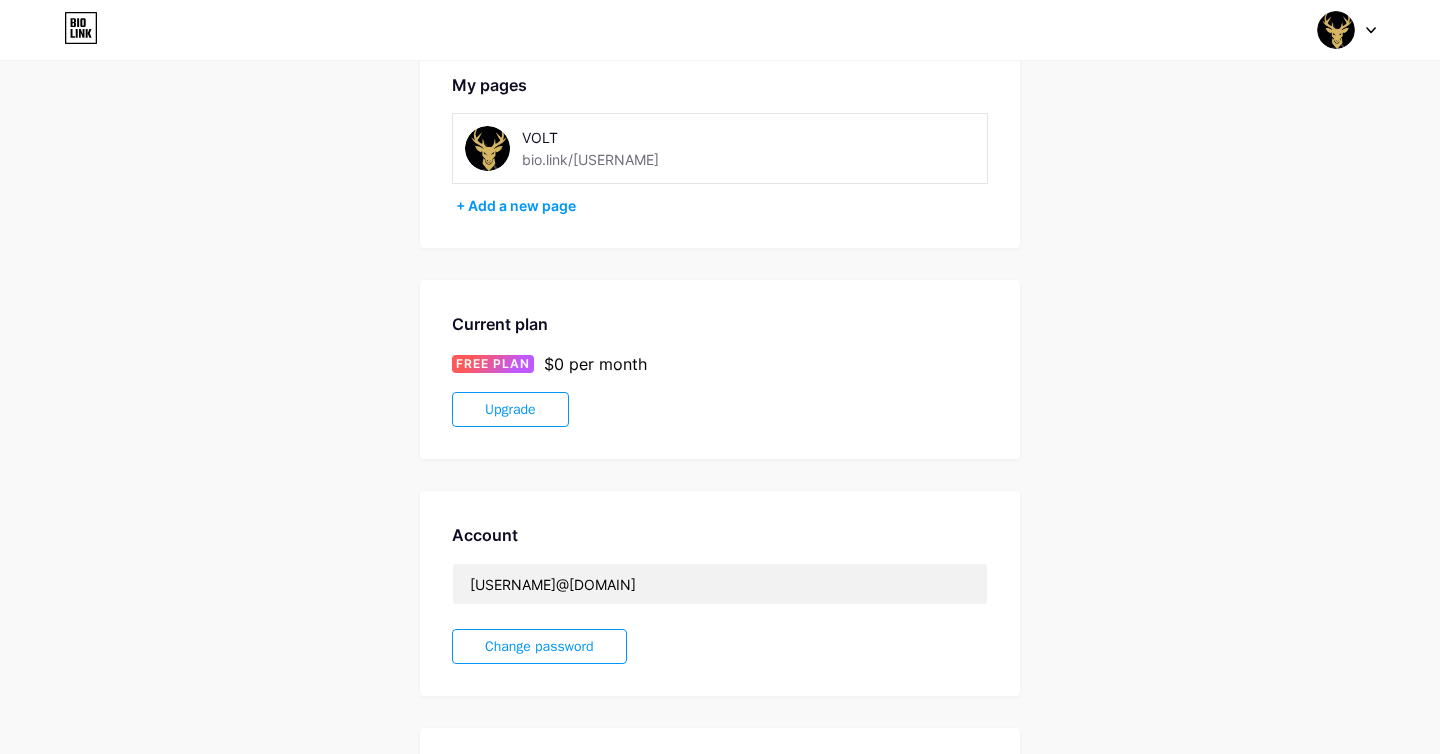 scroll, scrollTop: 269, scrollLeft: 0, axis: vertical 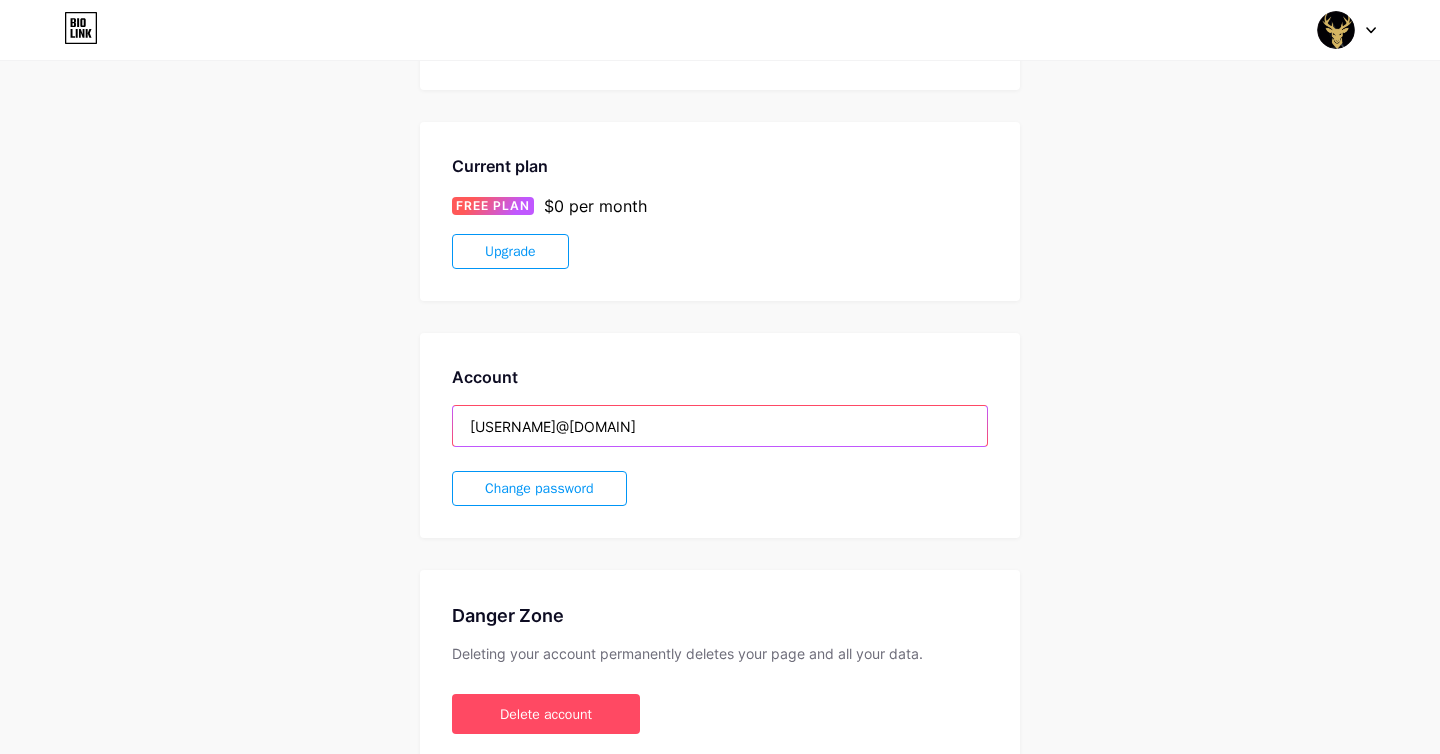 click on "veyselgnduz@gmail.com" at bounding box center [720, 426] 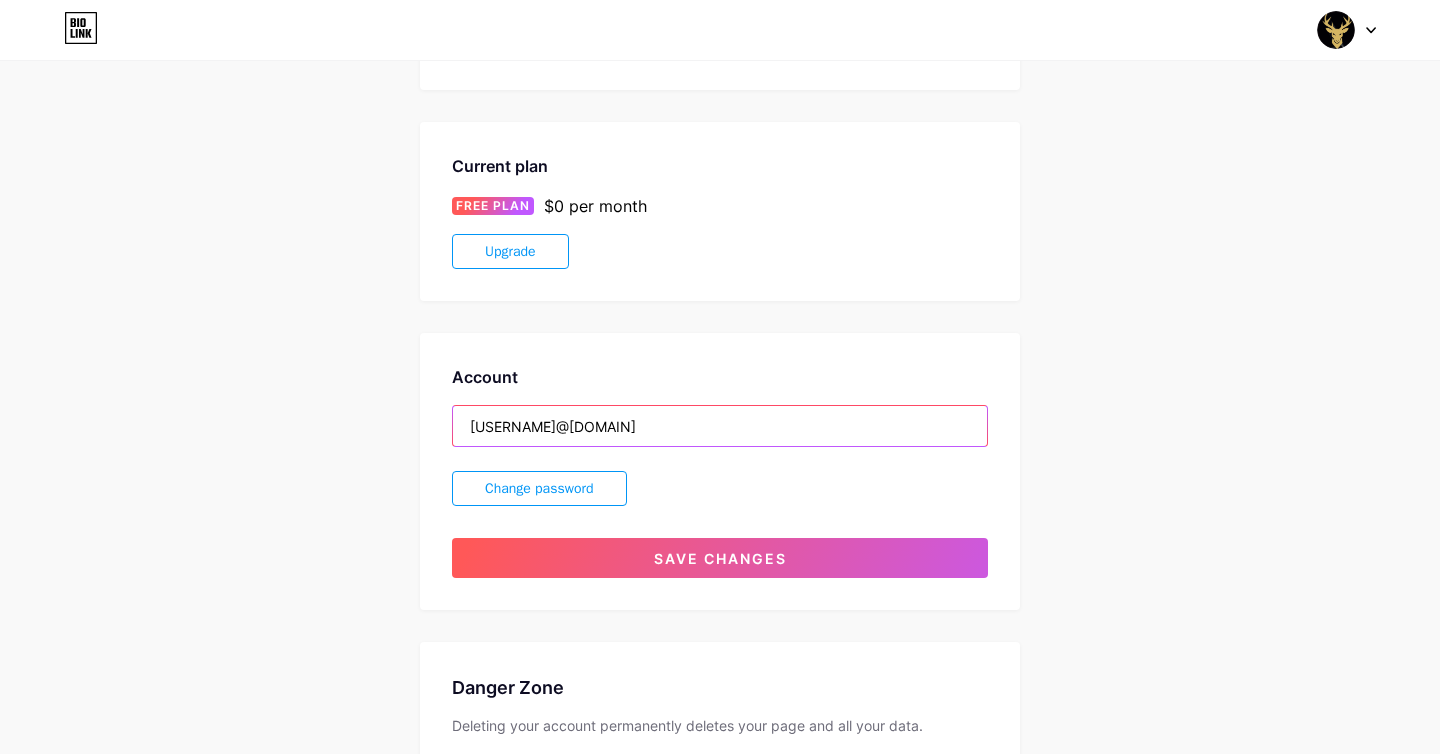 type on "voltcoffein@gmail.com" 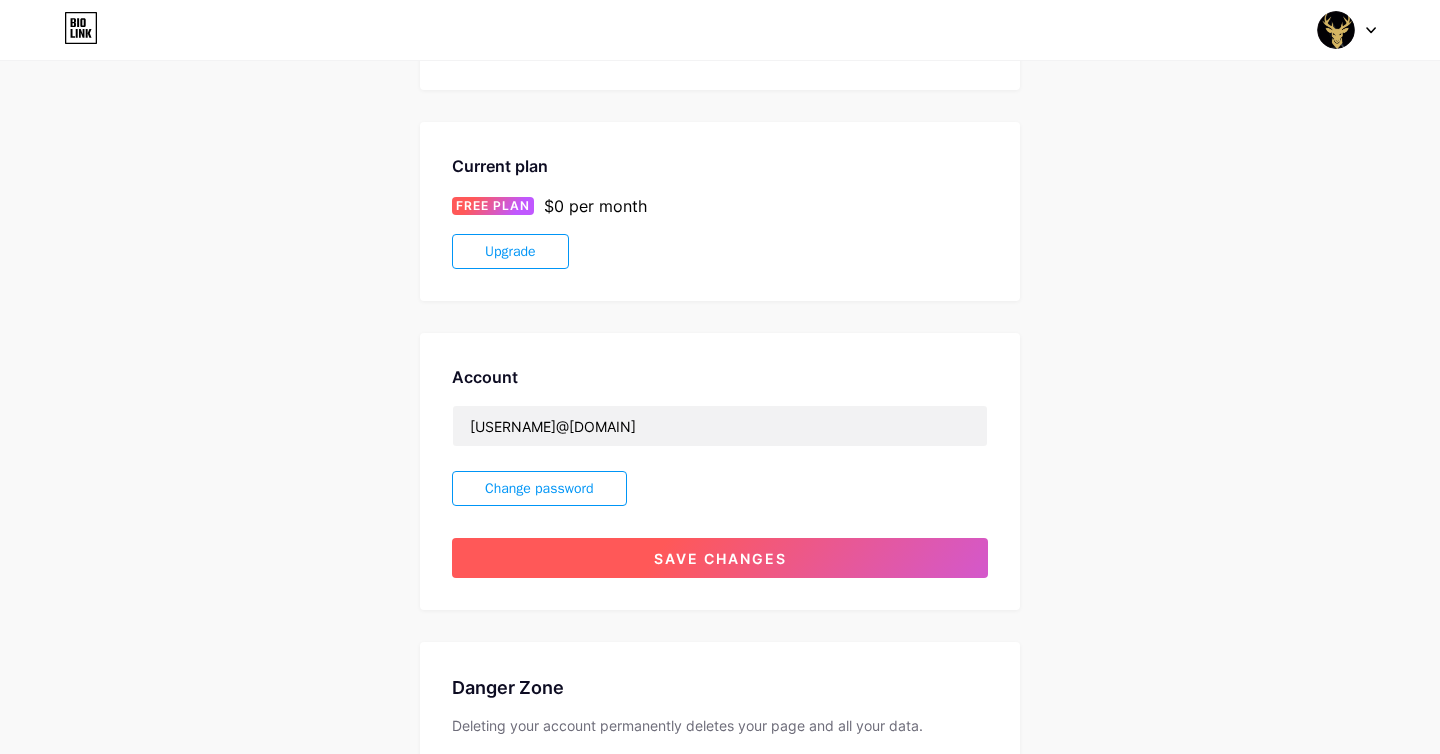 click on "Save changes" at bounding box center (720, 558) 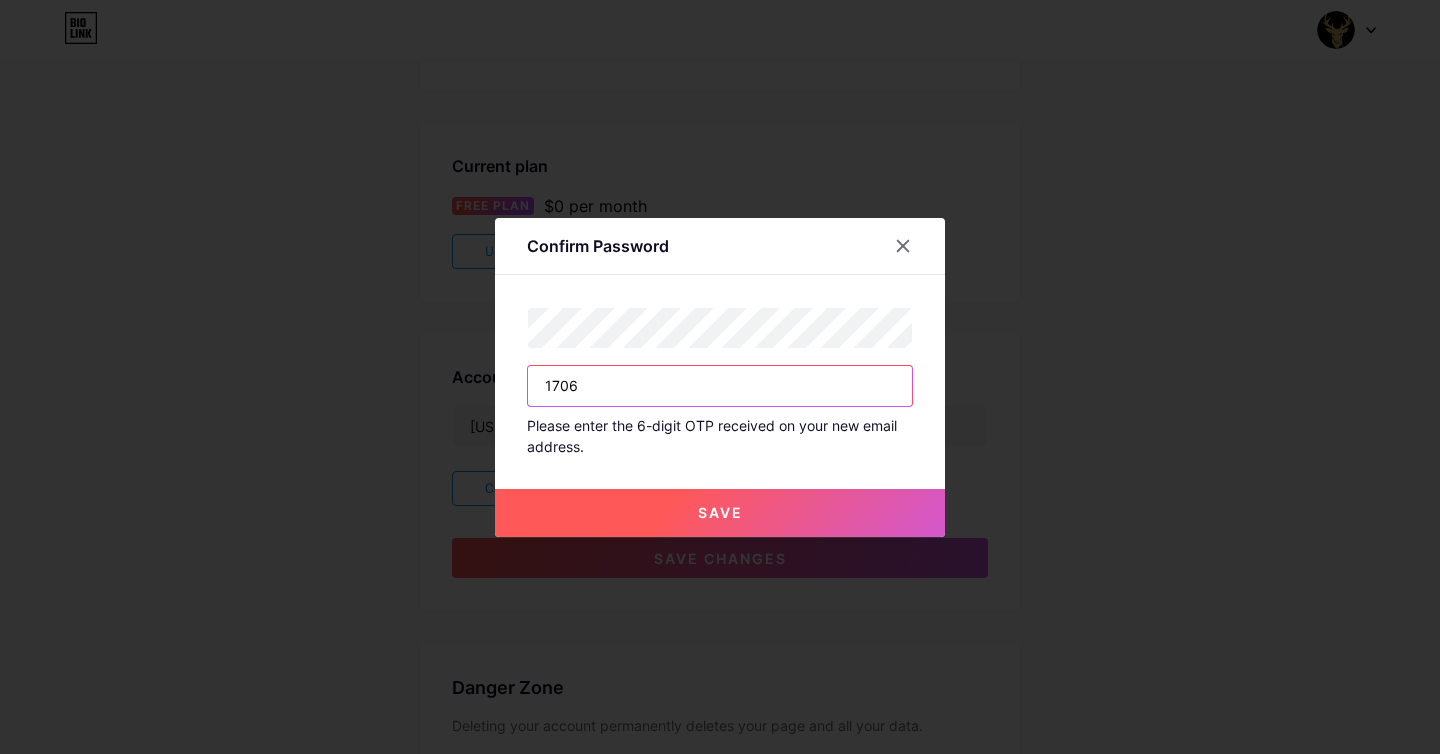 type on "17062" 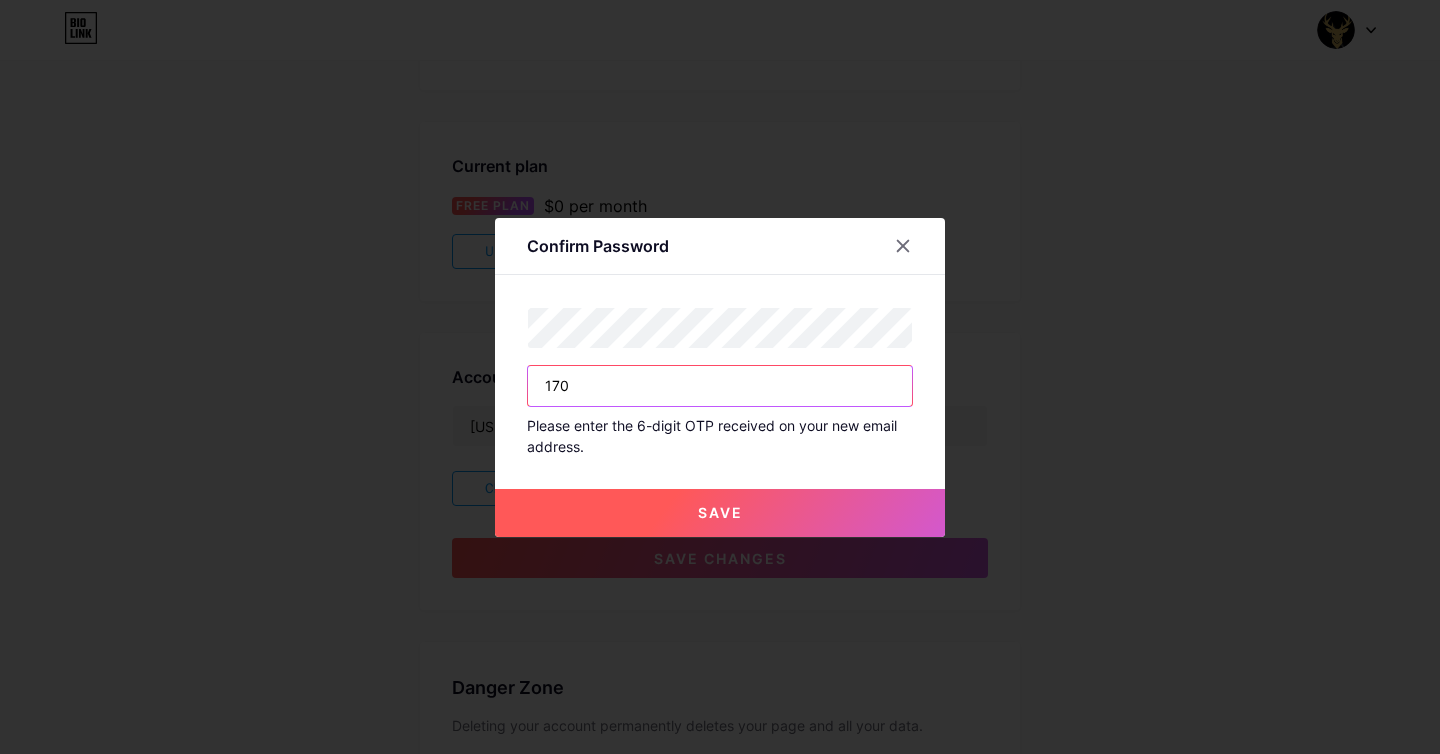 type on "1706" 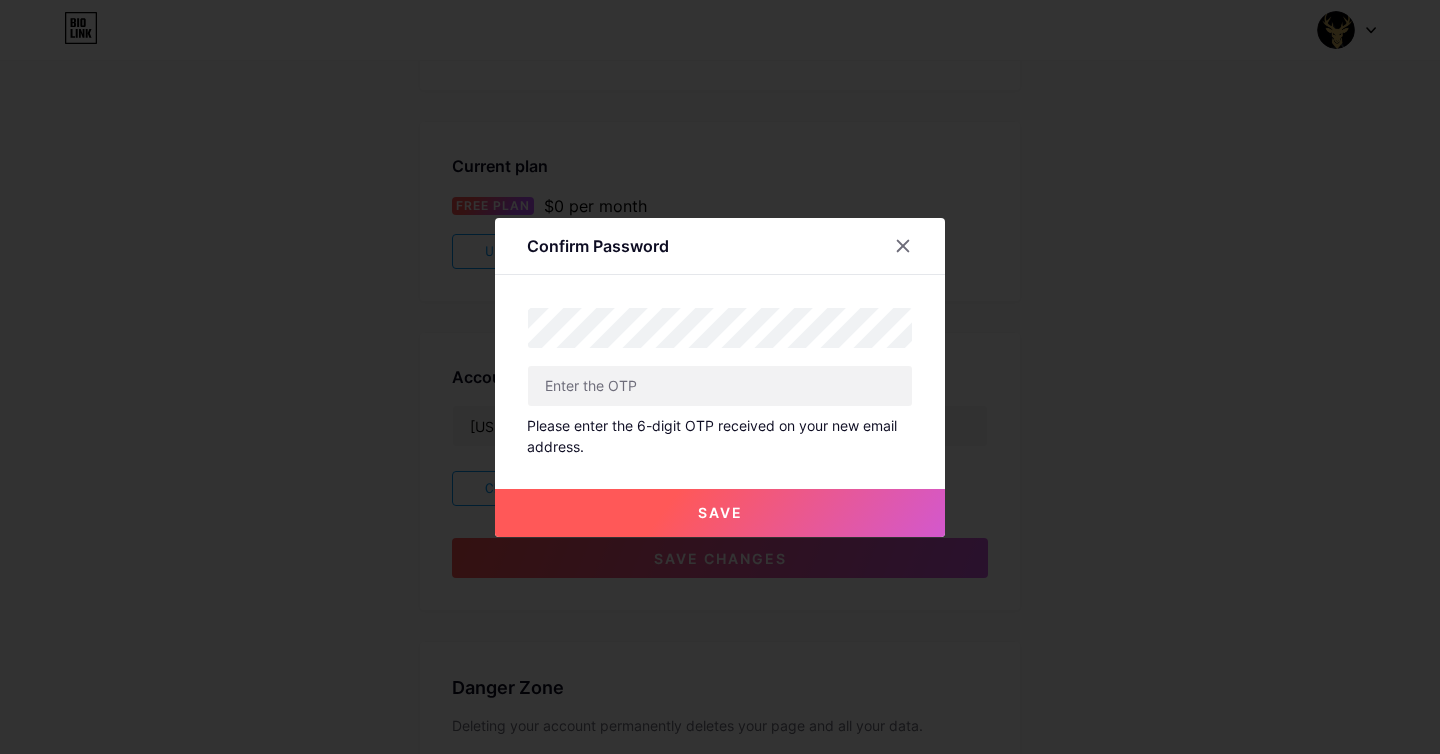 click on "Please enter the 6-digit OTP
received on your new email address." at bounding box center [720, 436] 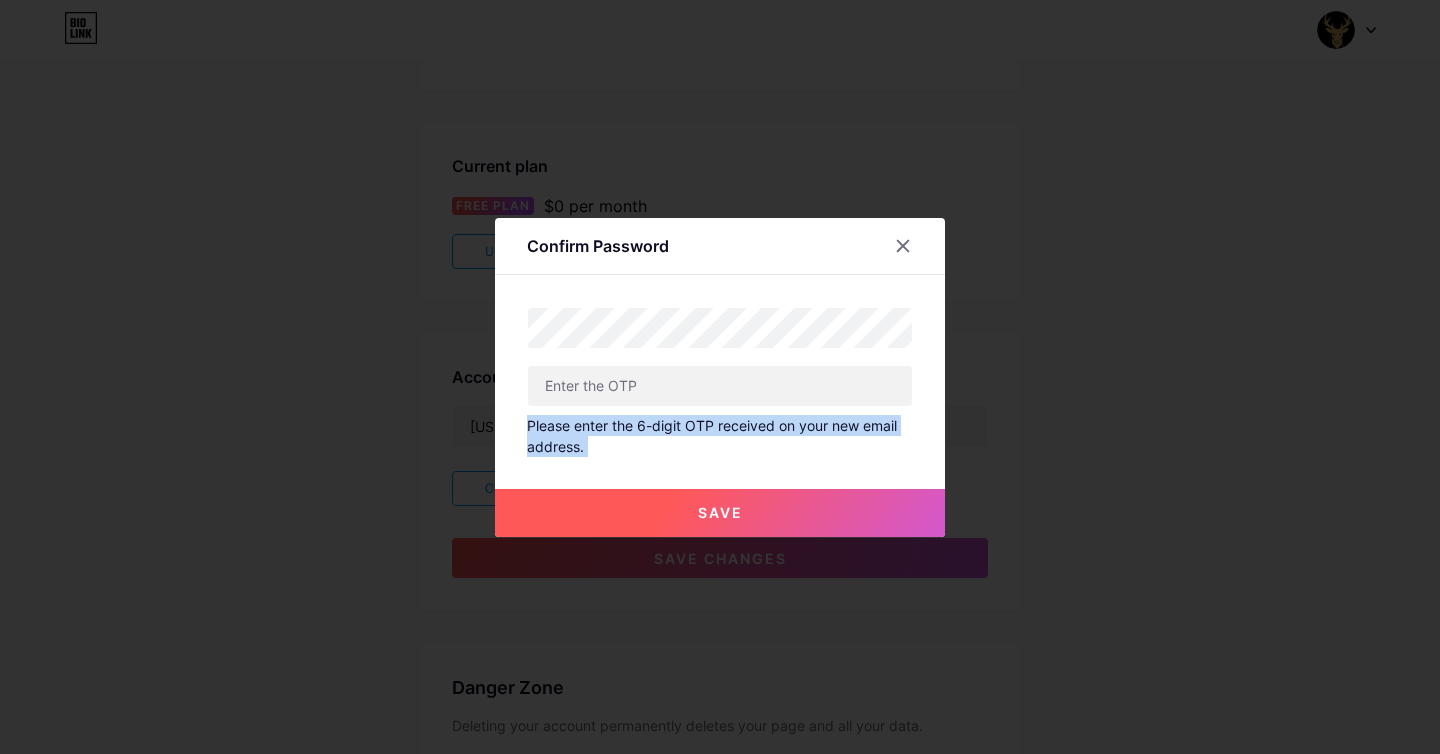 click on "Please enter the 6-digit OTP
received on your new email address." at bounding box center [720, 436] 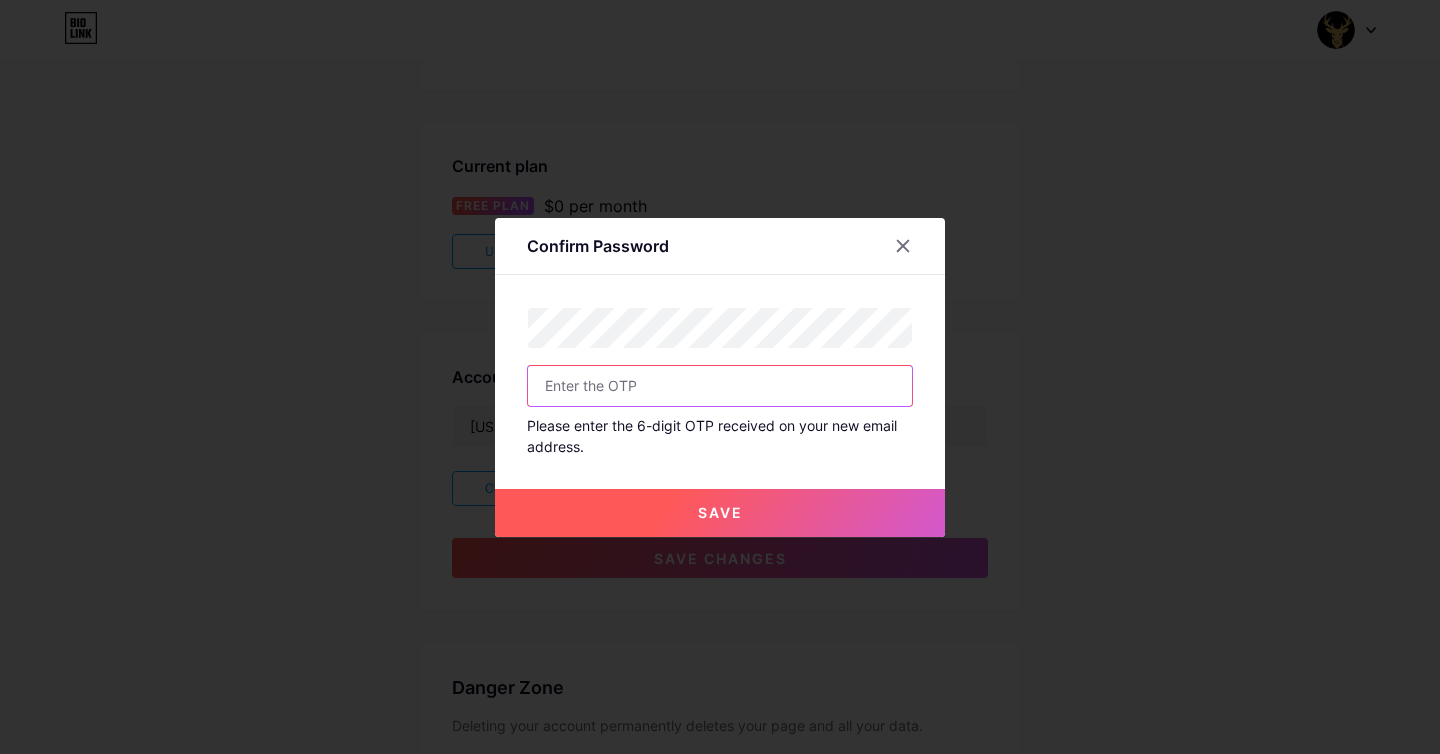 click at bounding box center (720, 386) 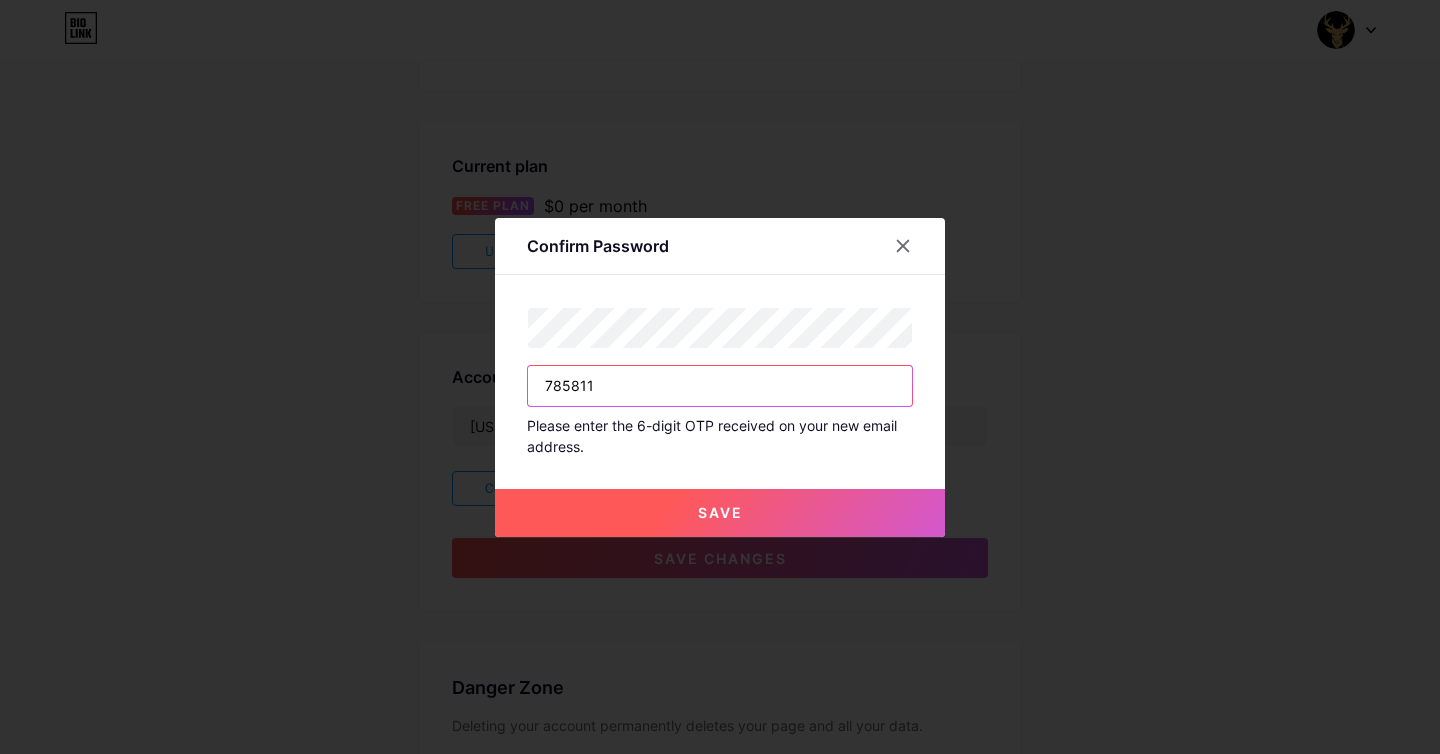 type on "785811" 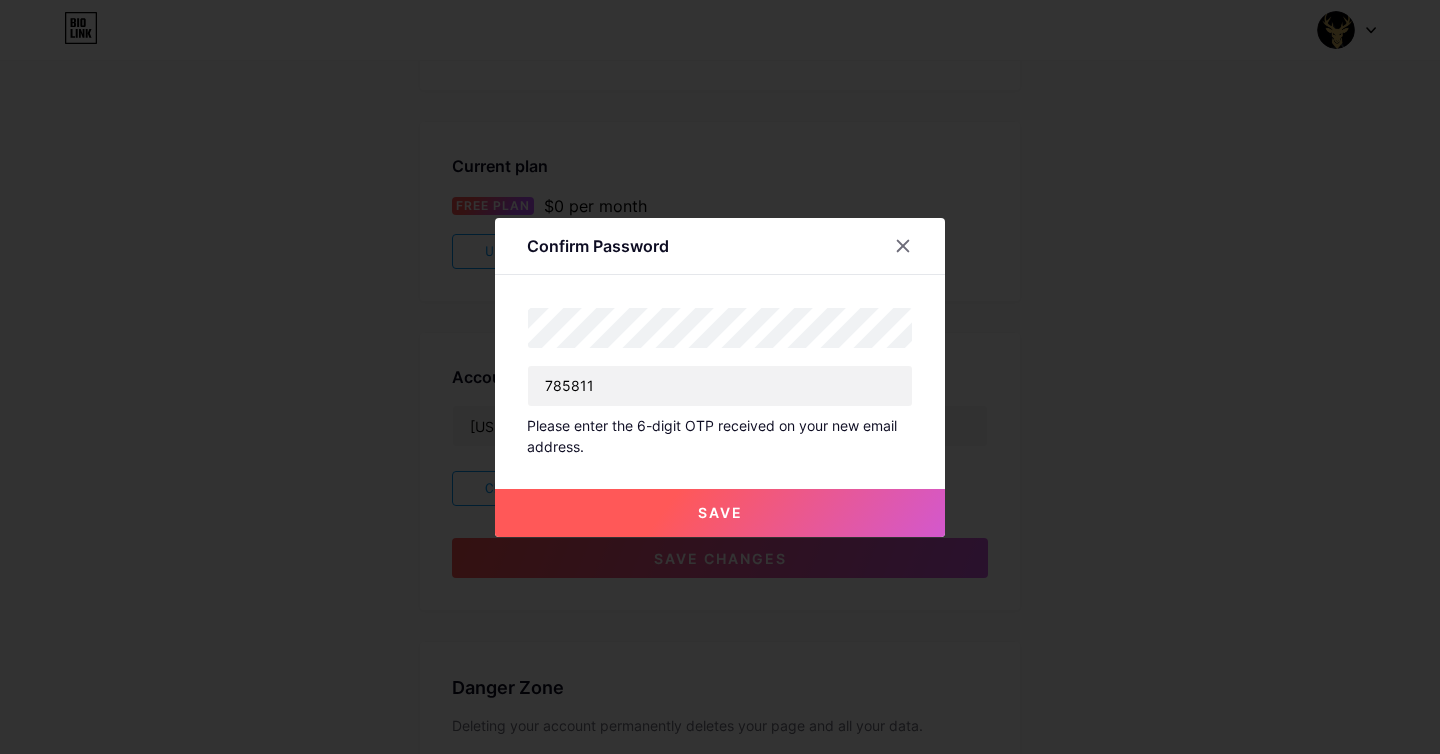 click on "Save" at bounding box center (720, 513) 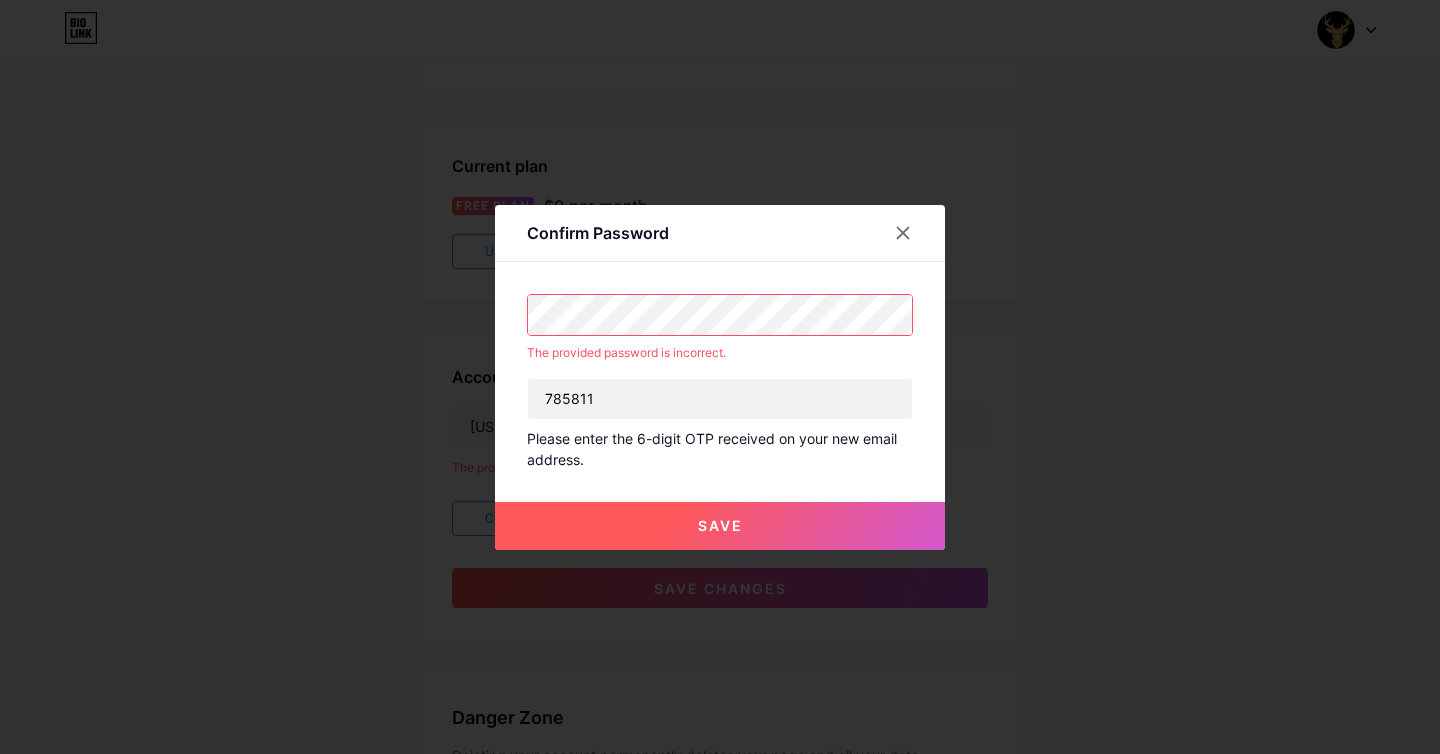 click on "The provided password is incorrect.   785811   Please enter the 6-digit OTP
received on your new email address." at bounding box center (720, 382) 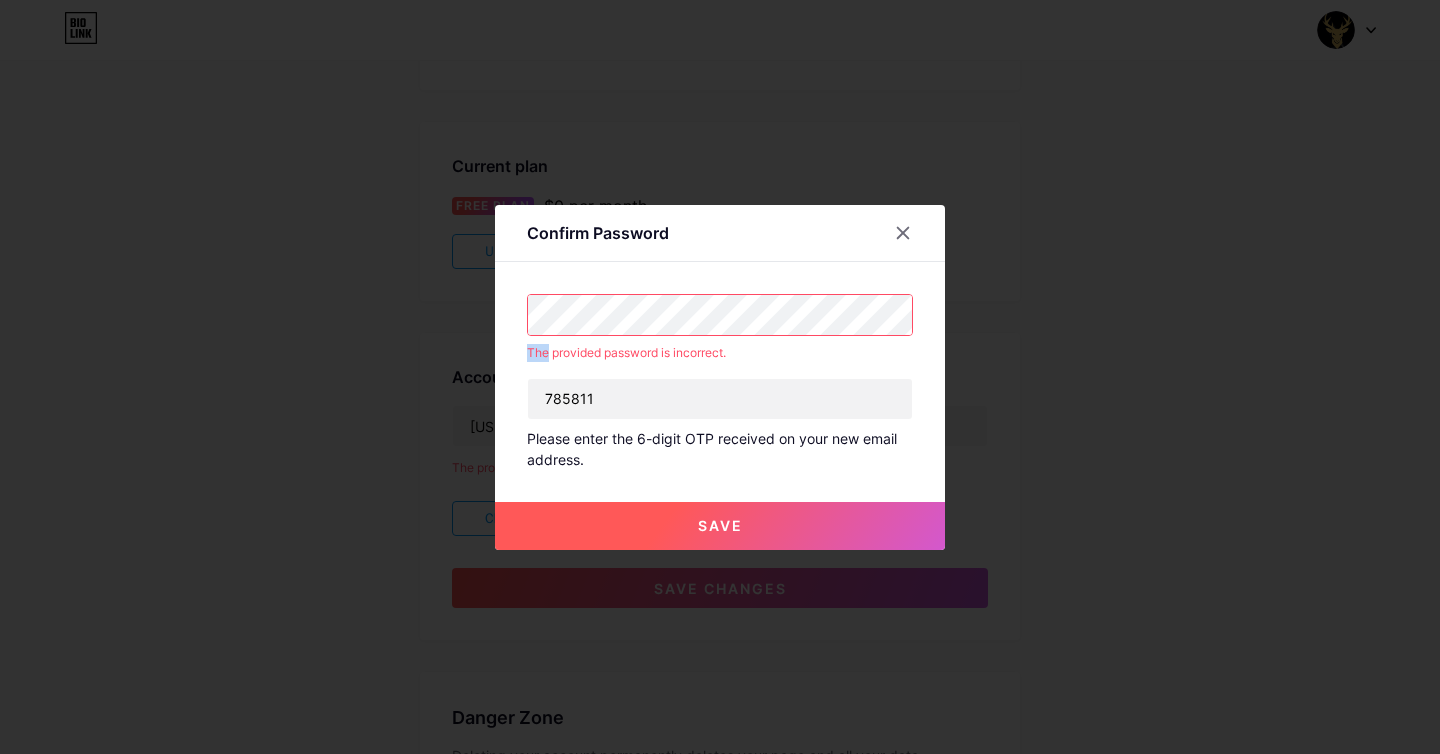 click on "The provided password is incorrect.   785811   Please enter the 6-digit OTP
received on your new email address." at bounding box center [720, 382] 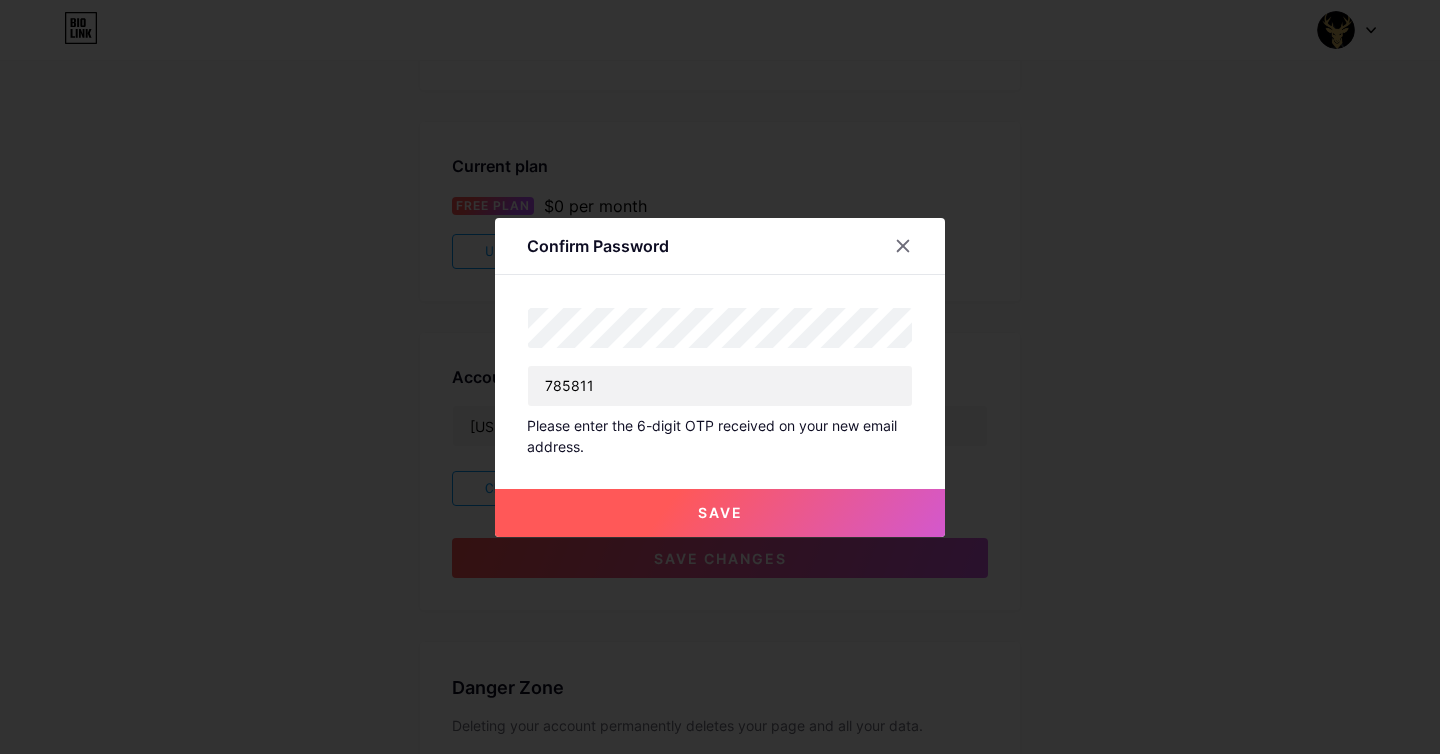 click on "Save" at bounding box center [720, 513] 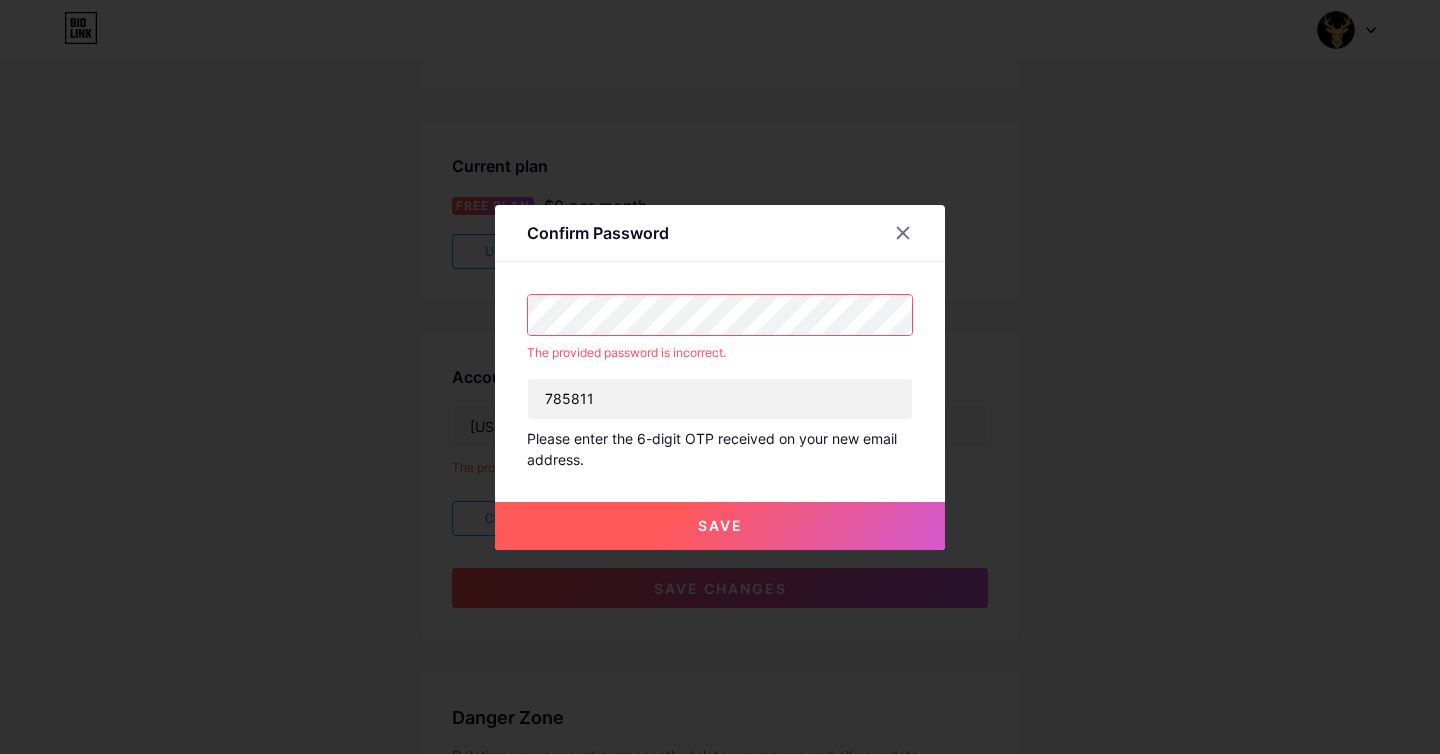click on "The provided password is incorrect." at bounding box center [720, 353] 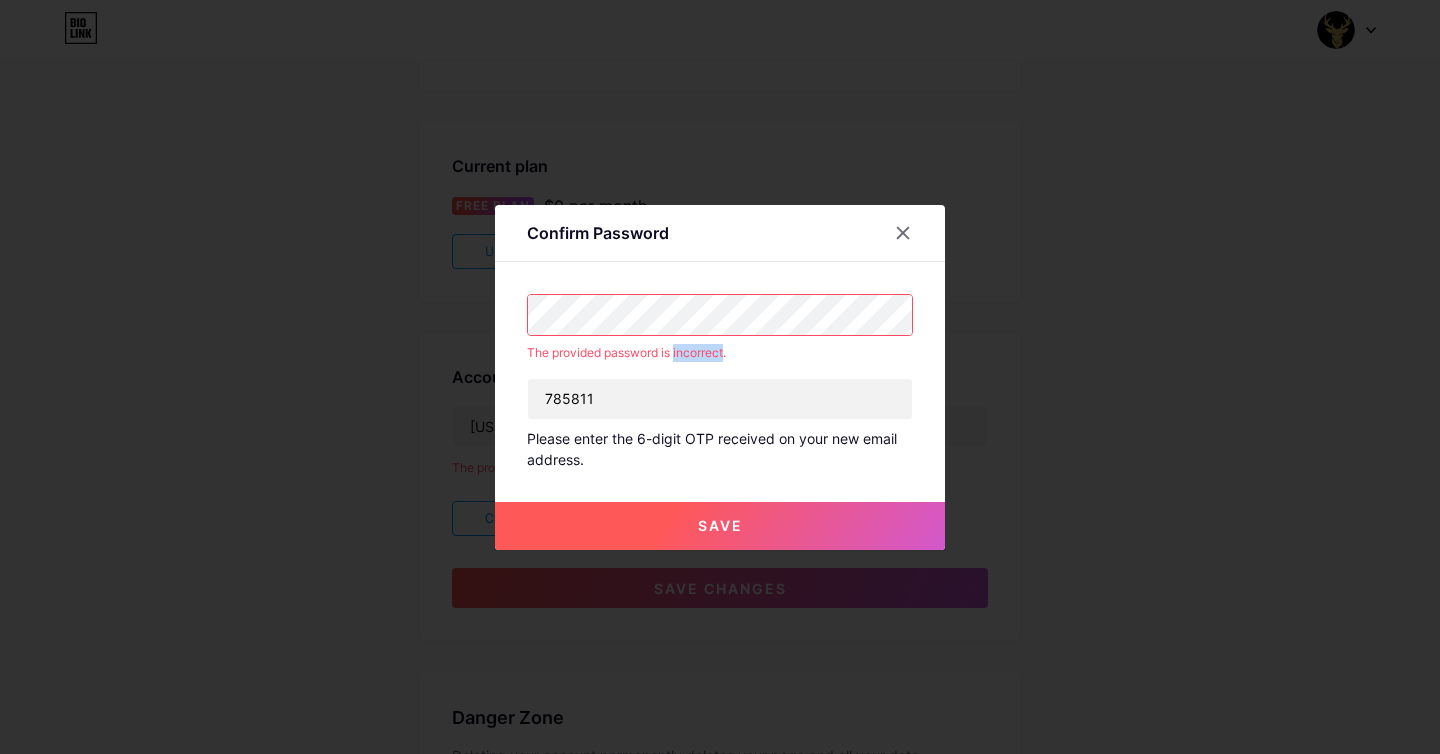 click on "The provided password is incorrect." at bounding box center [720, 353] 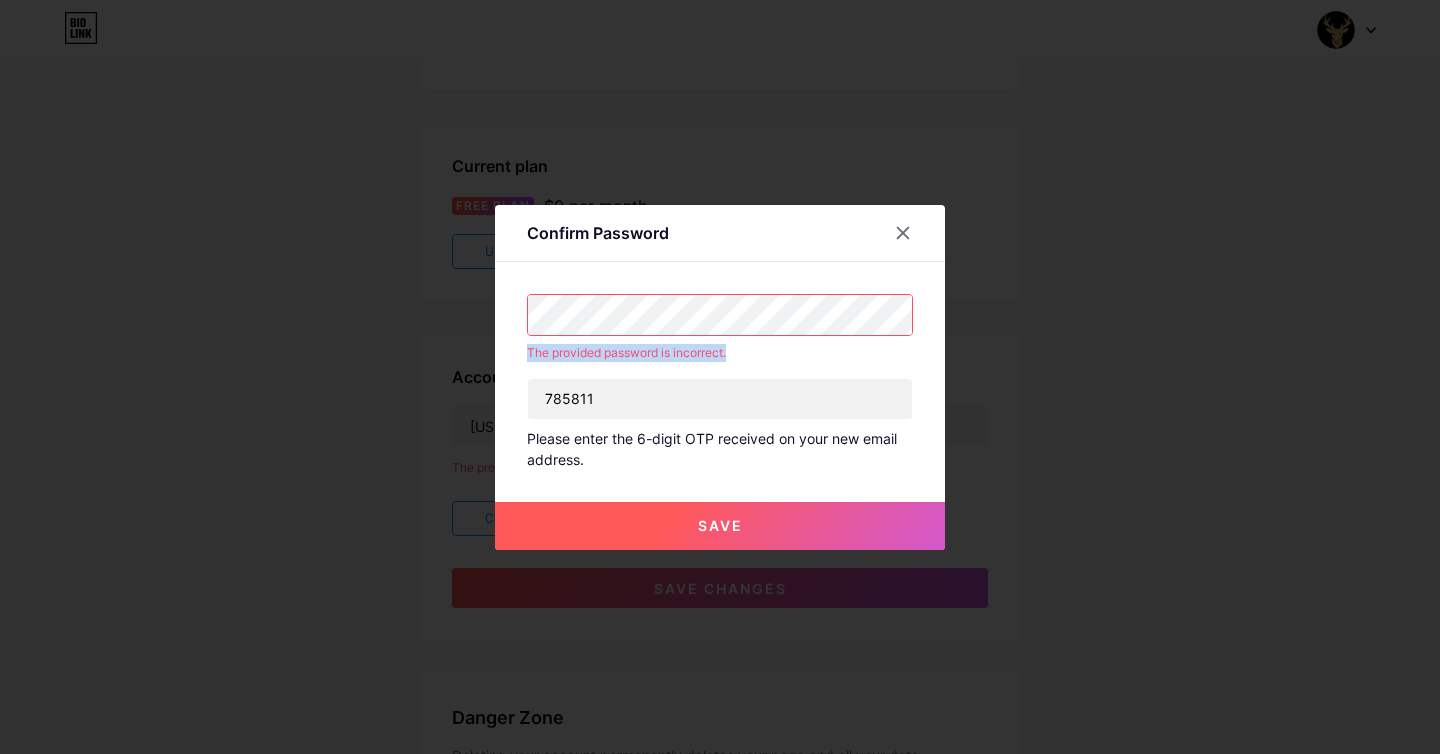 click on "The provided password is incorrect." at bounding box center (720, 353) 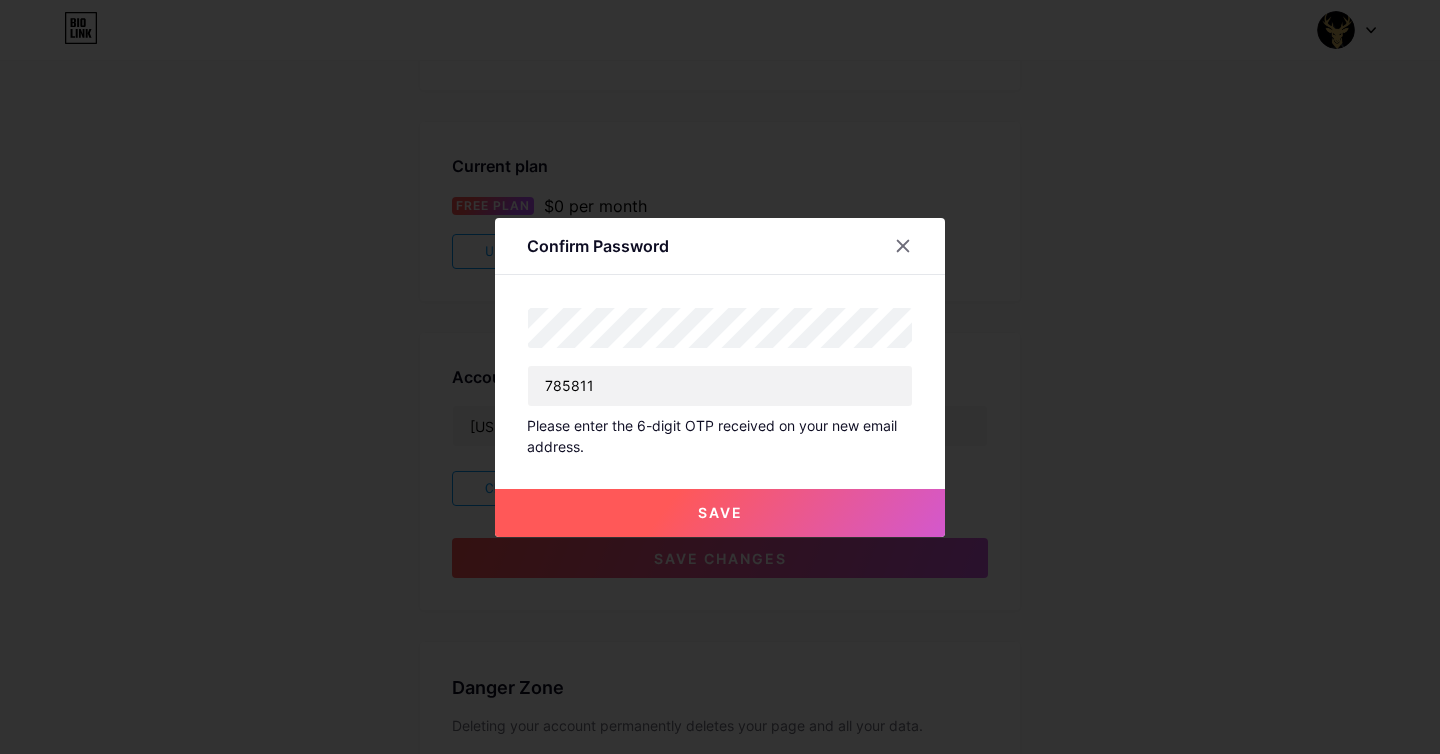 click on "Save" at bounding box center [720, 512] 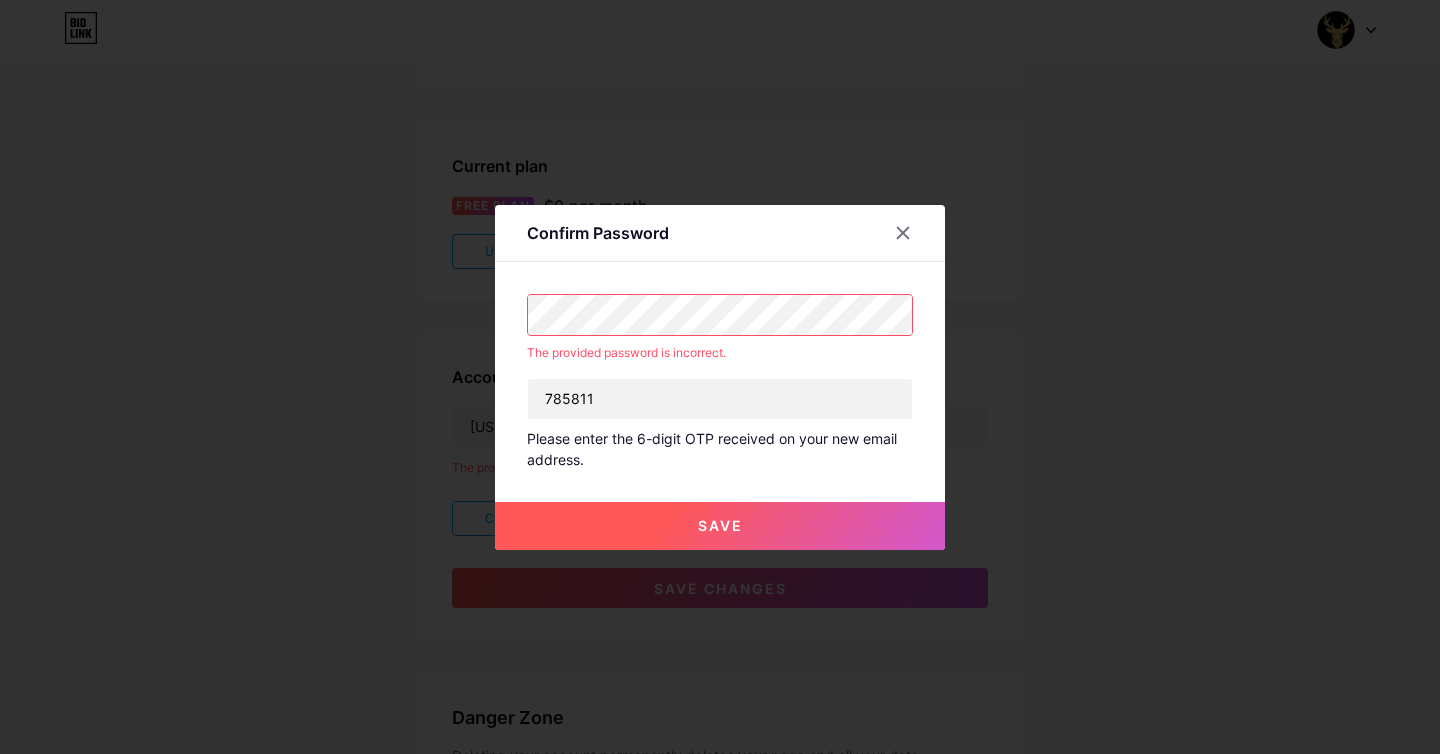 click at bounding box center (720, 377) 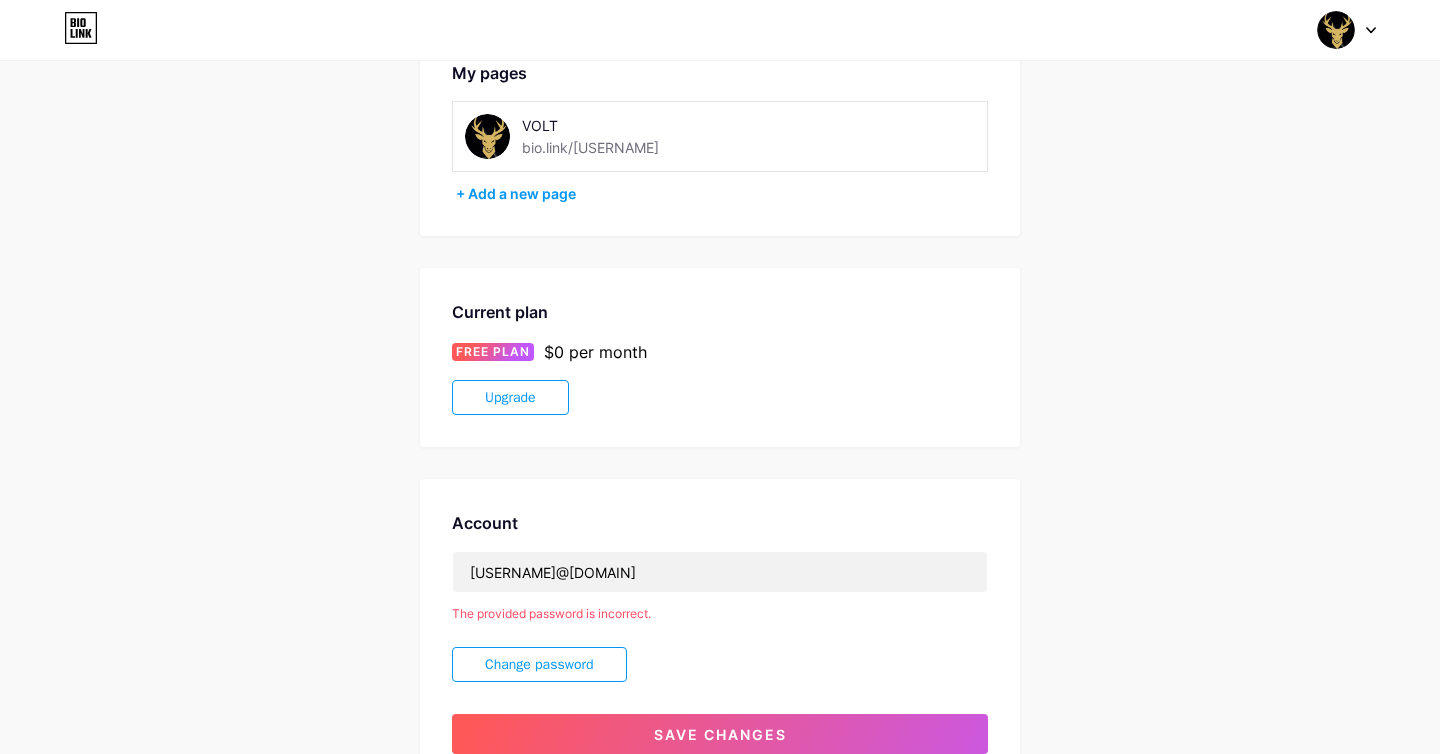 scroll, scrollTop: 110, scrollLeft: 0, axis: vertical 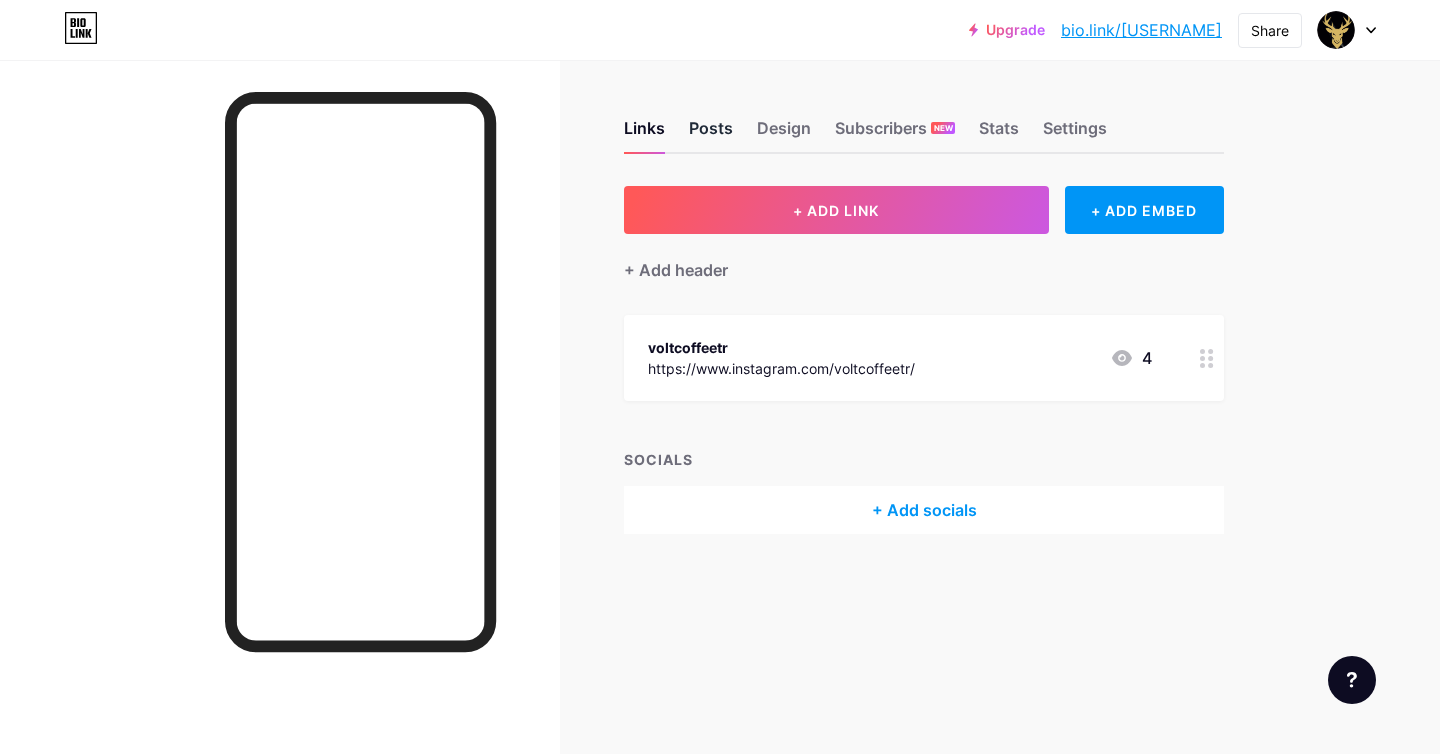 click on "Posts" at bounding box center (711, 134) 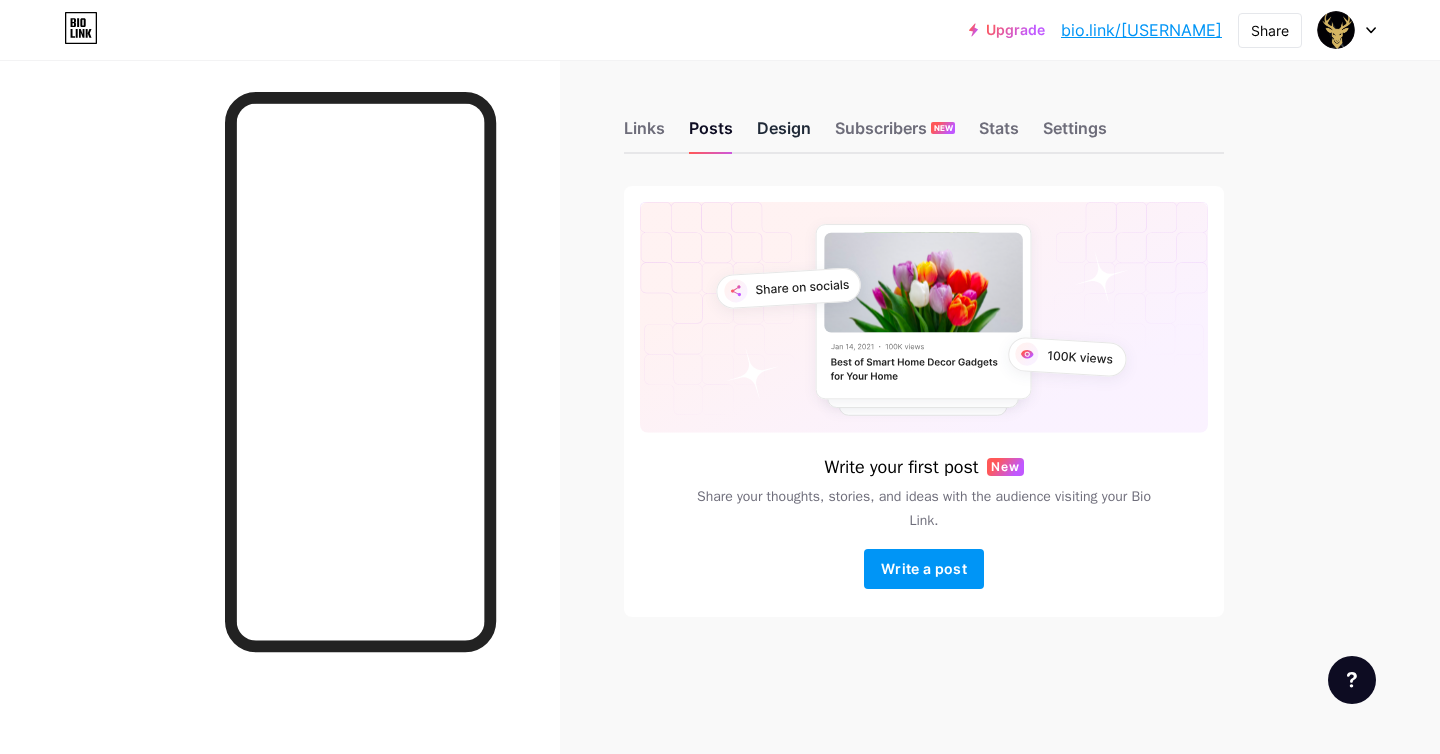 click on "Design" at bounding box center (784, 134) 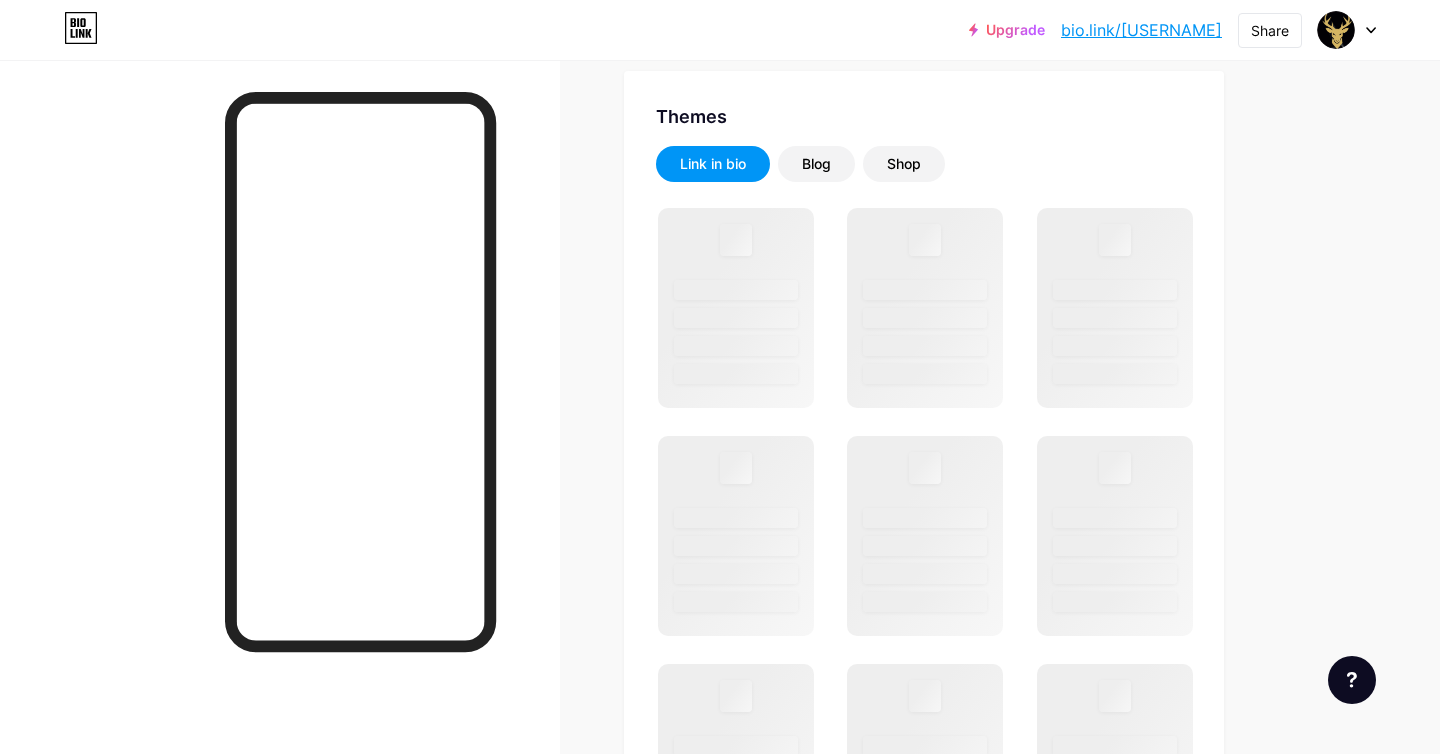 scroll, scrollTop: 0, scrollLeft: 0, axis: both 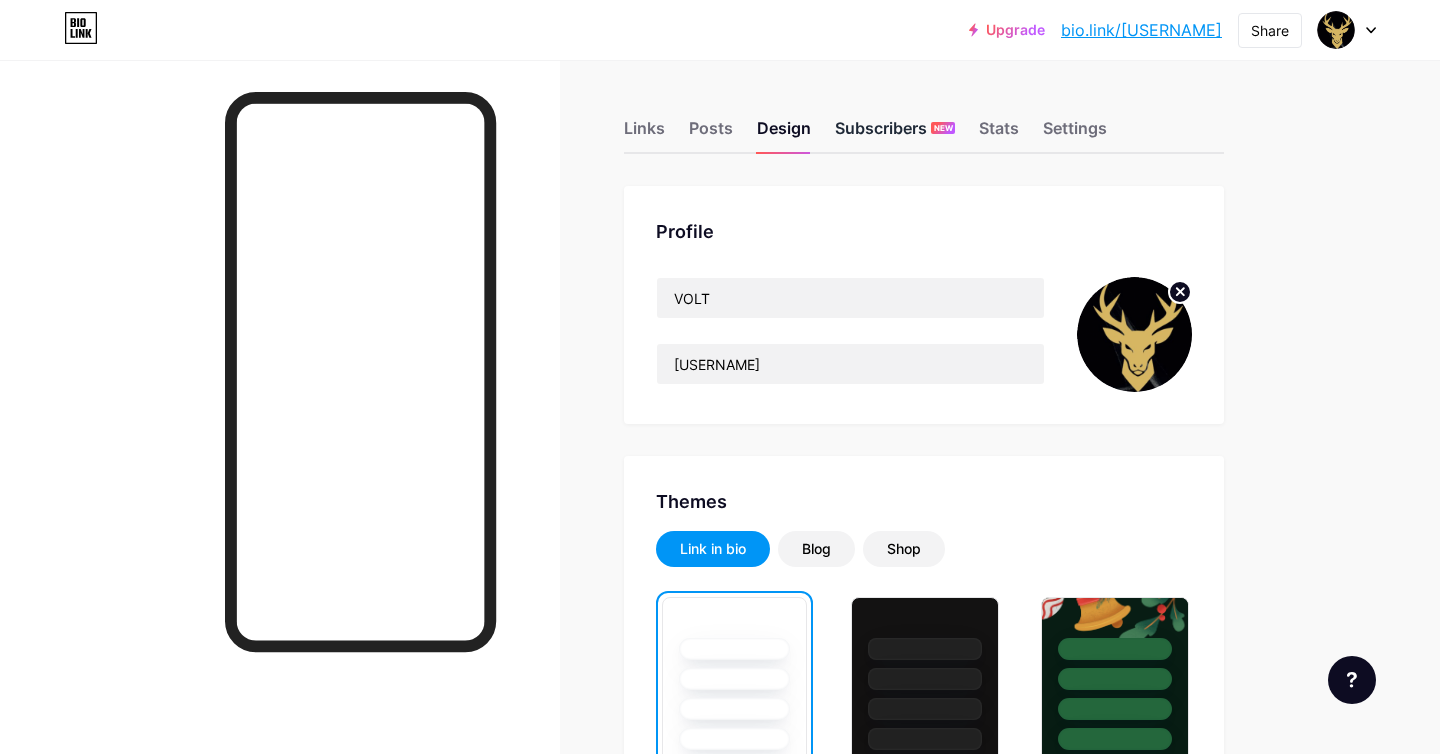 click on "Subscribers
NEW" at bounding box center [895, 134] 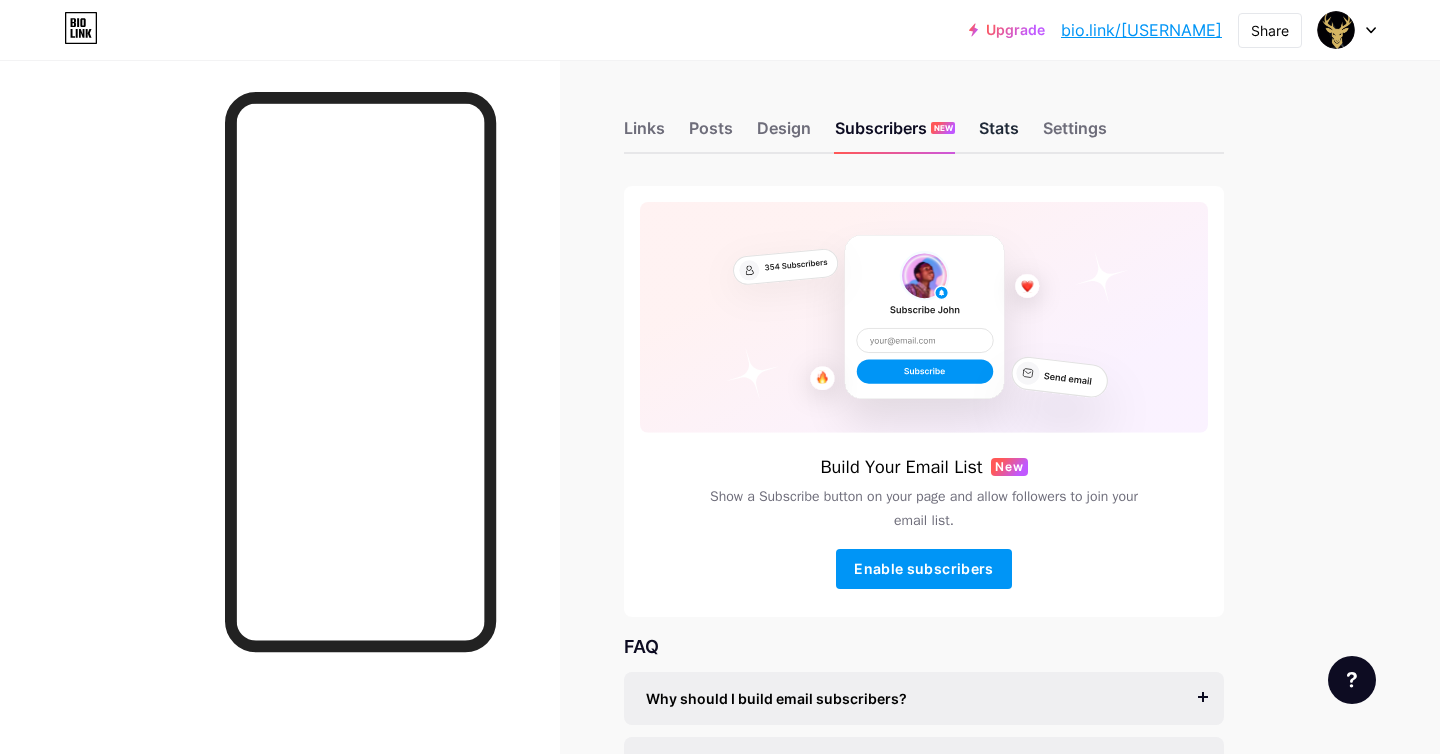 click on "Stats" at bounding box center (999, 134) 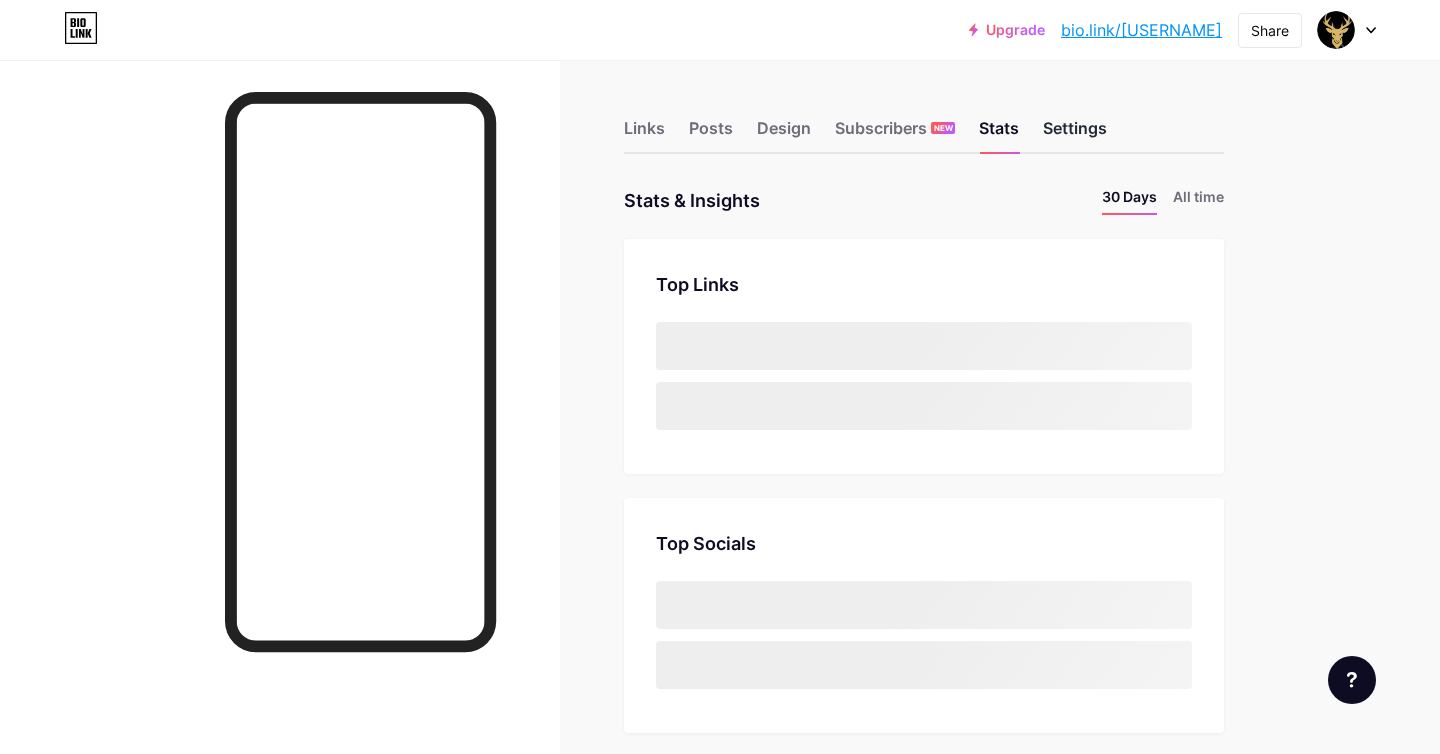 click on "Settings" at bounding box center (1075, 134) 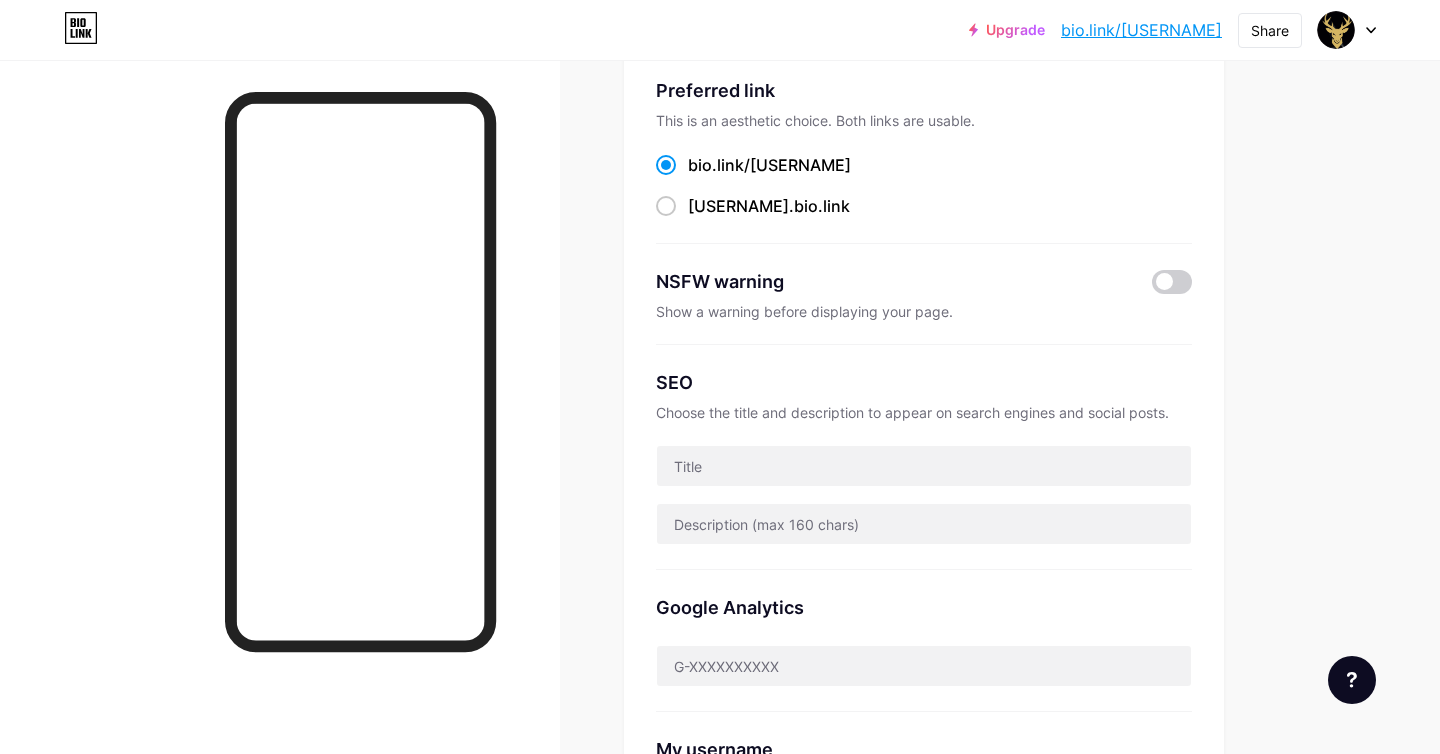 scroll, scrollTop: 0, scrollLeft: 0, axis: both 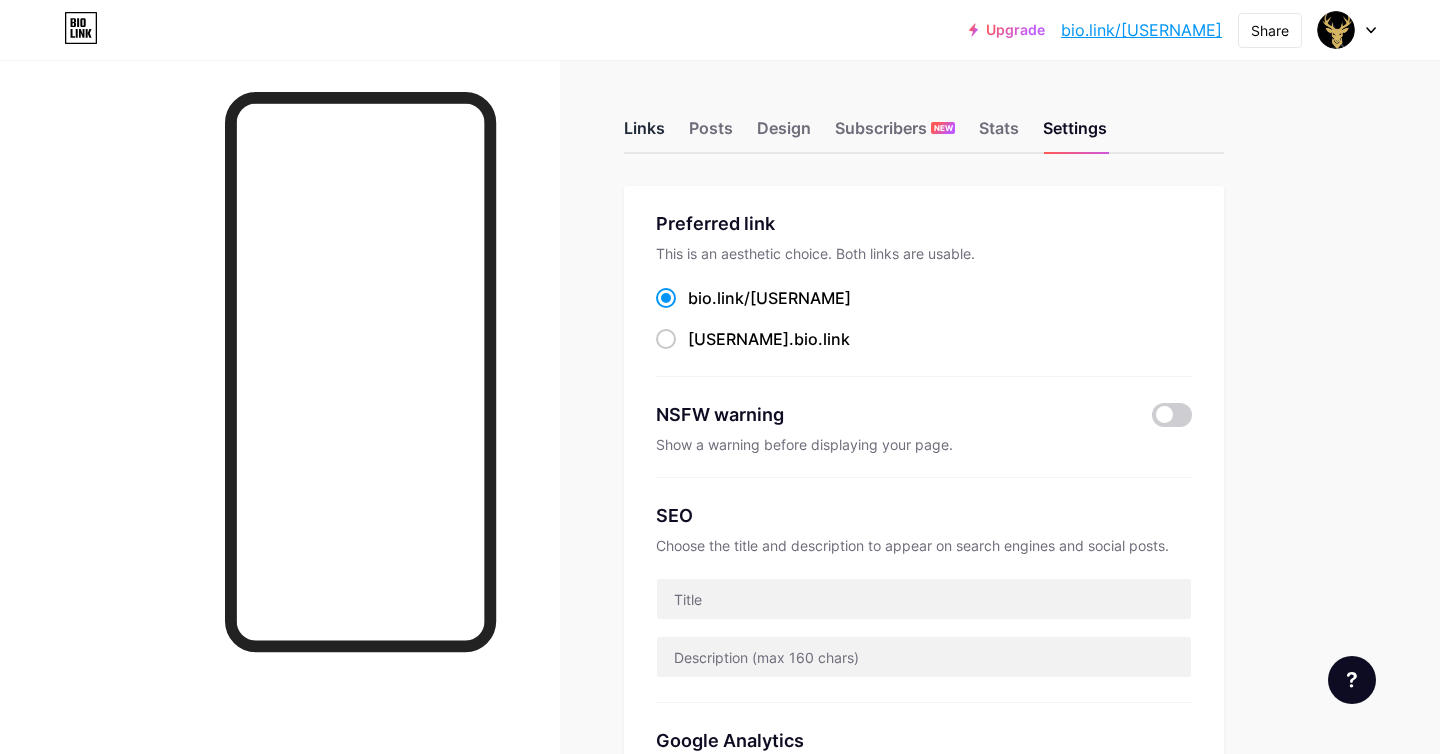 click on "Links" at bounding box center [644, 134] 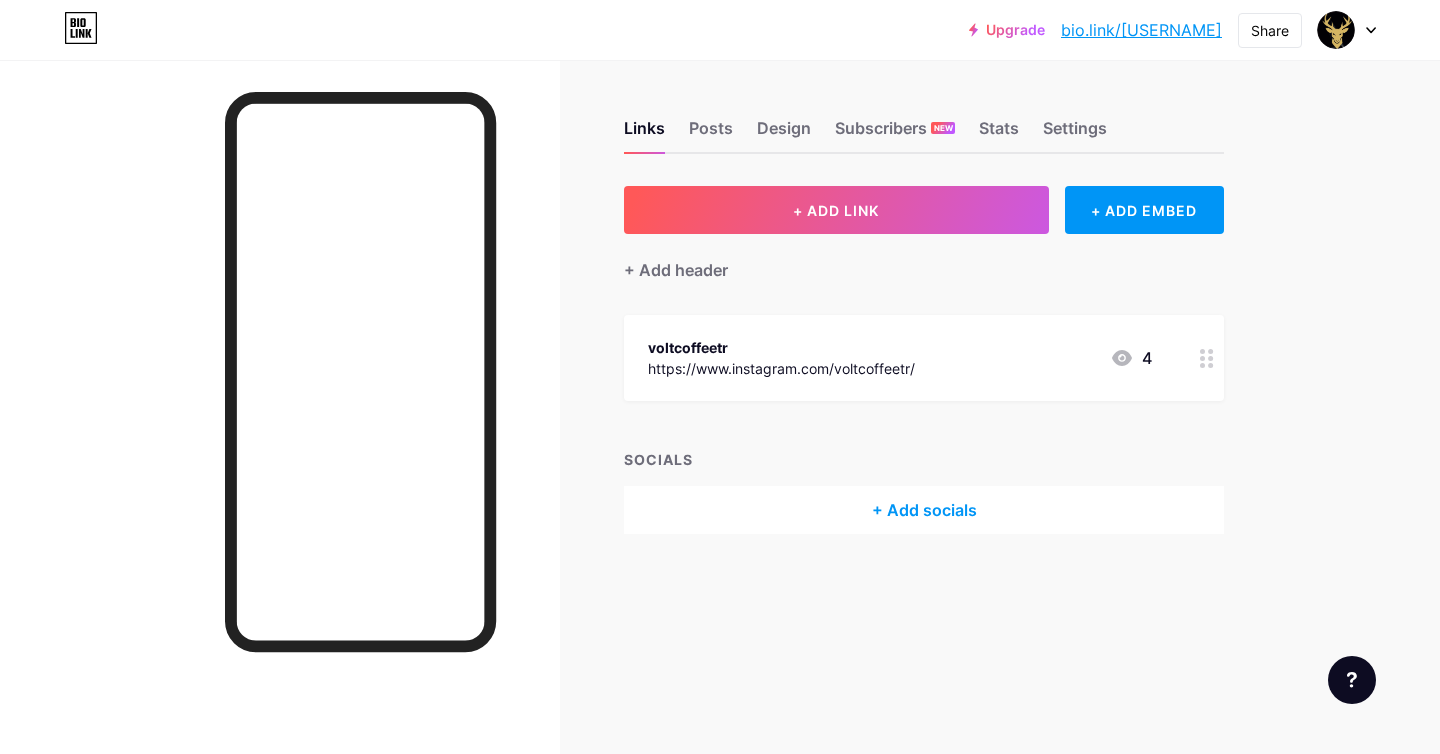 click on "voltcoffeetr
https://www.instagram.com/voltcoffeetr/
4" at bounding box center (900, 358) 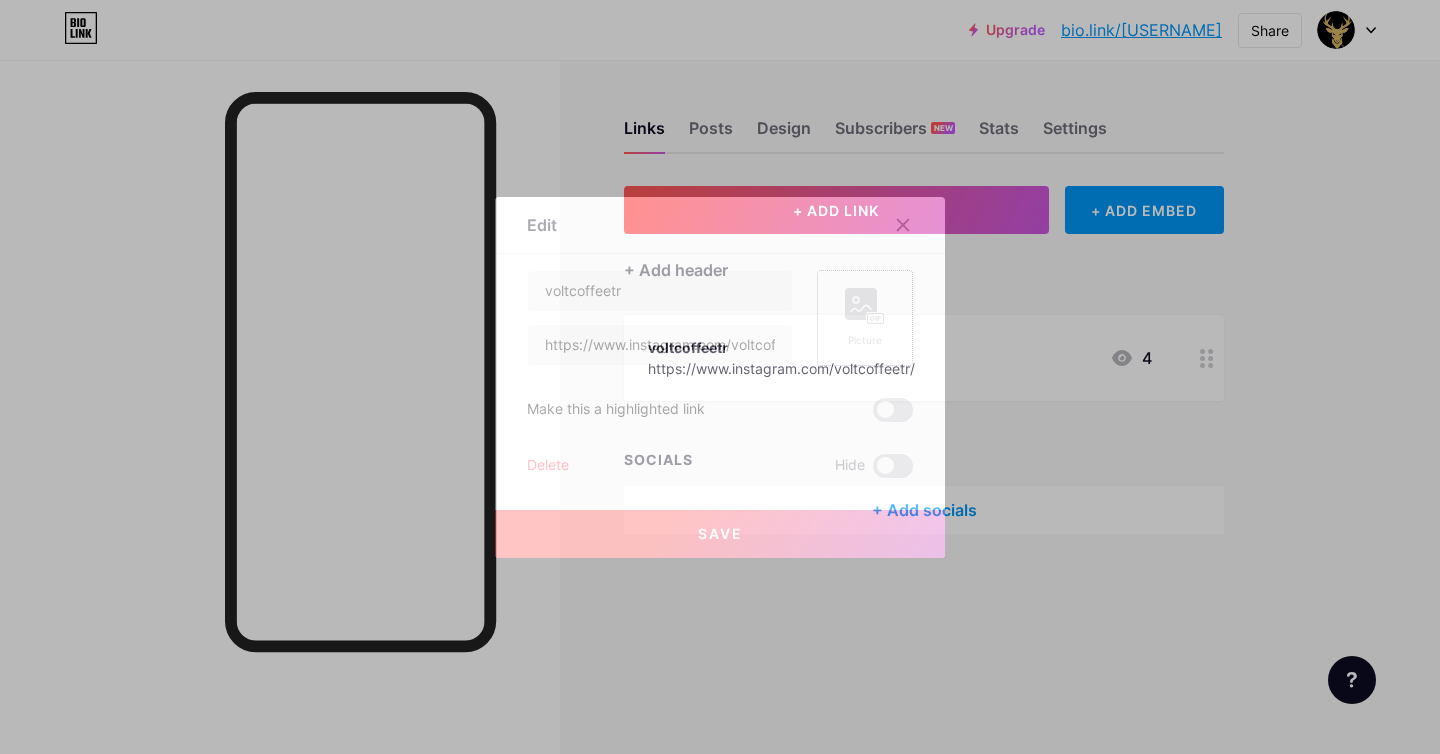 click 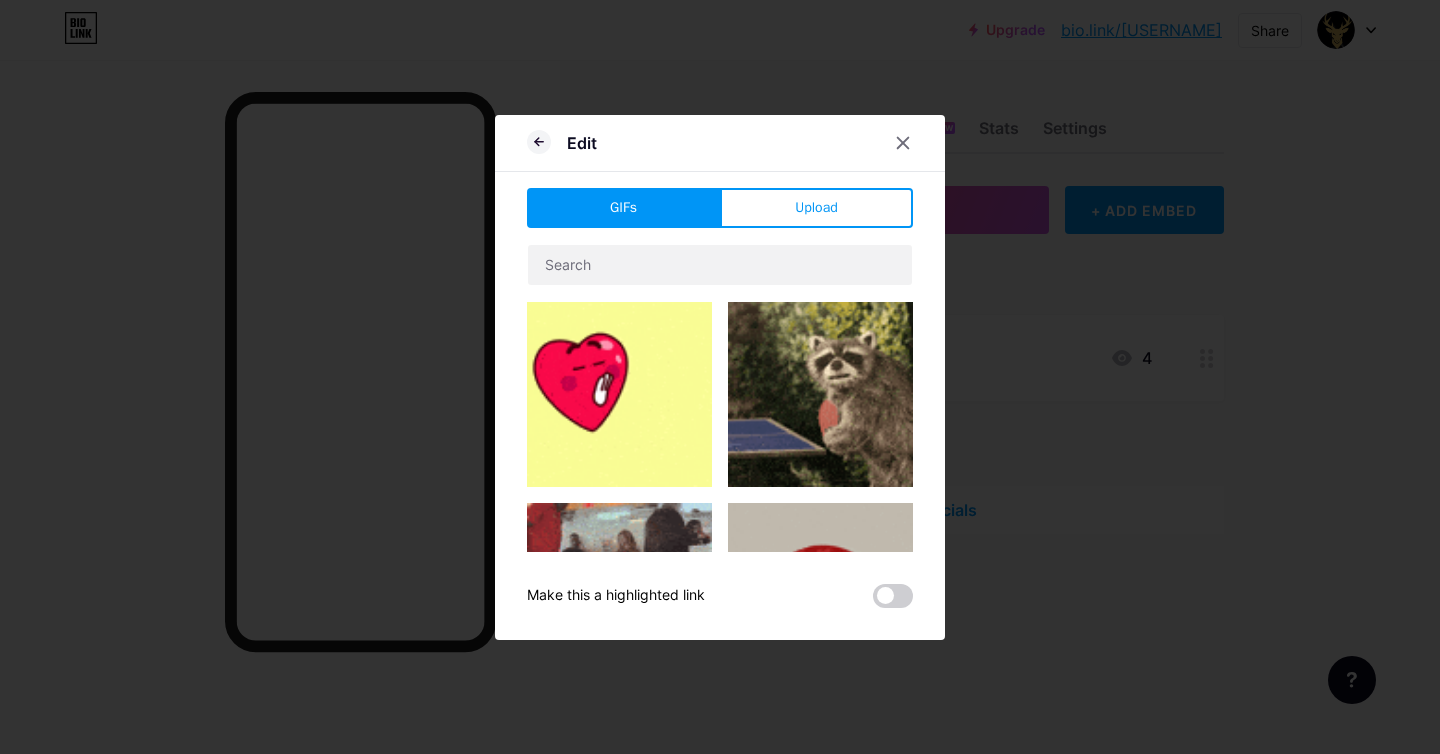 click 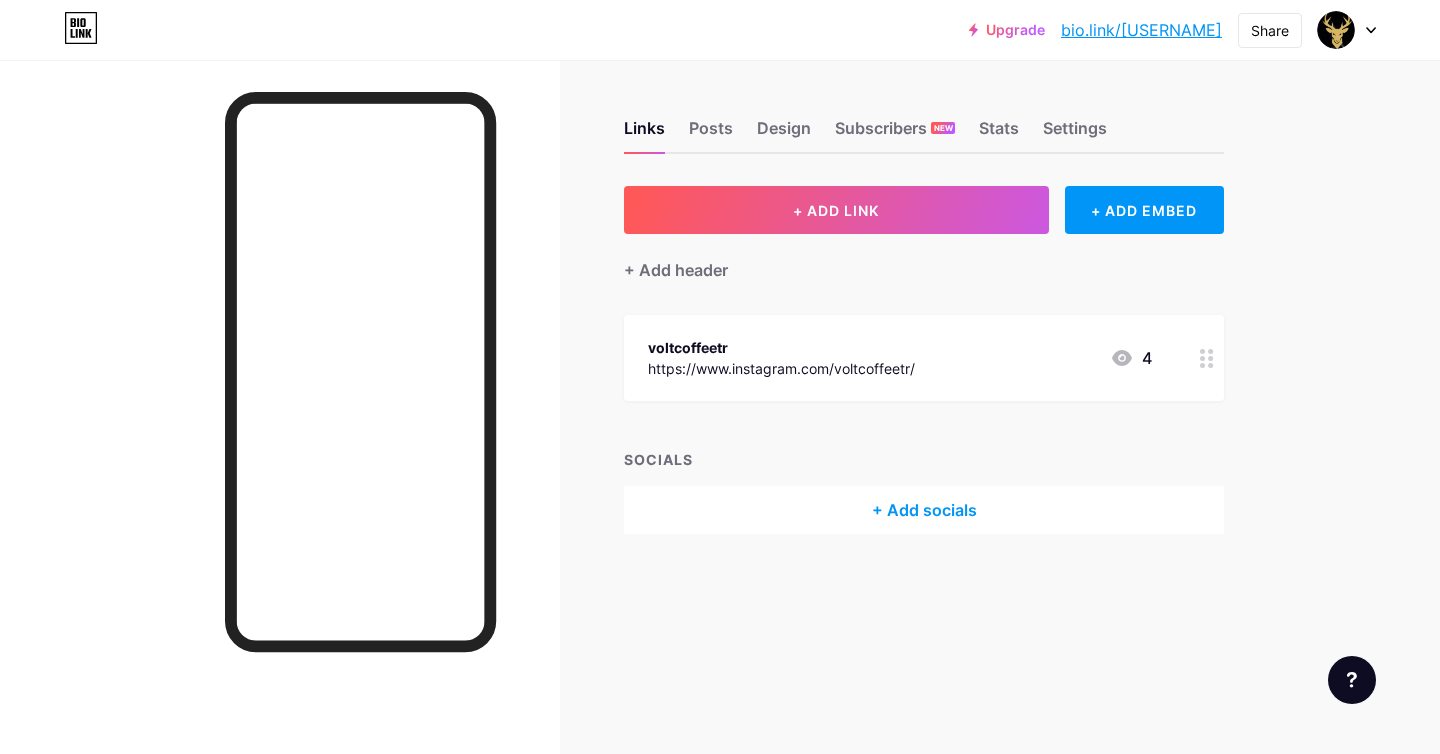 click 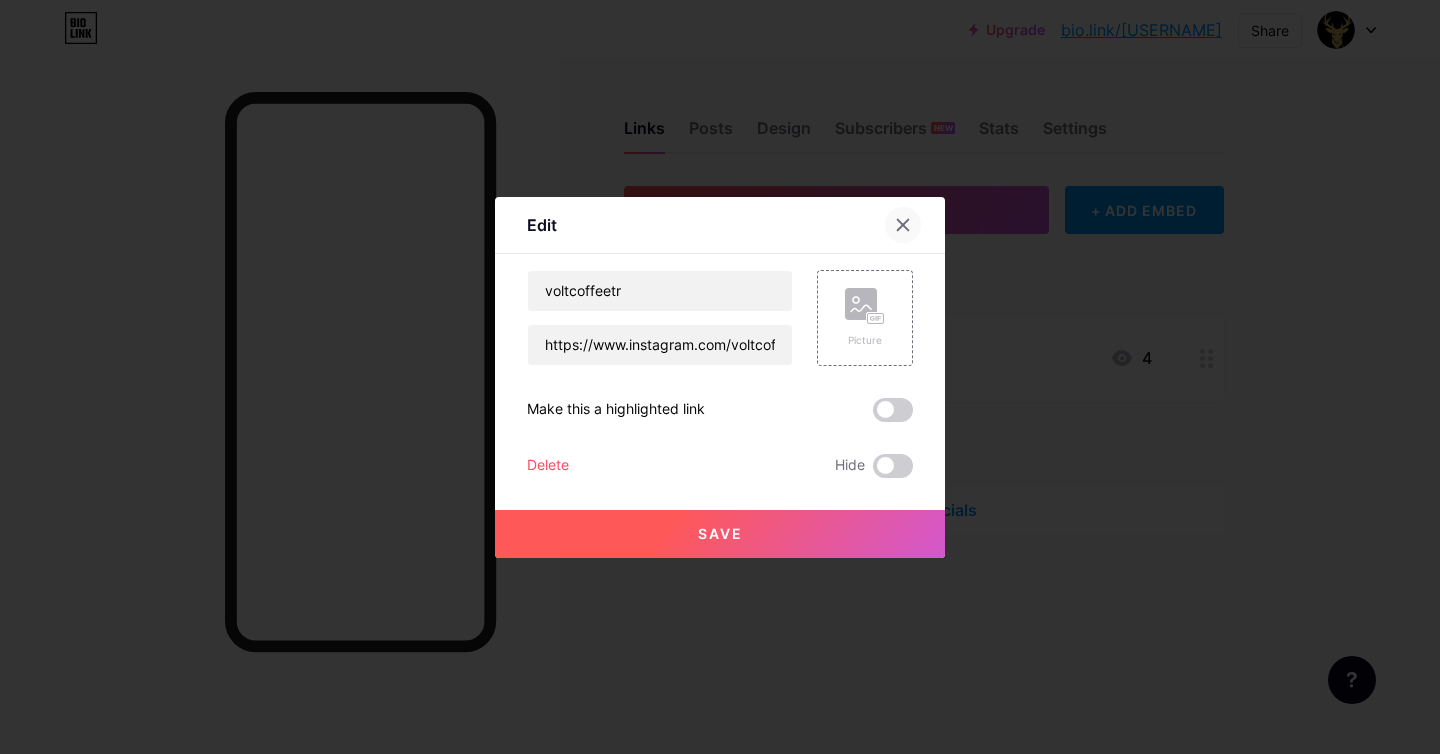 click 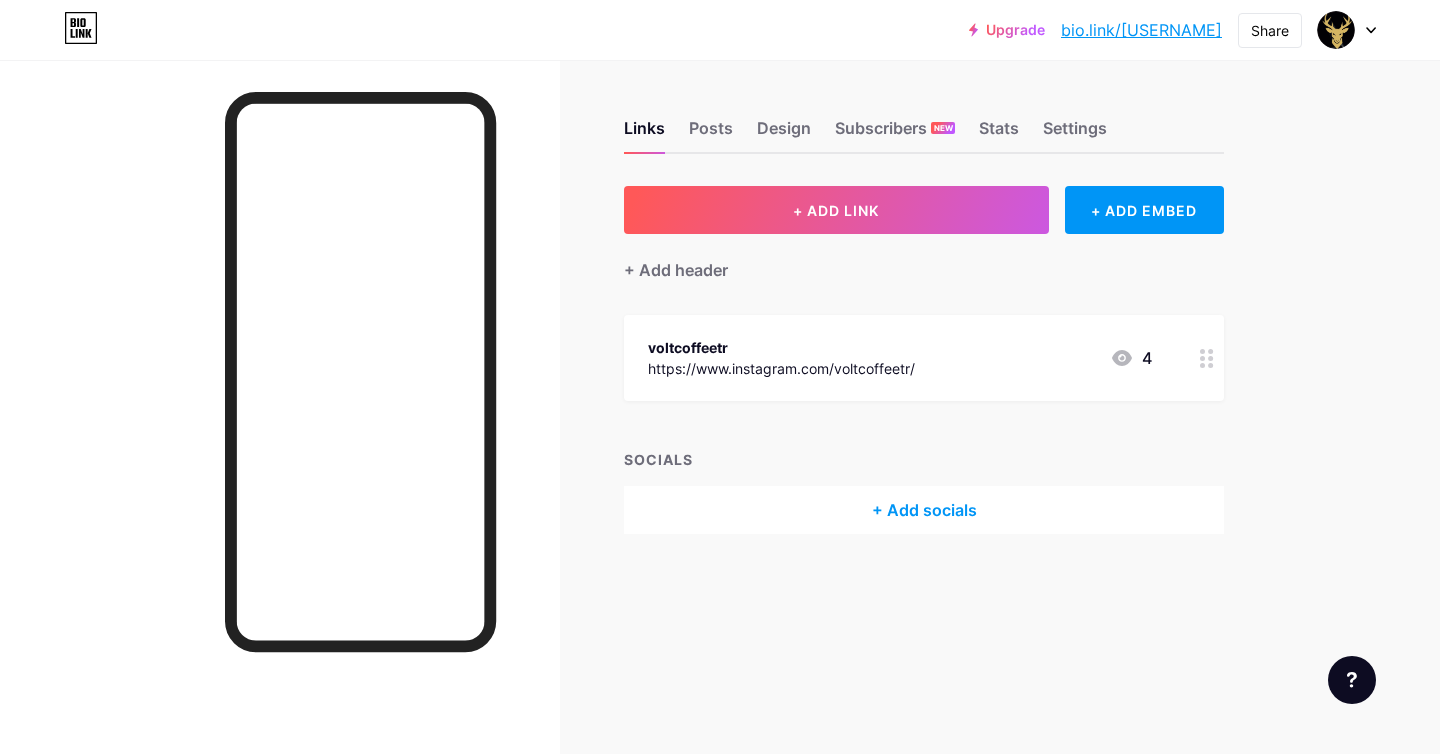 drag, startPoint x: 622, startPoint y: 352, endPoint x: 924, endPoint y: 370, distance: 302.53595 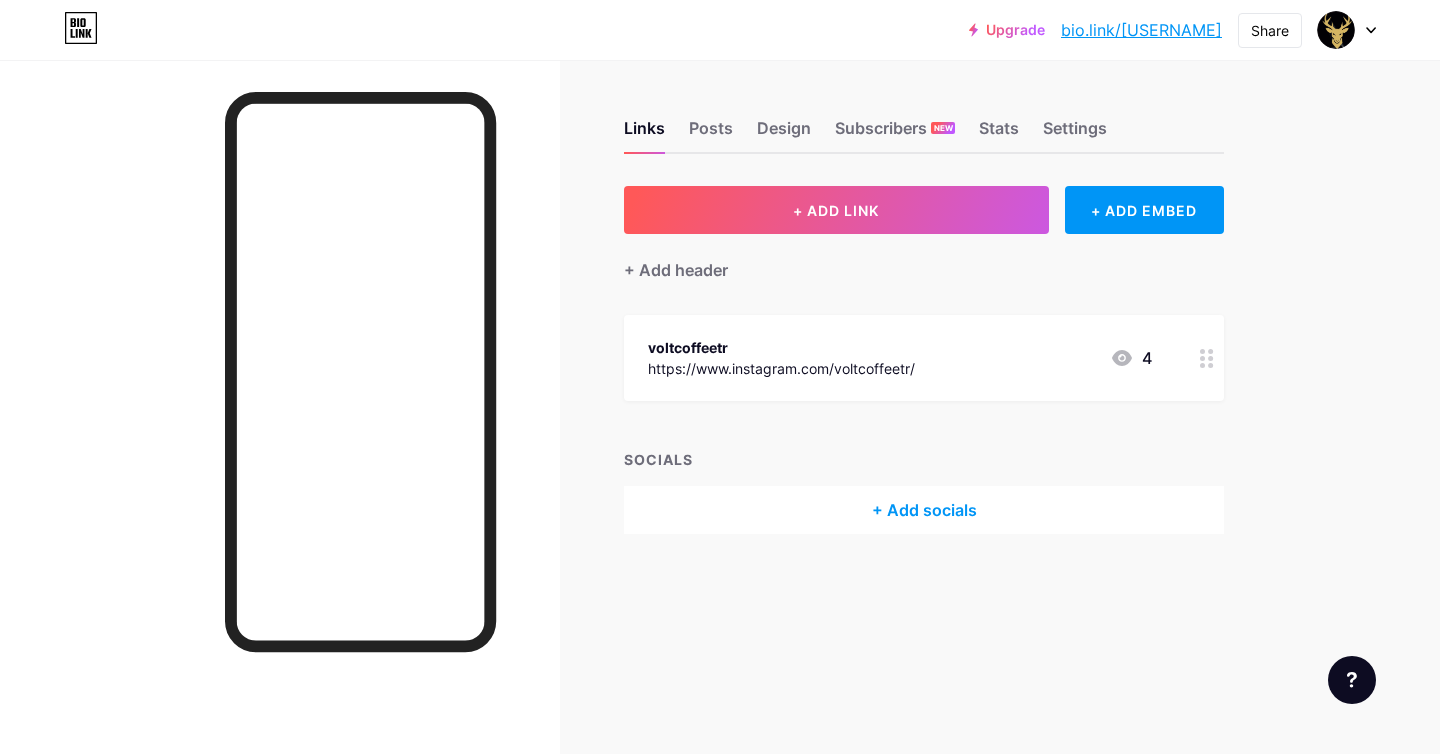 click on "Links
Posts
Design
Subscribers
NEW
Stats
Settings       + ADD LINK     + ADD EMBED
+ Add header
voltcoffeetr
https://www.instagram.com/voltcoffeetr/
4
SOCIALS     + Add socials                       Feature requests             Help center         Contact support" at bounding box center (654, 347) 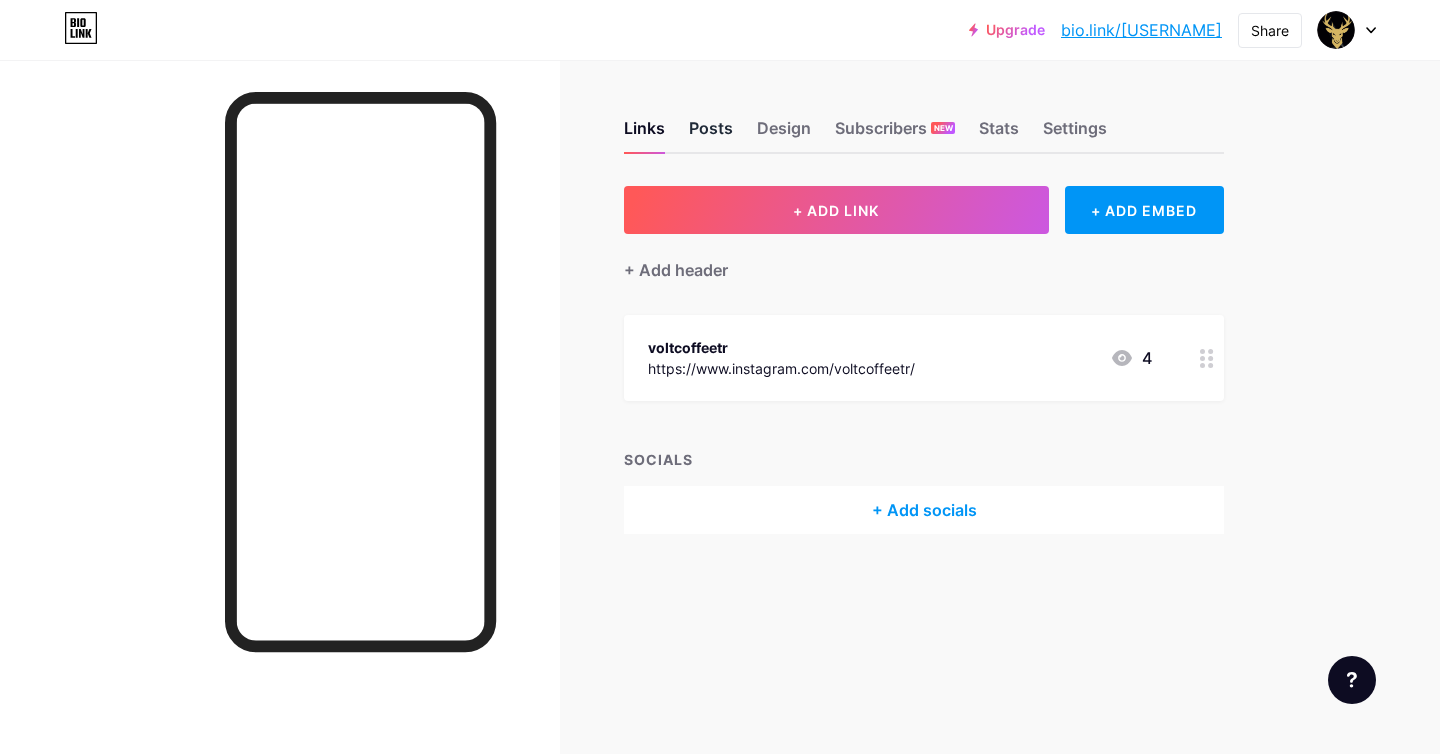 click on "Posts" at bounding box center (711, 134) 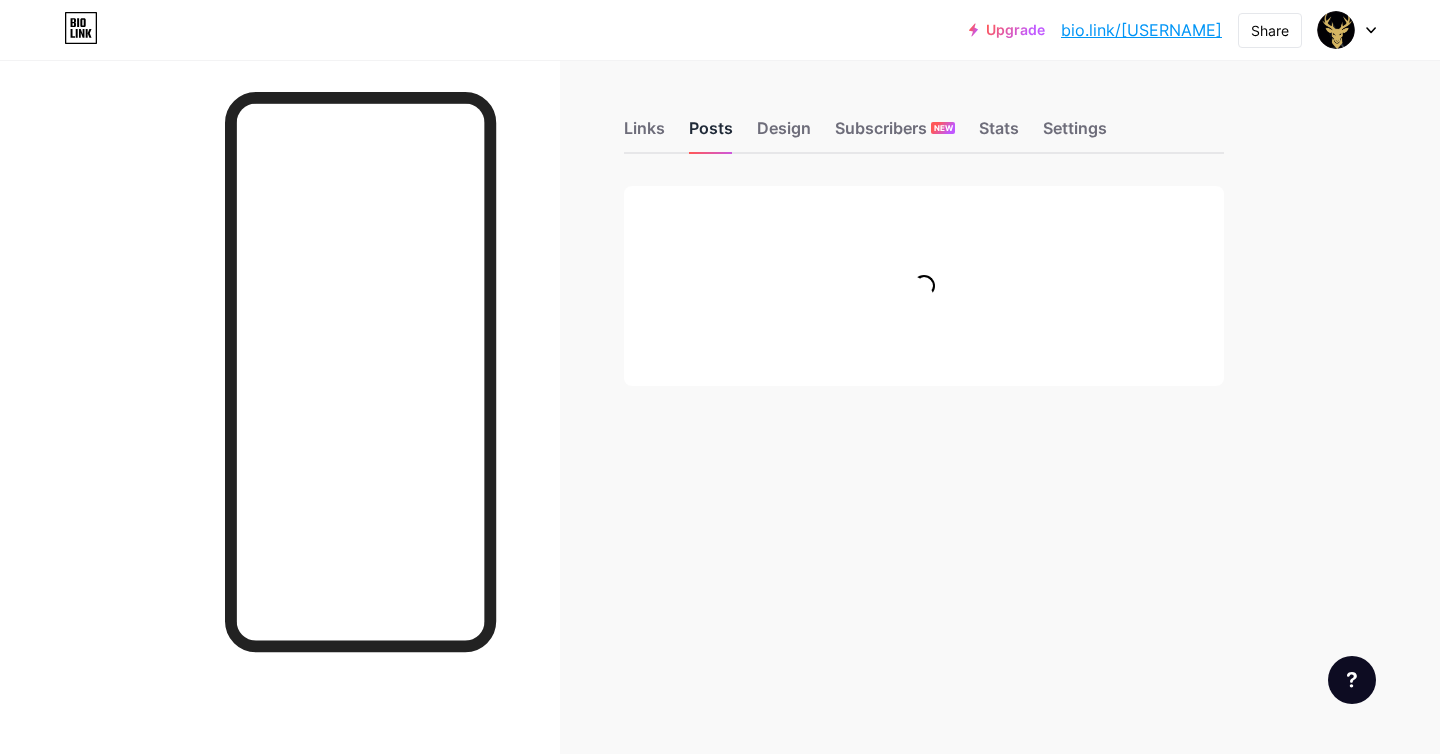 click on "Posts" at bounding box center (711, 134) 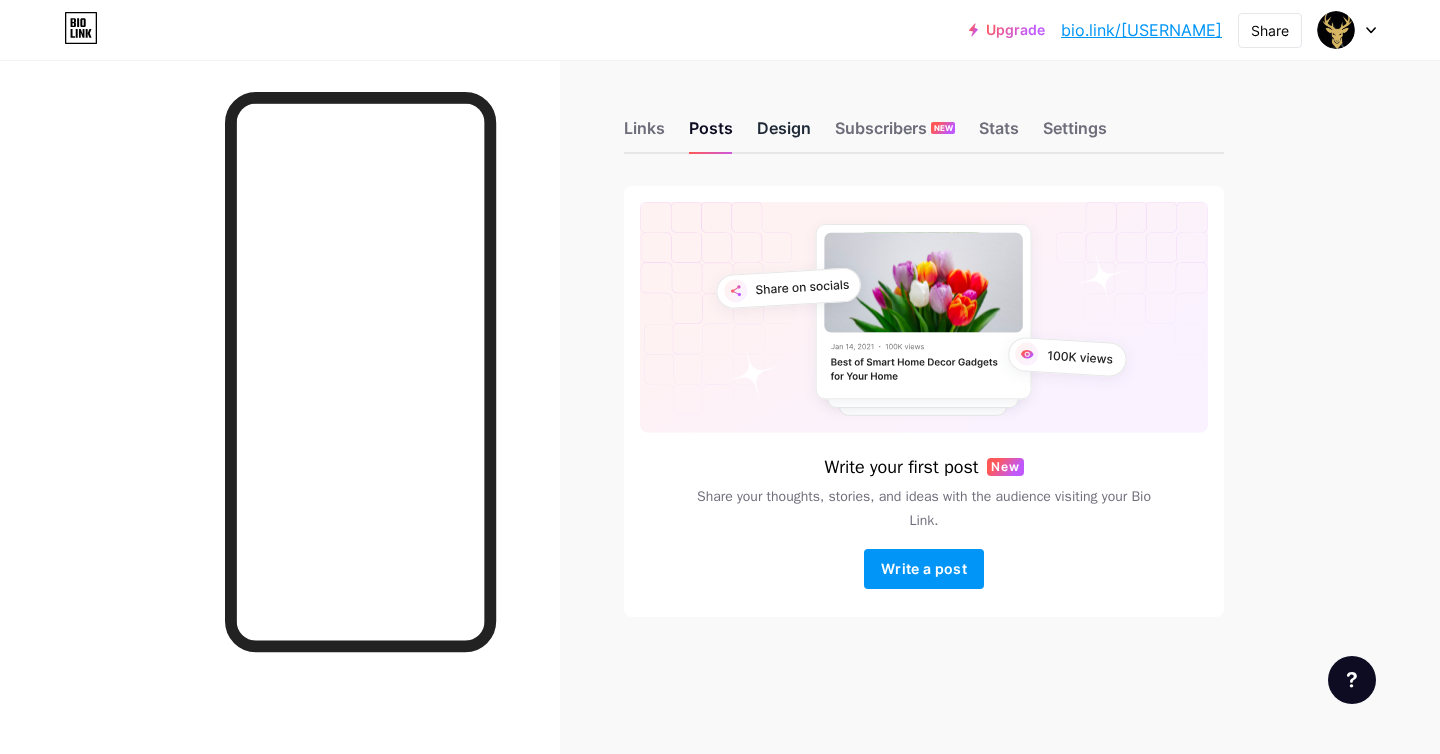 click on "Design" at bounding box center (784, 134) 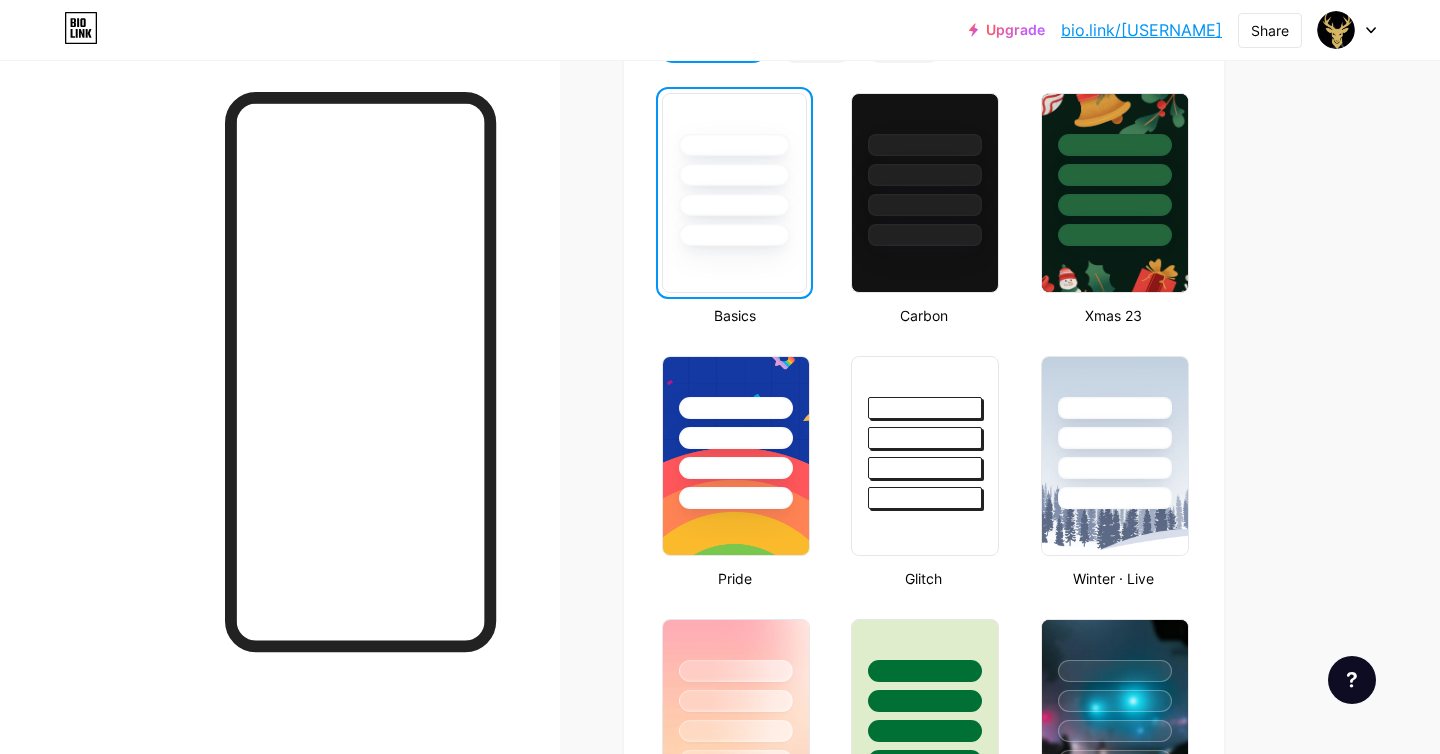 scroll, scrollTop: 0, scrollLeft: 0, axis: both 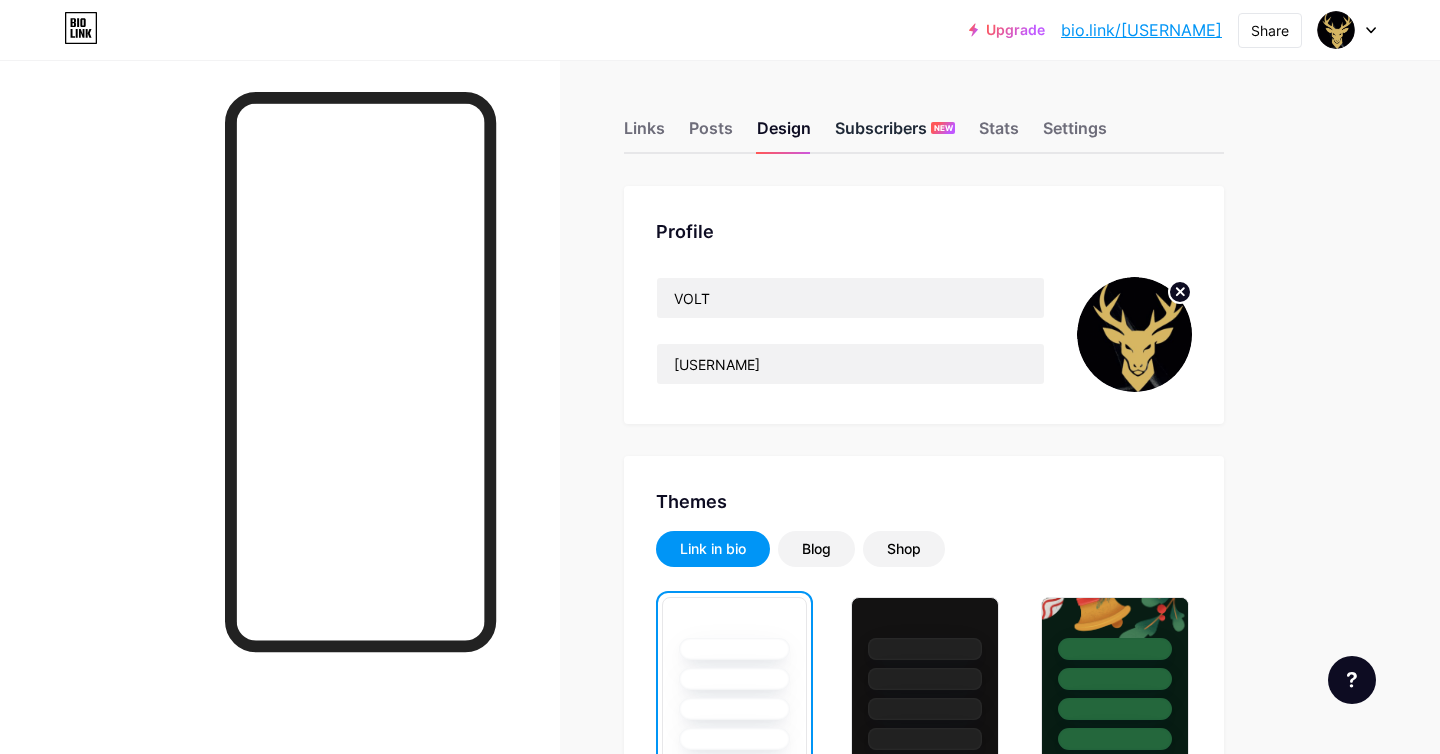 click on "Subscribers
NEW" at bounding box center (895, 134) 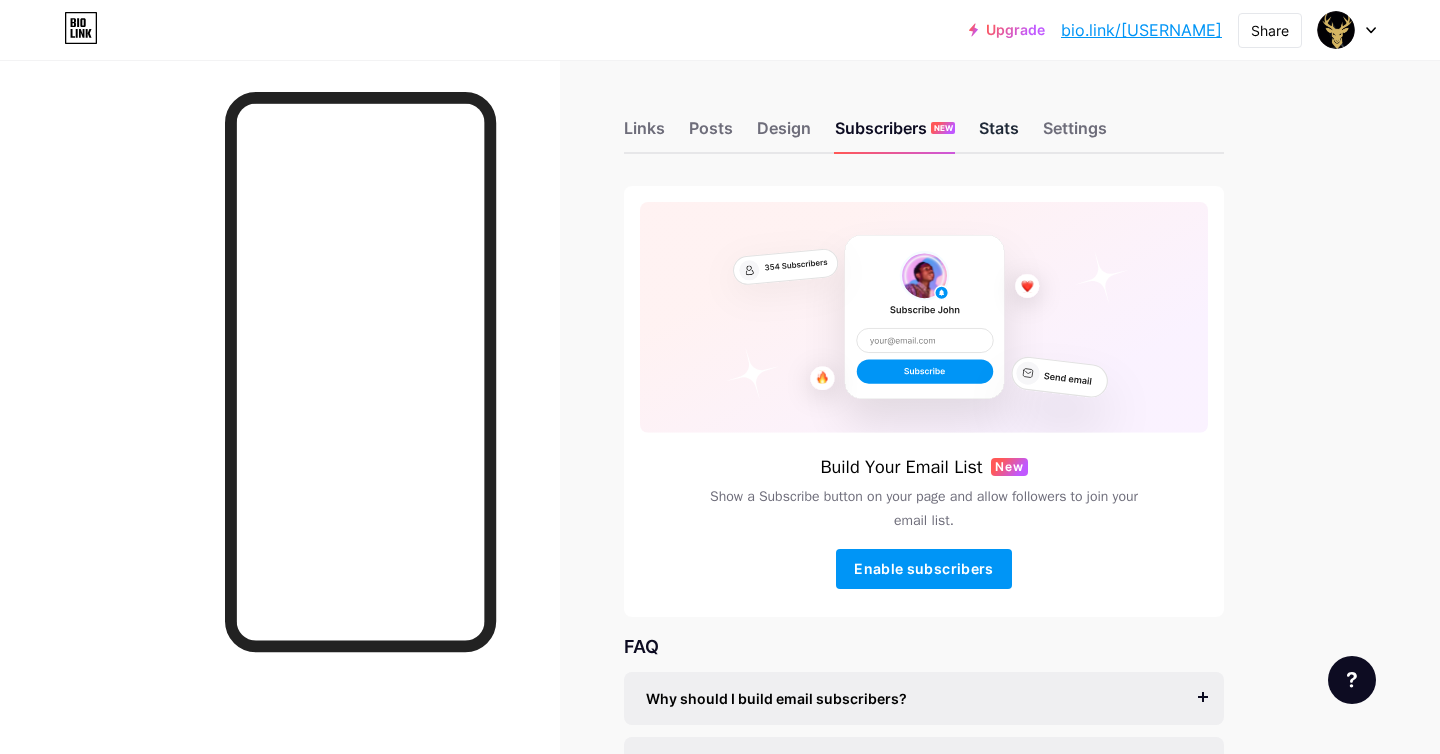 click on "Stats" at bounding box center [999, 134] 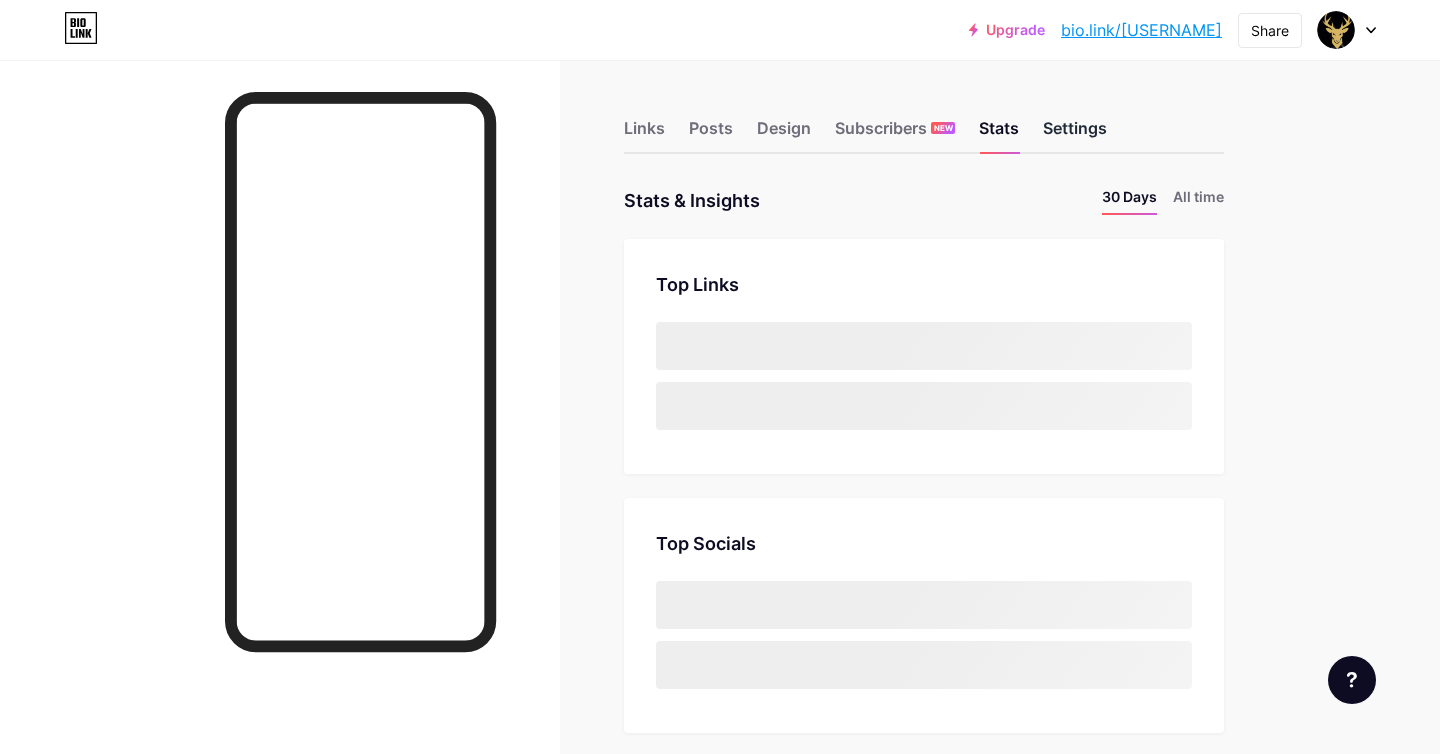 scroll, scrollTop: 999246, scrollLeft: 998560, axis: both 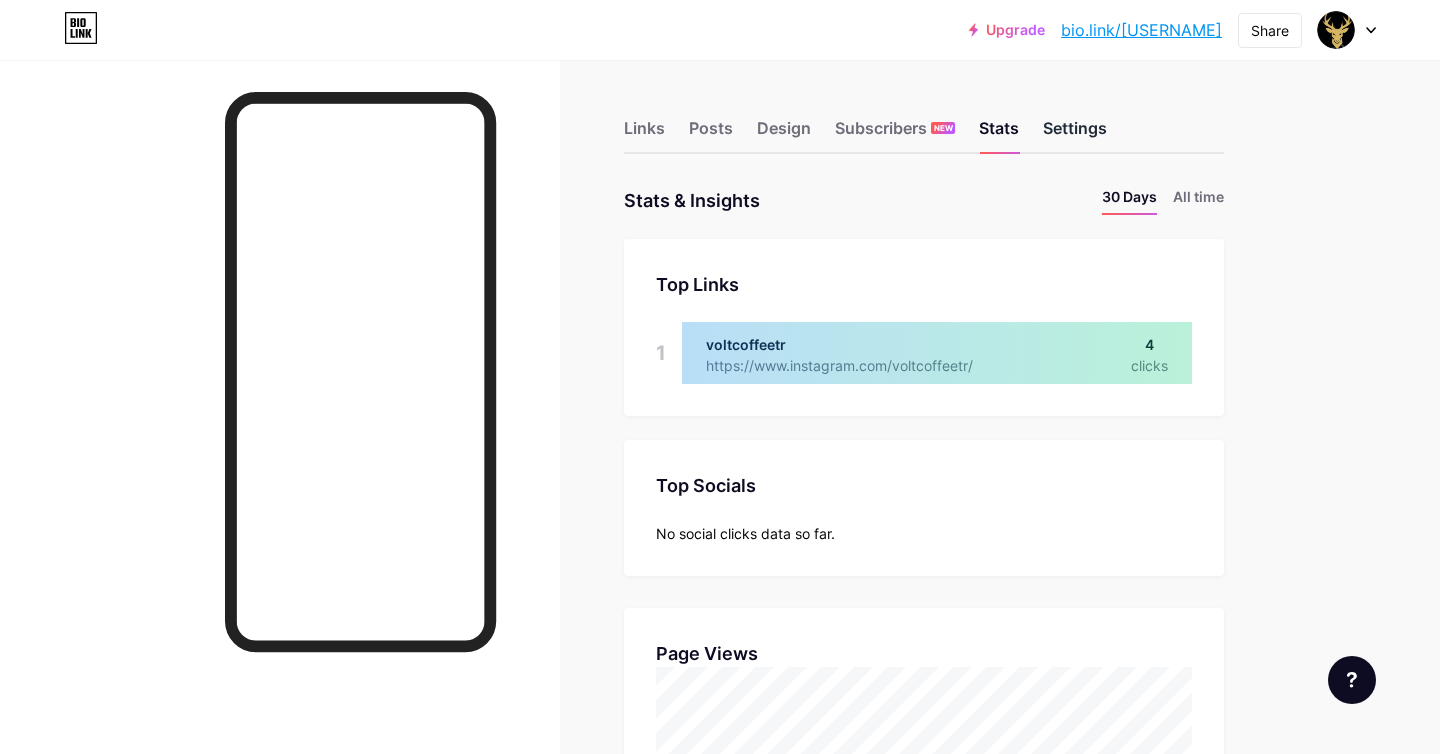 click on "Settings" at bounding box center [1075, 134] 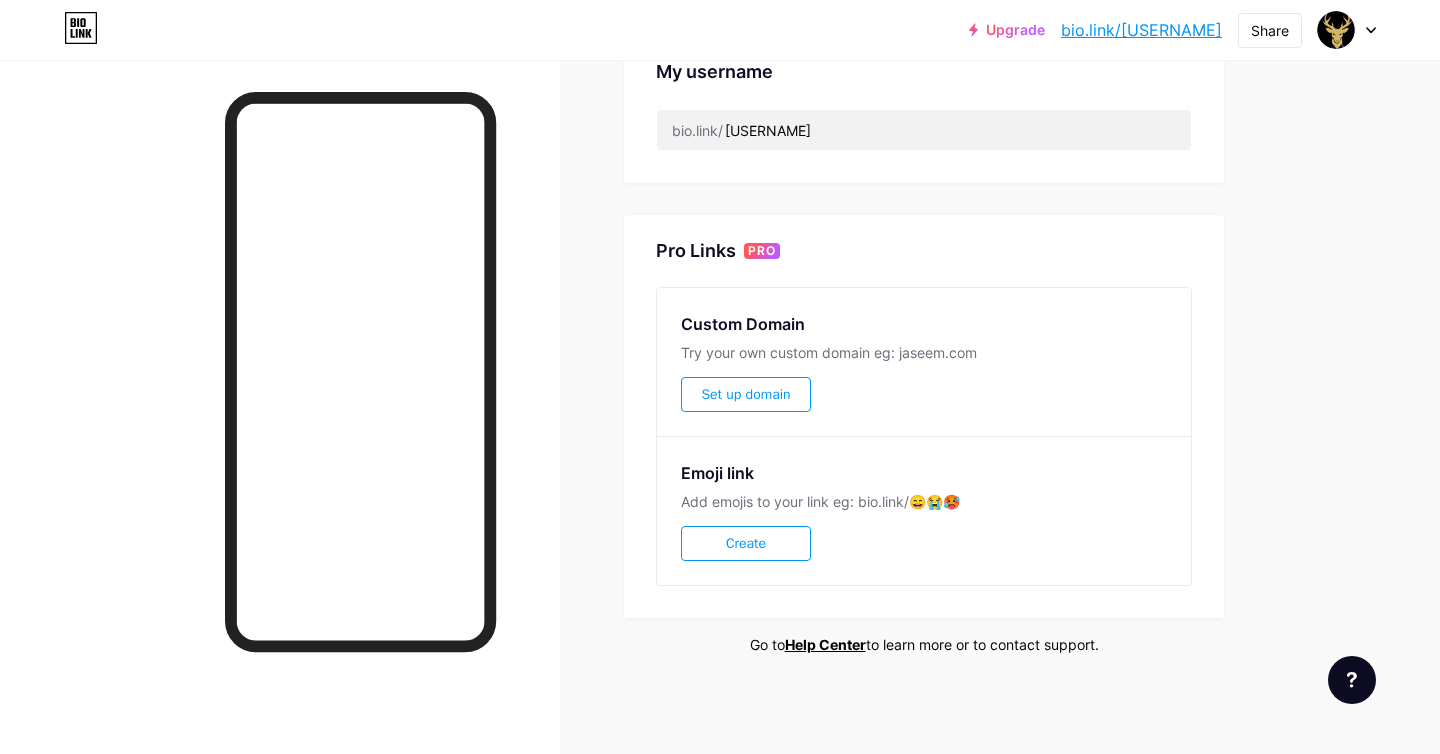 scroll, scrollTop: 0, scrollLeft: 0, axis: both 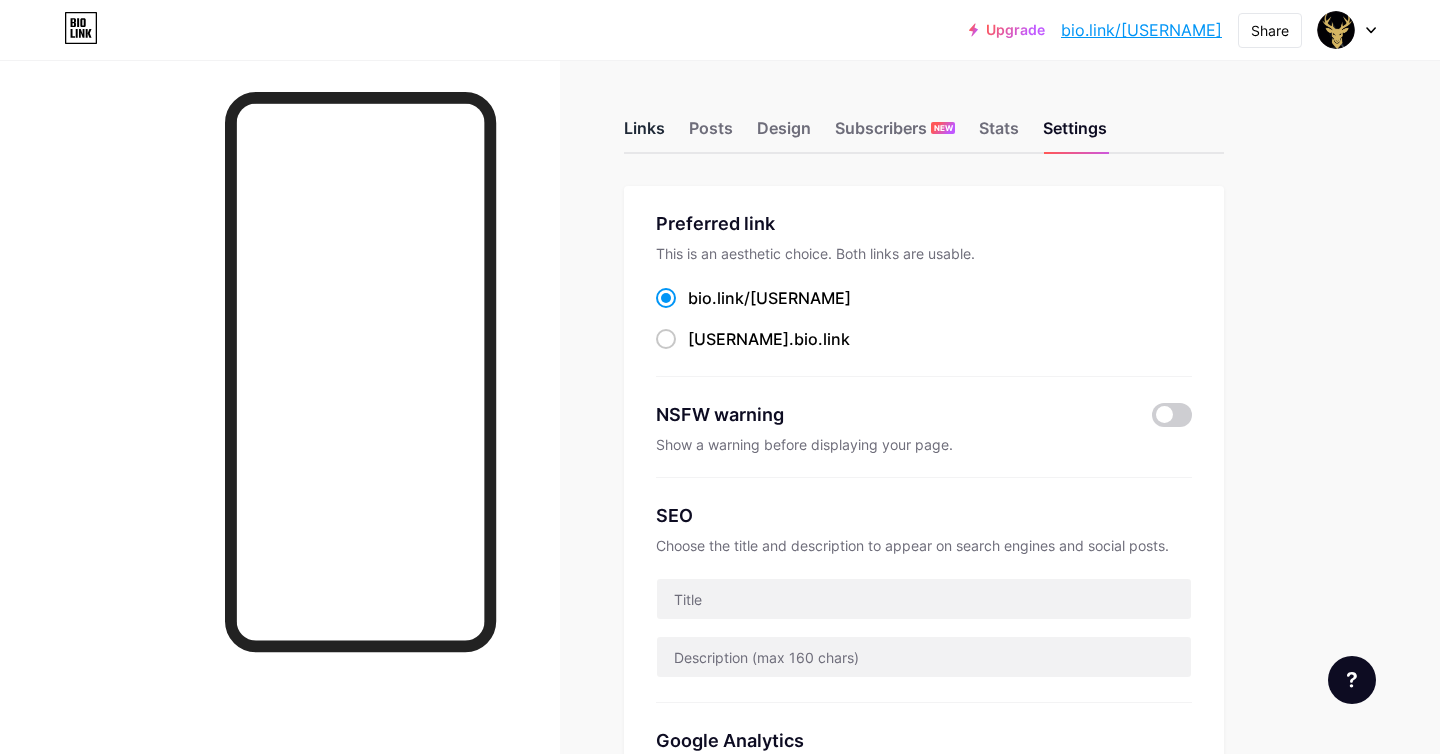 click on "Links" at bounding box center [644, 134] 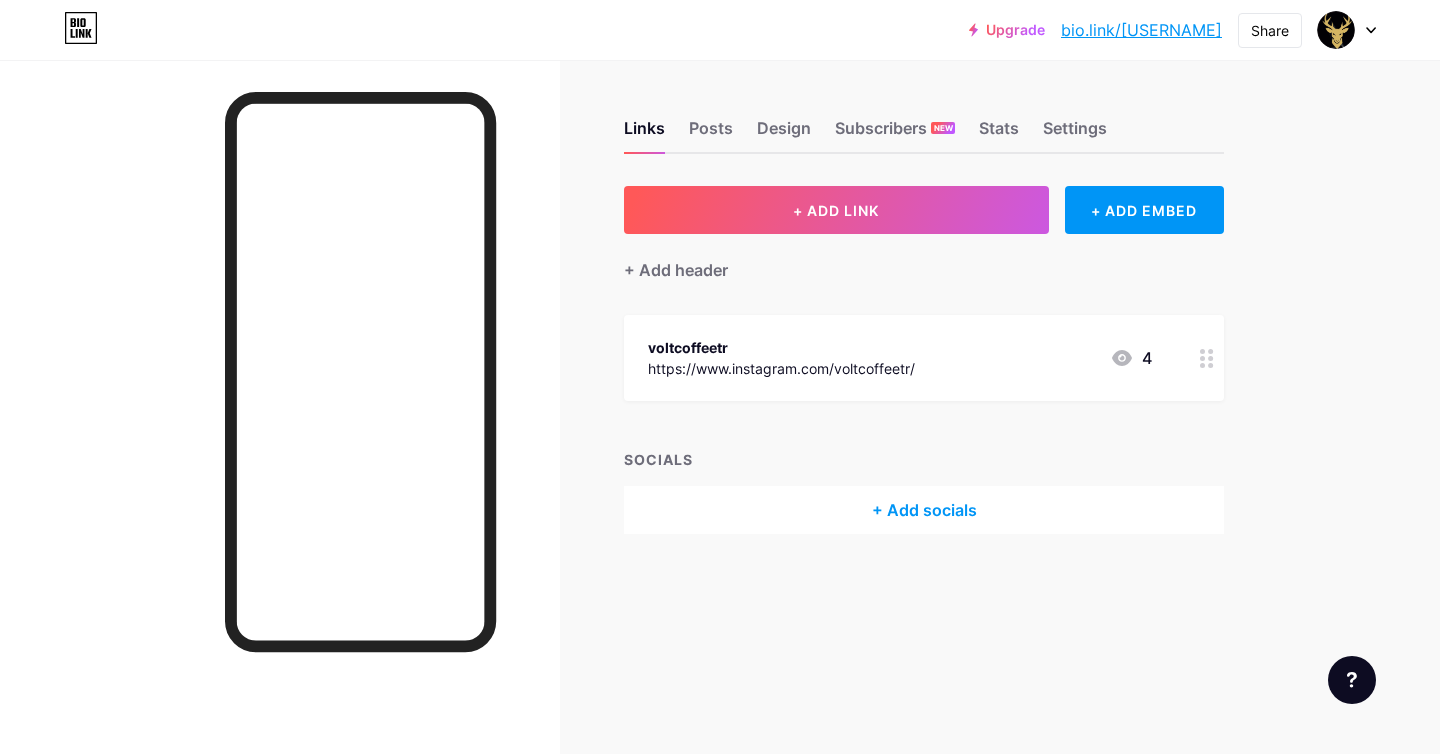 drag, startPoint x: 636, startPoint y: 364, endPoint x: 945, endPoint y: 369, distance: 309.04044 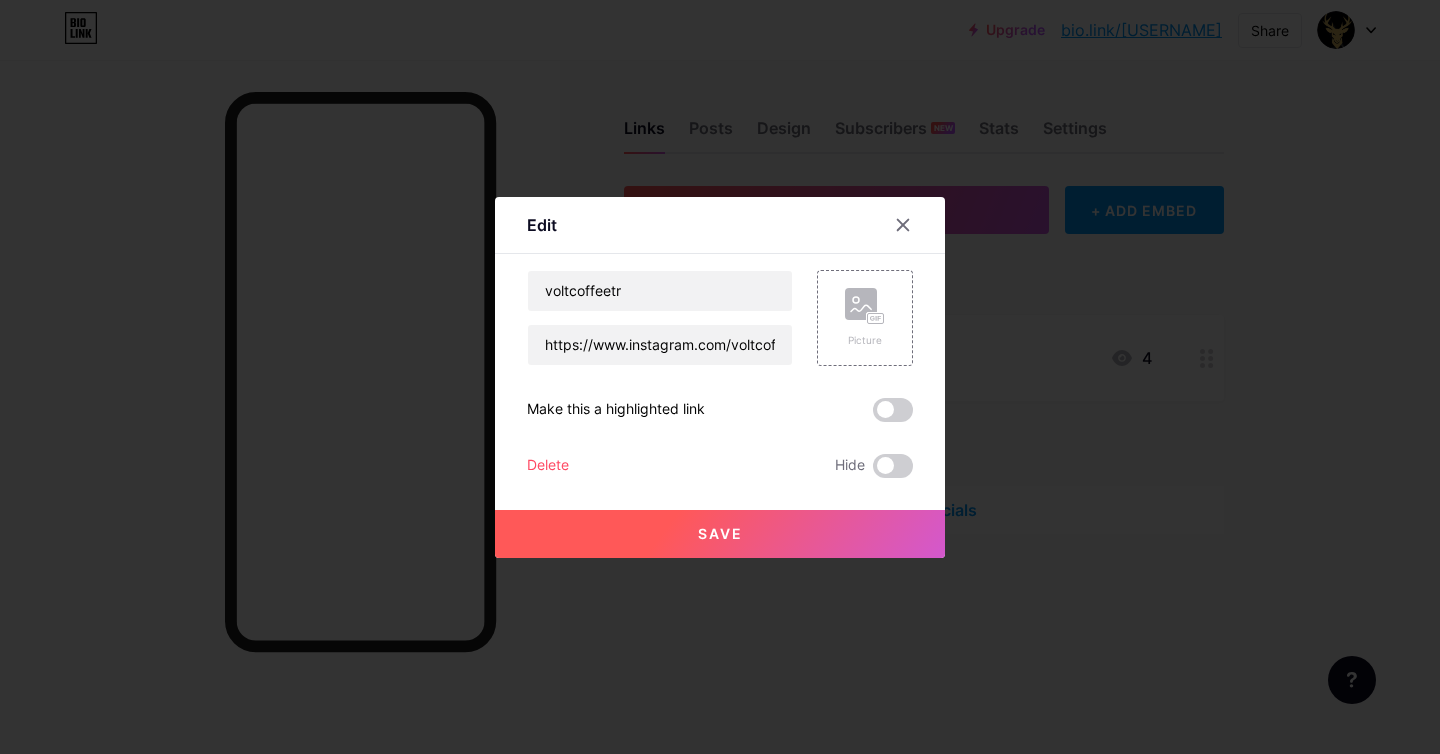 click on "voltcoffeetr     https://www.instagram.com/voltcoffeetr/                     Picture
Make this a highlighted link
Delete
Hide         Save" at bounding box center [720, 374] 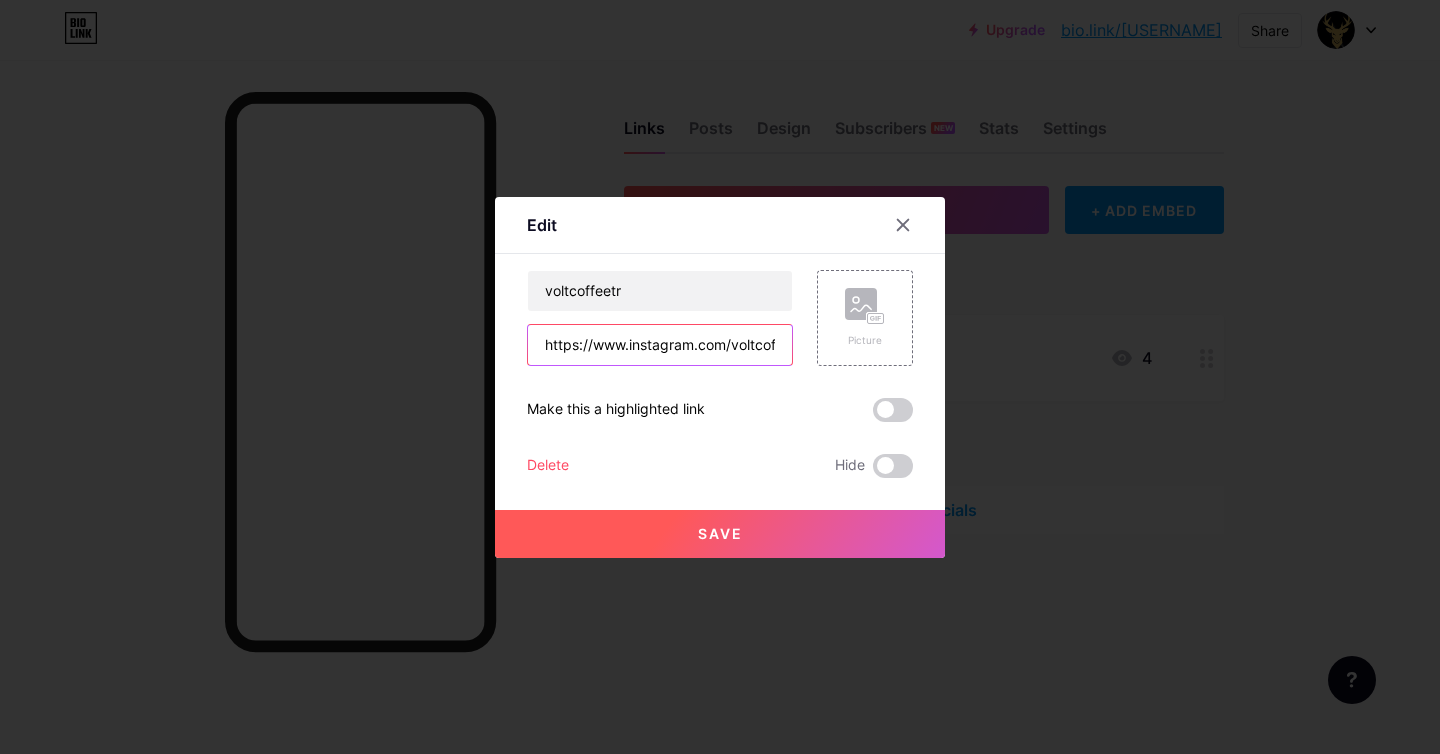 click on "https://www.instagram.com/voltcoffeetr/" at bounding box center (660, 345) 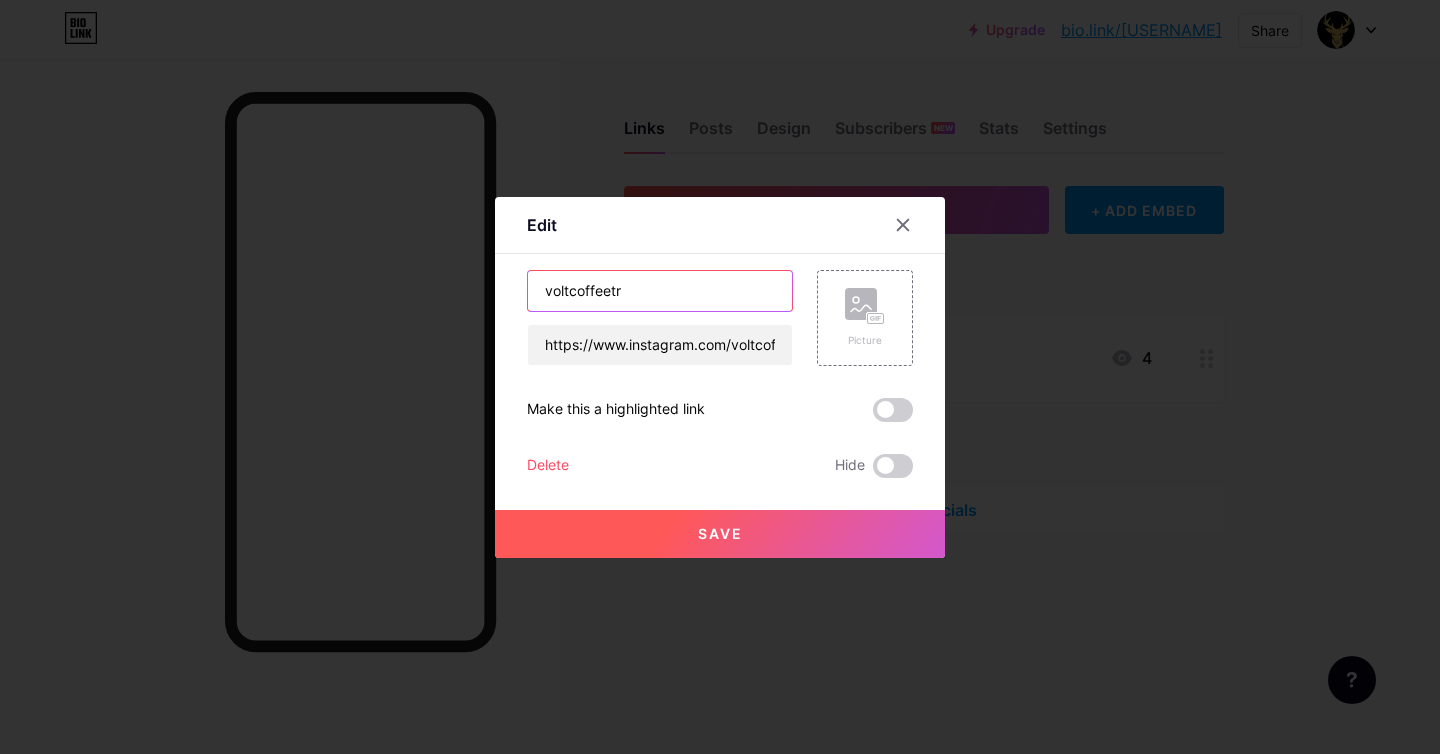 click on "voltcoffeetr" at bounding box center (660, 291) 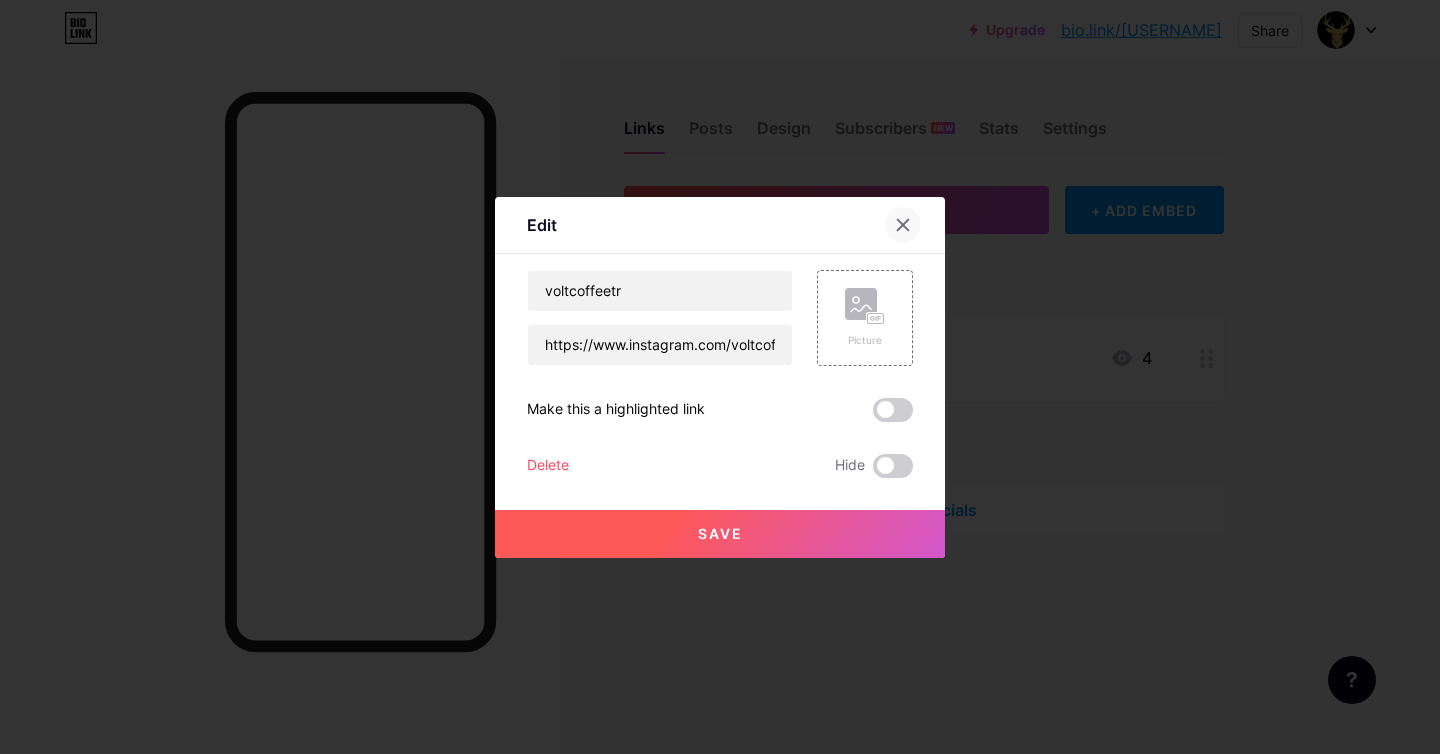click at bounding box center (903, 225) 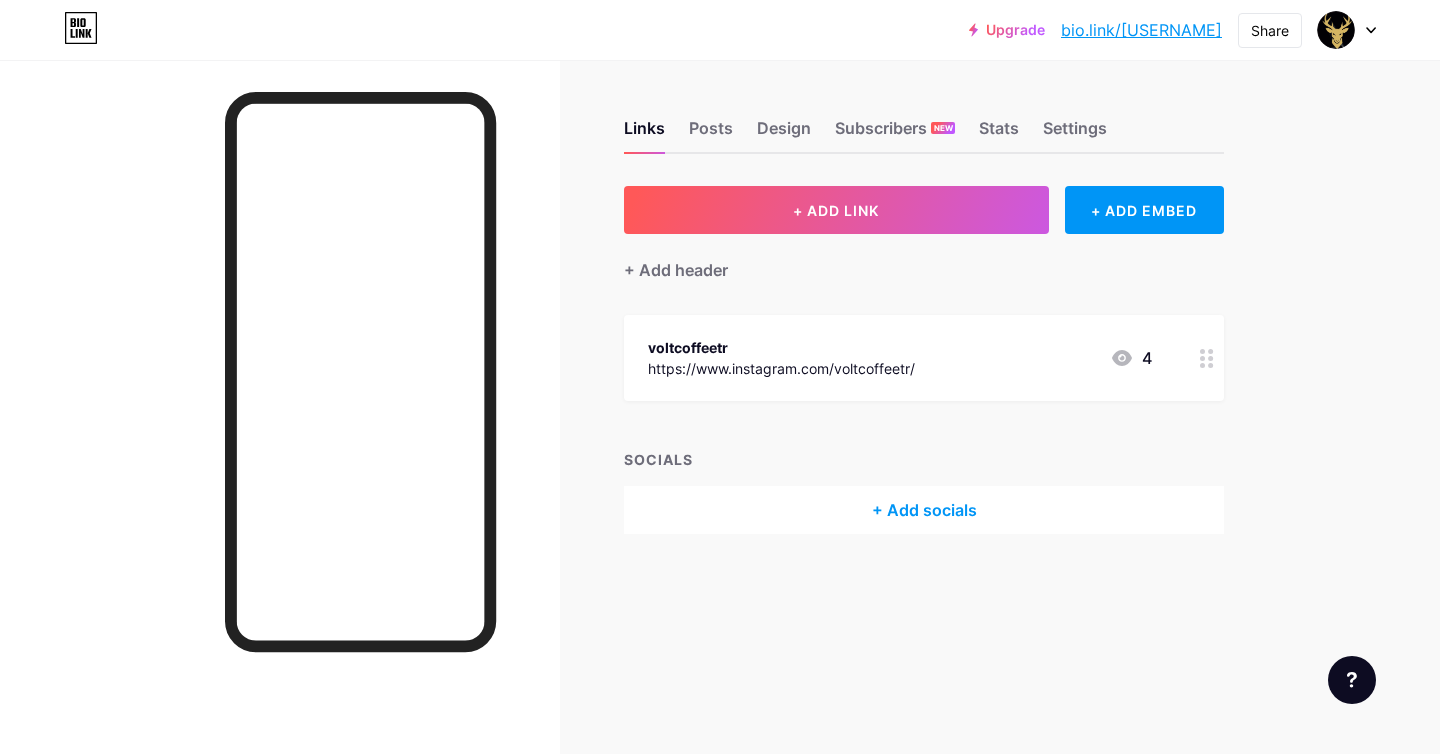 click on "Links
Posts
Design
Subscribers
NEW
Stats
Settings       + ADD LINK     + ADD EMBED
+ Add header
voltcoffeetr
https://www.instagram.com/voltcoffeetr/
4
SOCIALS     + Add socials                       Feature requests             Help center         Contact support" at bounding box center (654, 347) 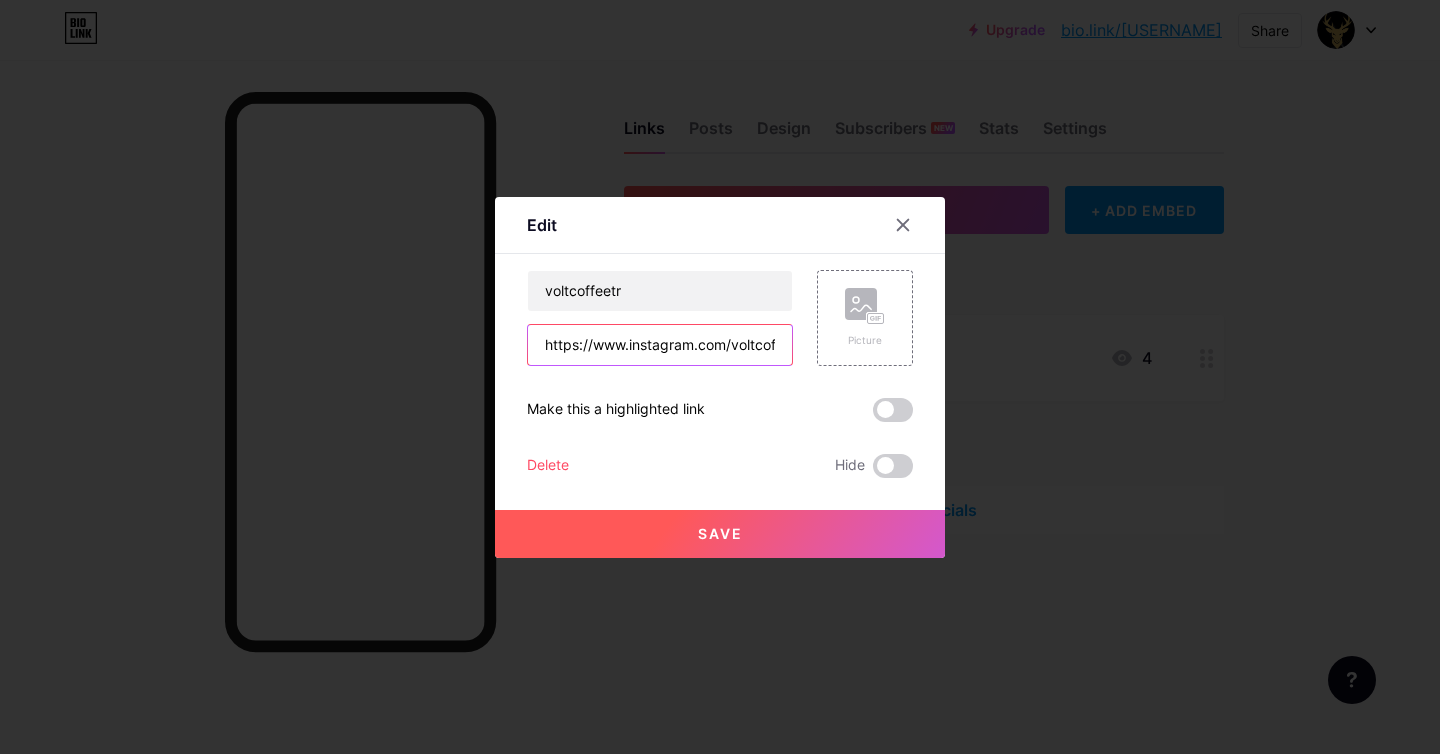 click on "https://www.instagram.com/voltcoffeetr/" at bounding box center (660, 345) 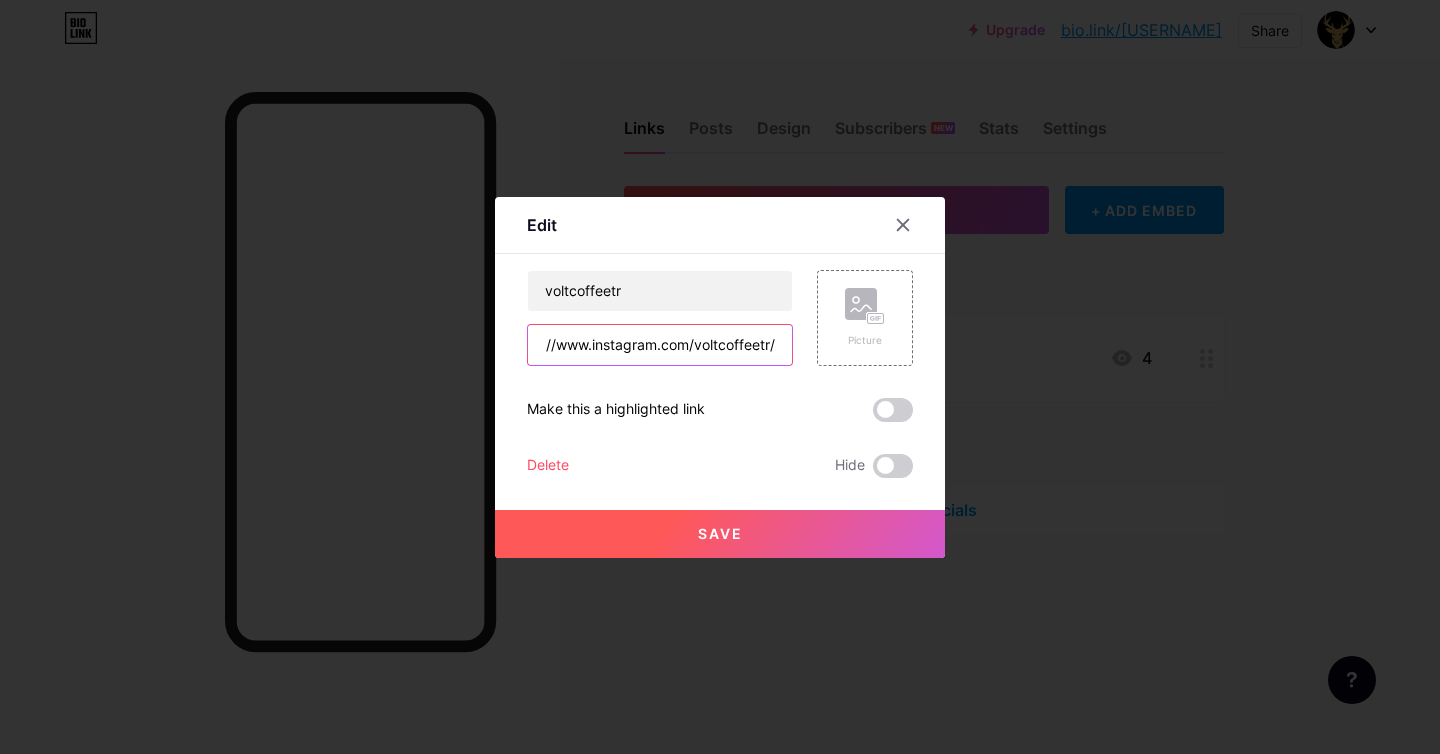 scroll, scrollTop: 0, scrollLeft: 0, axis: both 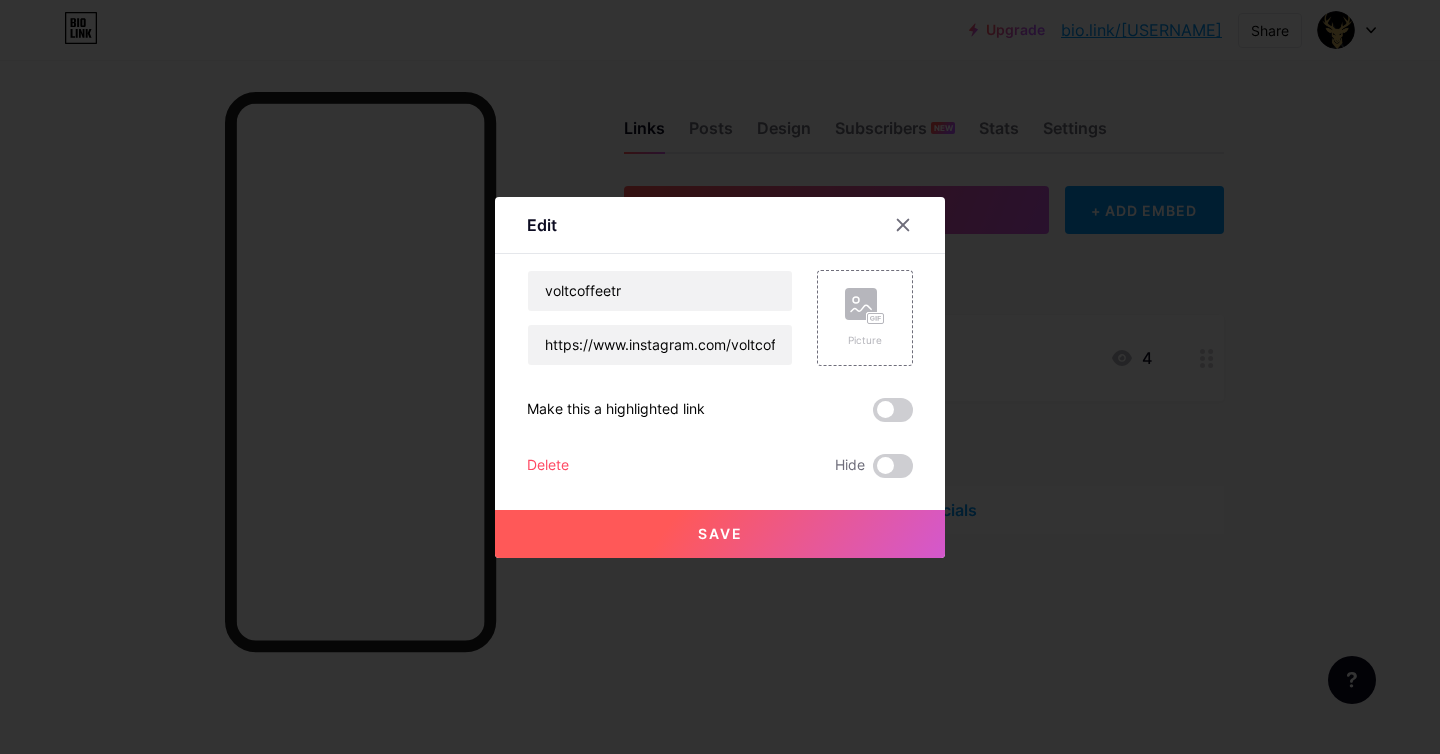 click at bounding box center [720, 377] 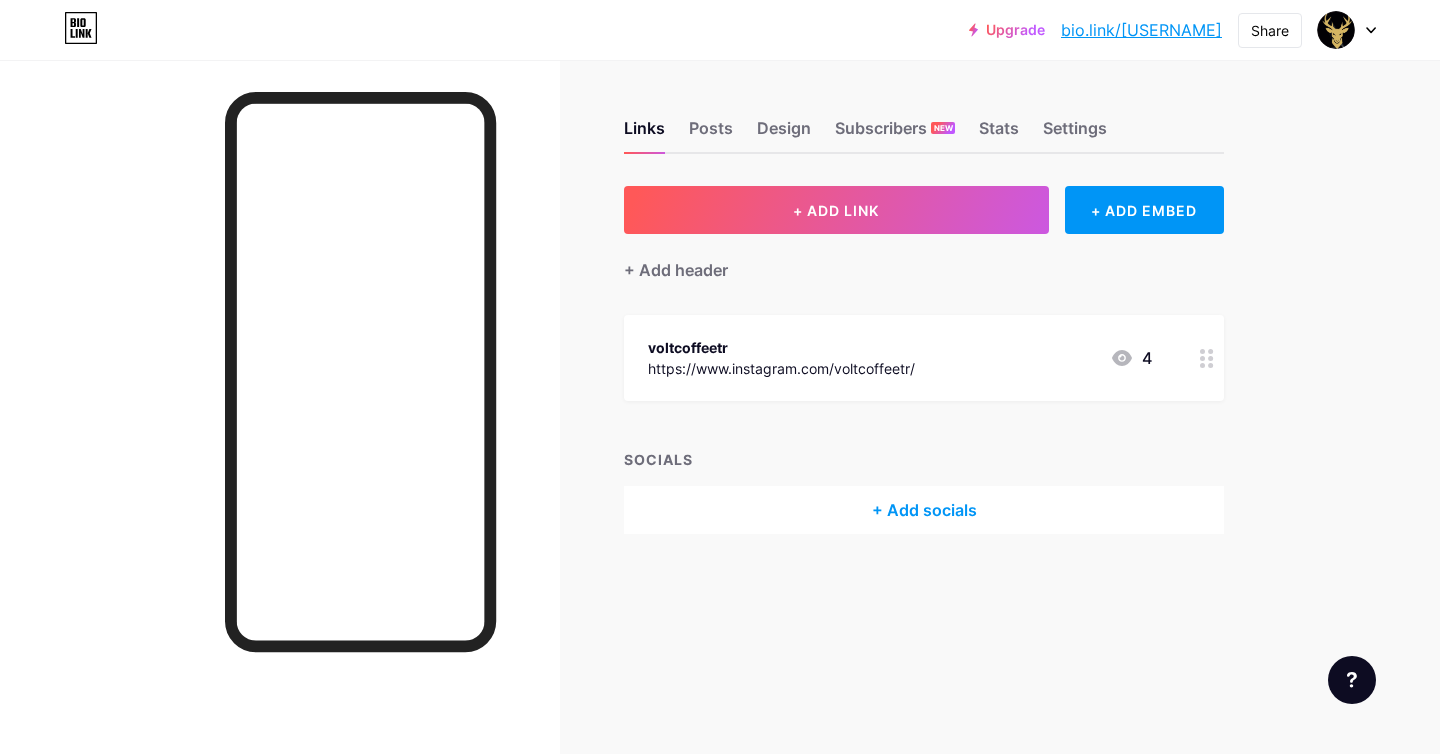 click on "Upgrade   bio.link/veysel...   bio.link/veyselgn   Share               Switch accounts     VOLT   bio.link/veyselgn       + Add a new page        Account settings   Logout" at bounding box center (720, 30) 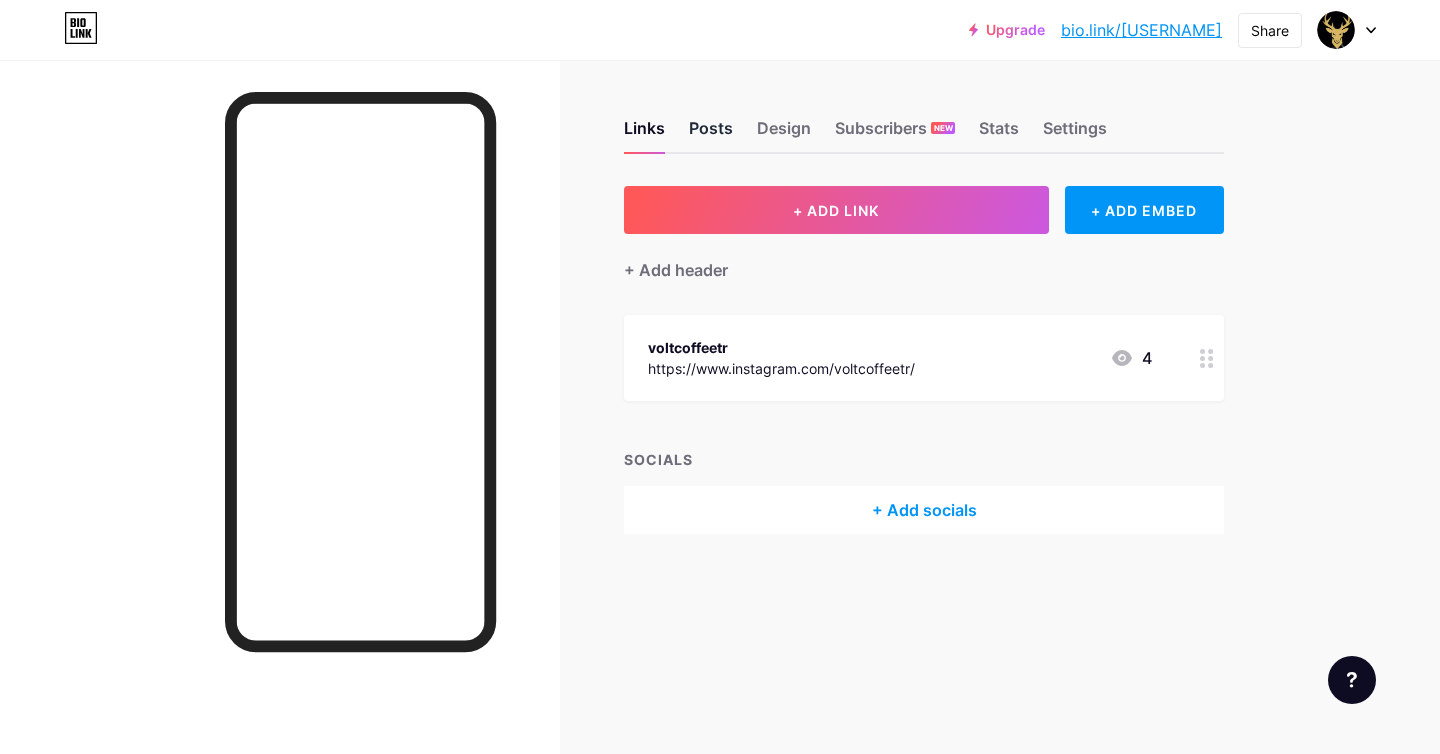 click on "Posts" at bounding box center (711, 134) 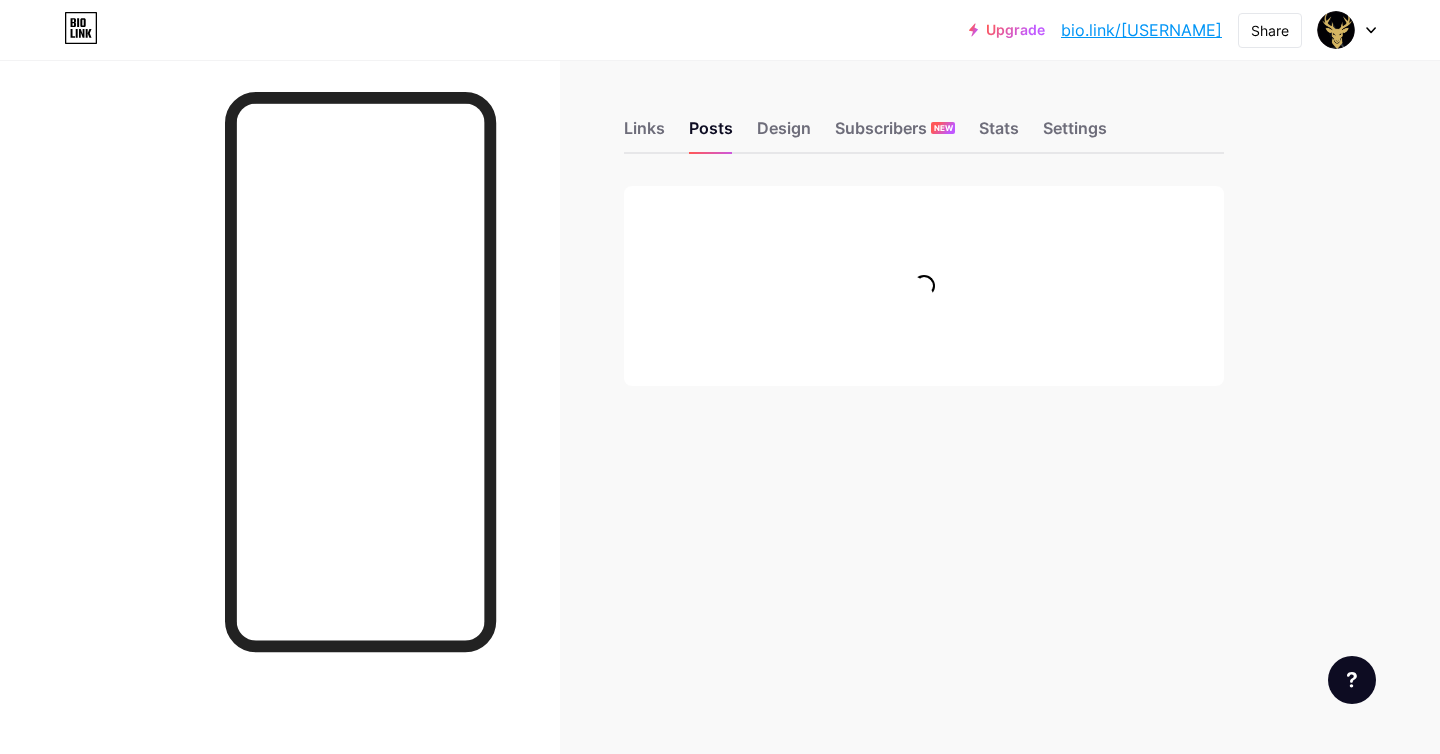 click on "Links
Posts
Design
Subscribers
NEW
Stats
Settings" at bounding box center [924, 119] 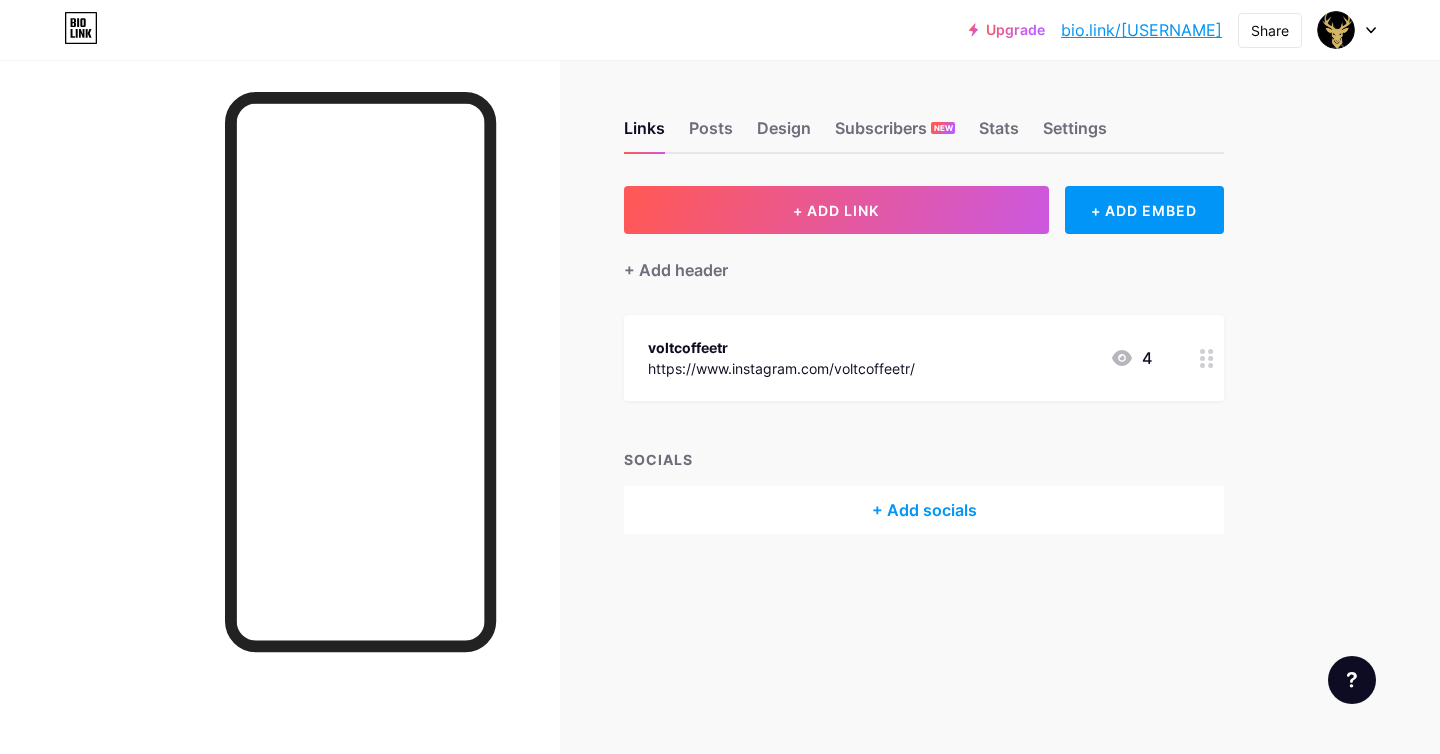 scroll, scrollTop: 0, scrollLeft: 0, axis: both 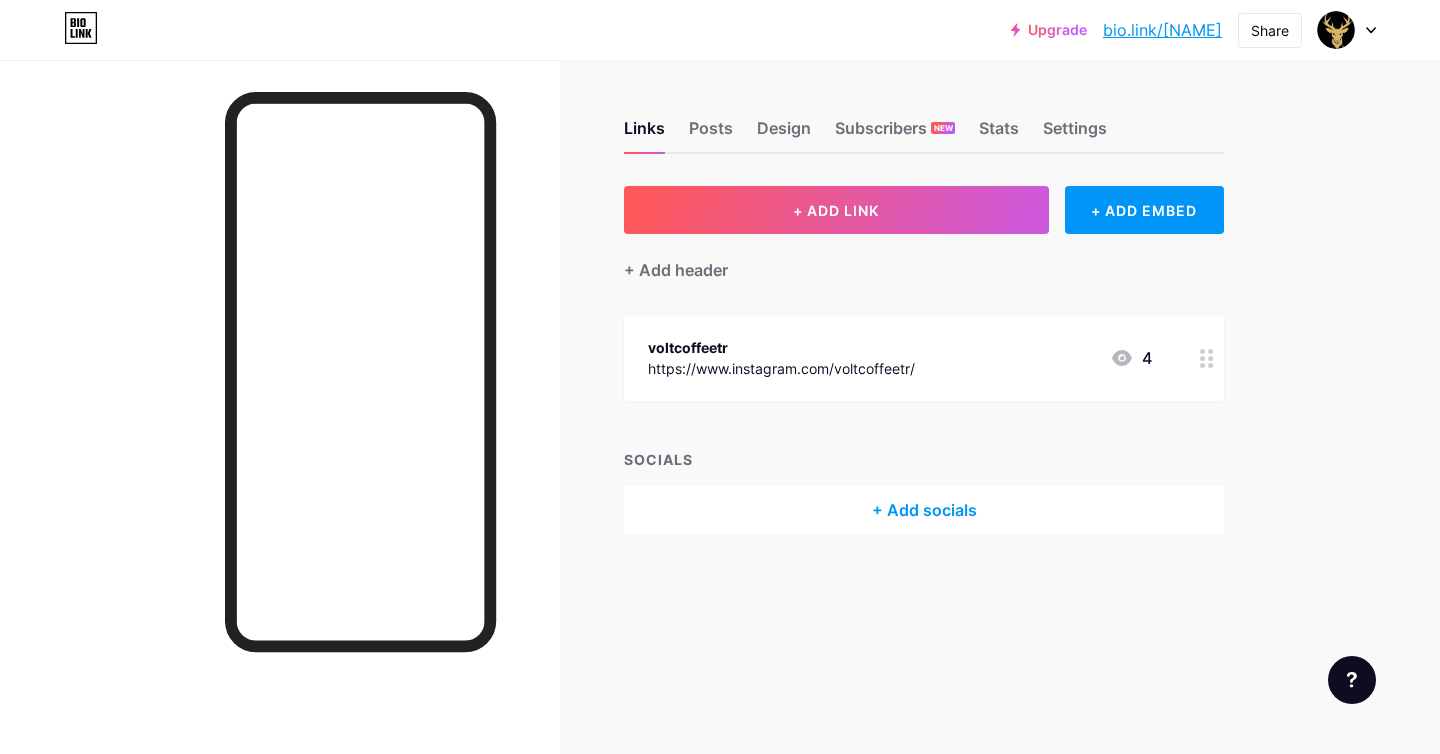 click at bounding box center [1347, 30] 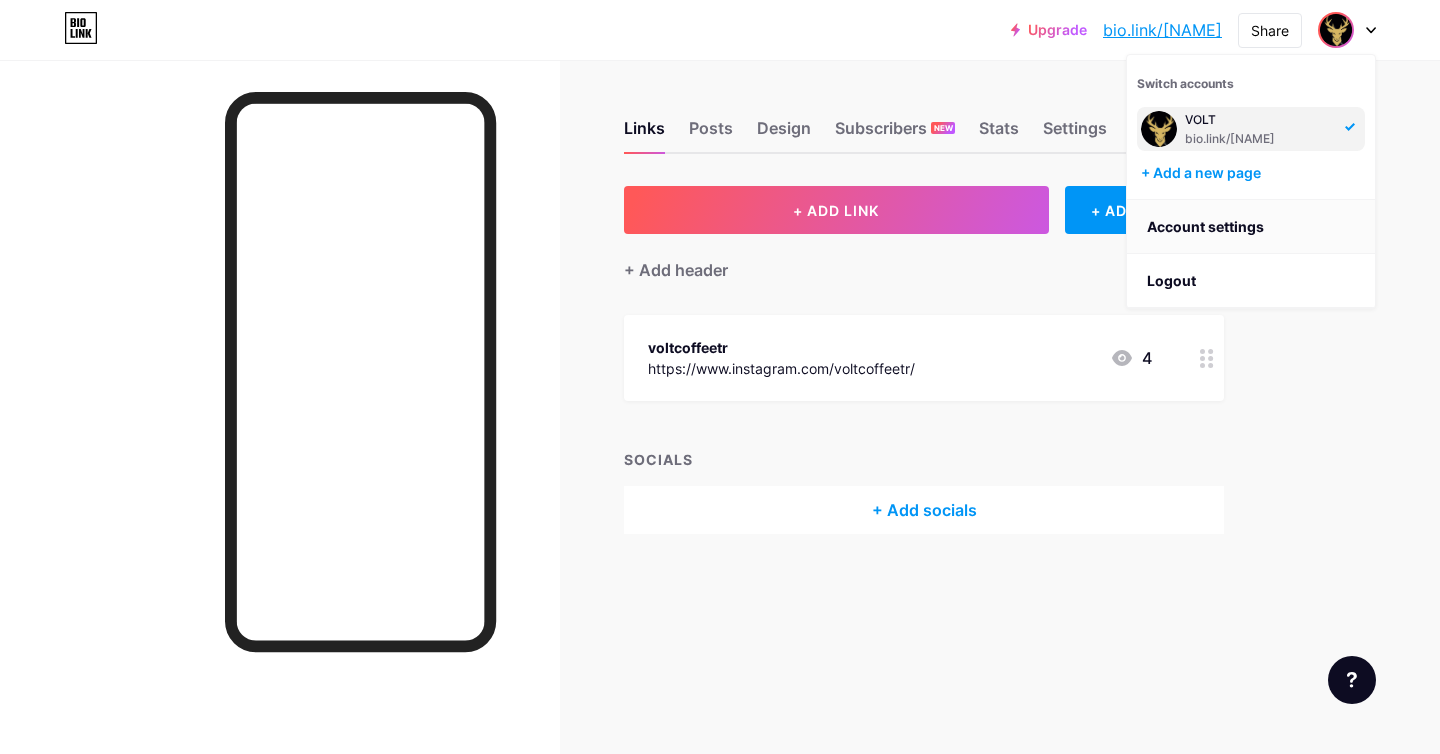 click on "Account settings" at bounding box center [1251, 227] 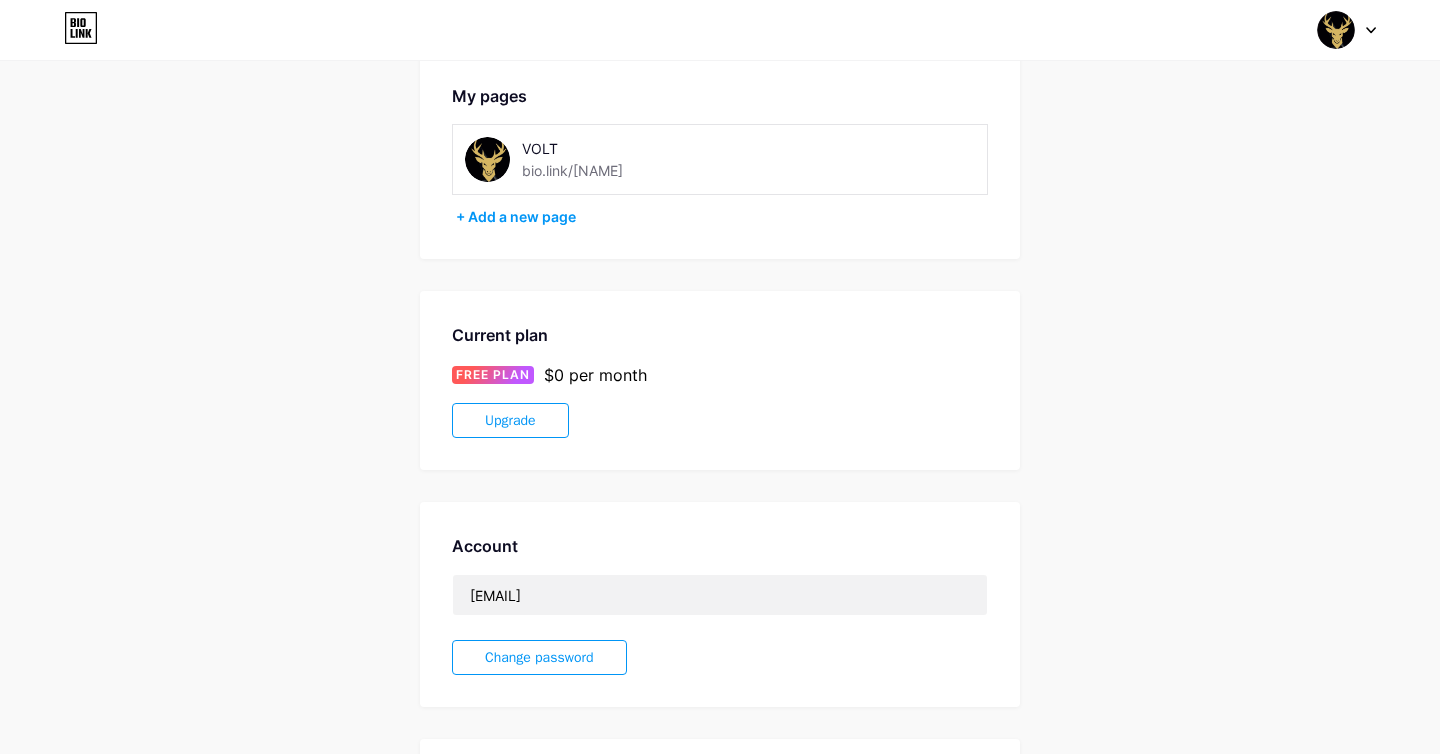 scroll, scrollTop: 99, scrollLeft: 0, axis: vertical 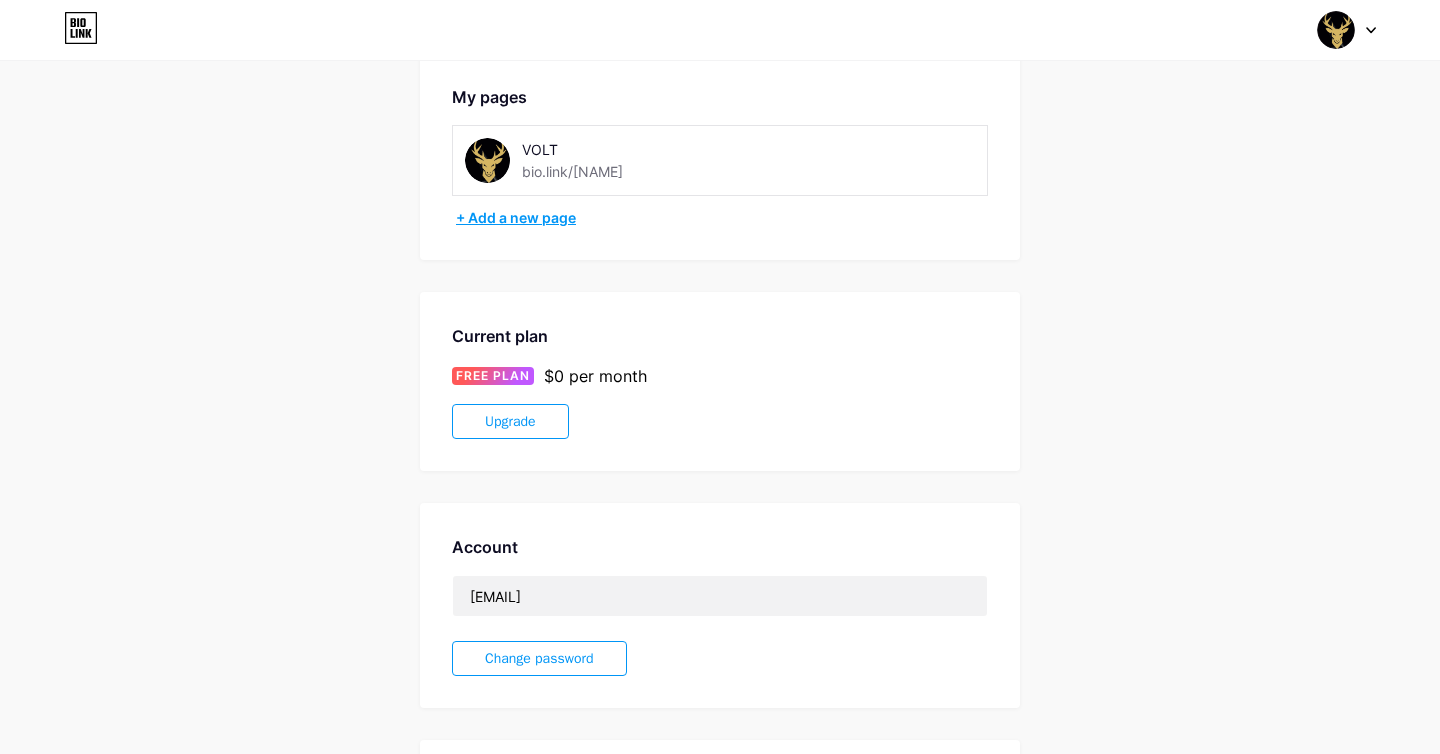 click on "+ Add a new page" at bounding box center (722, 218) 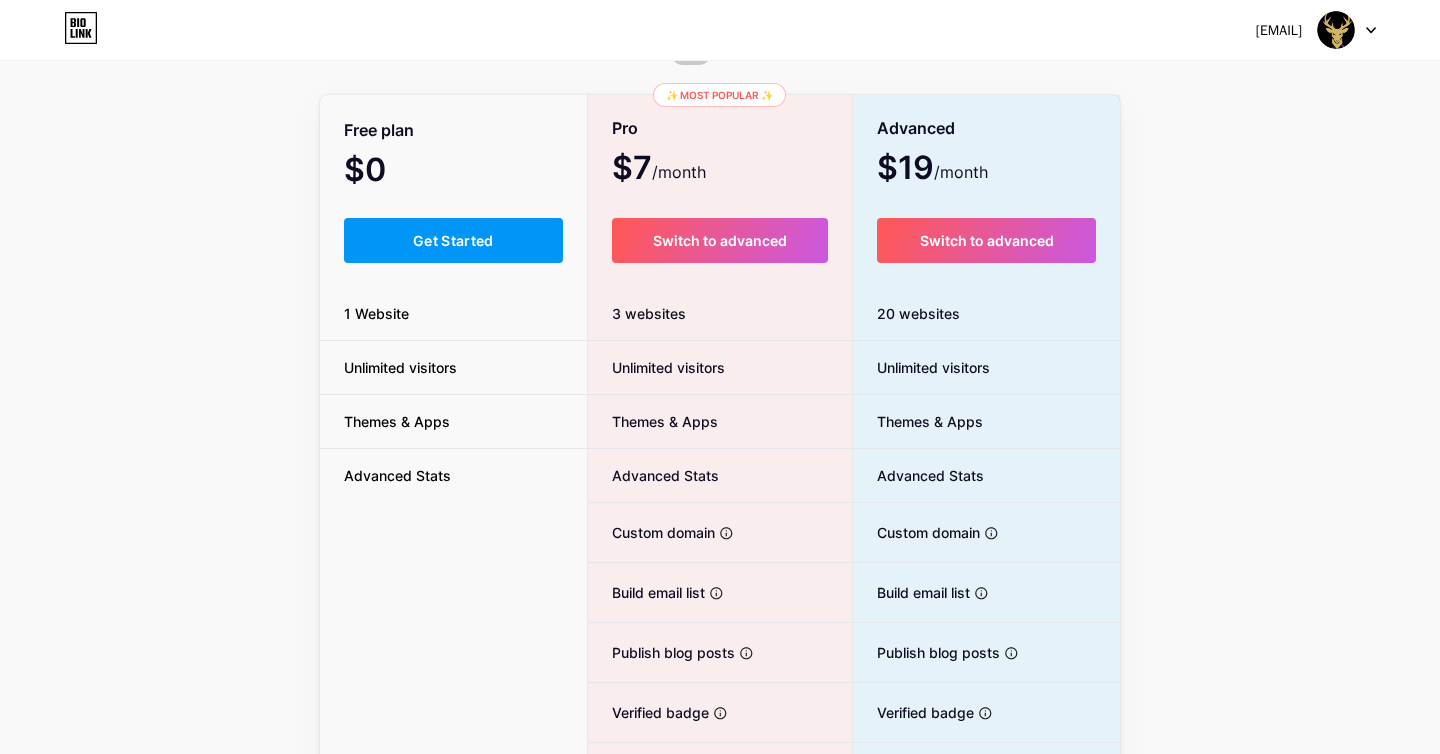 scroll, scrollTop: 0, scrollLeft: 0, axis: both 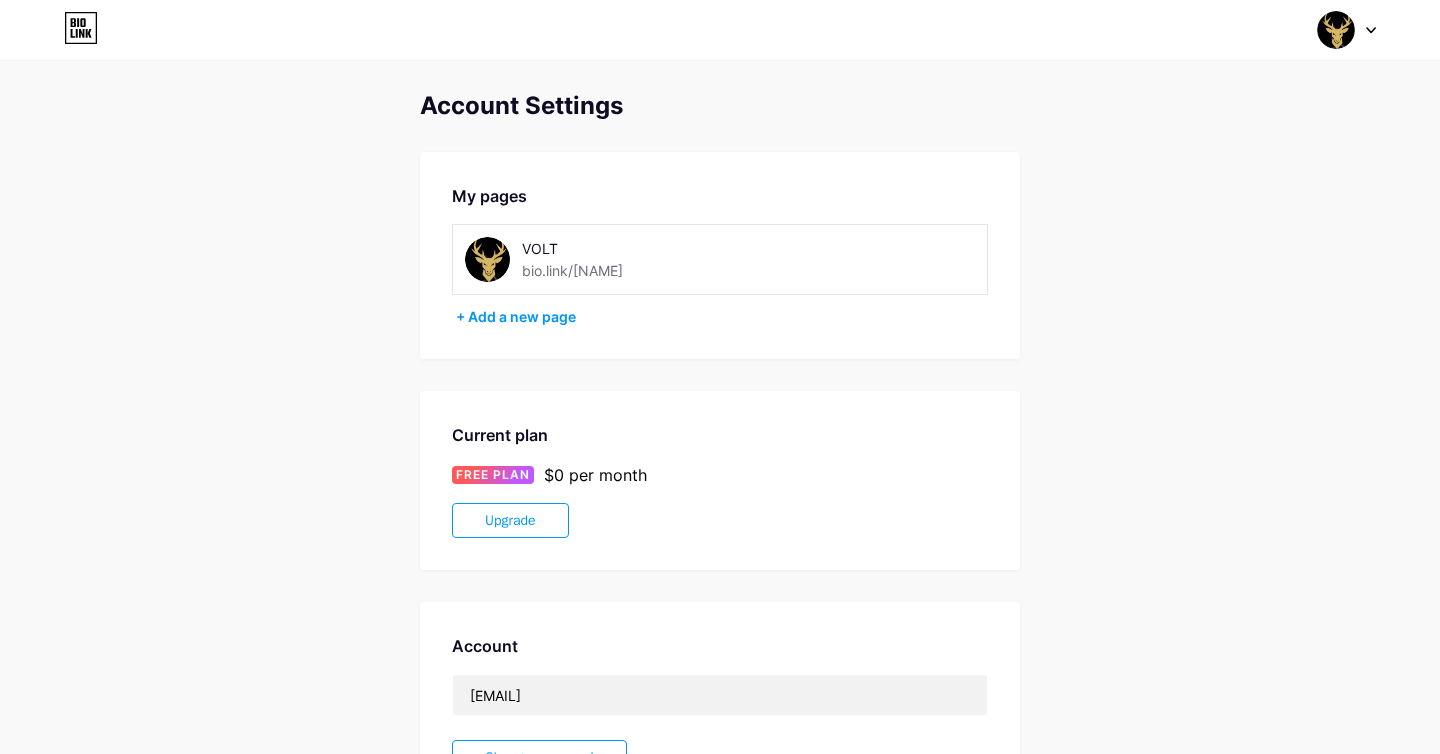 click at bounding box center (1336, 30) 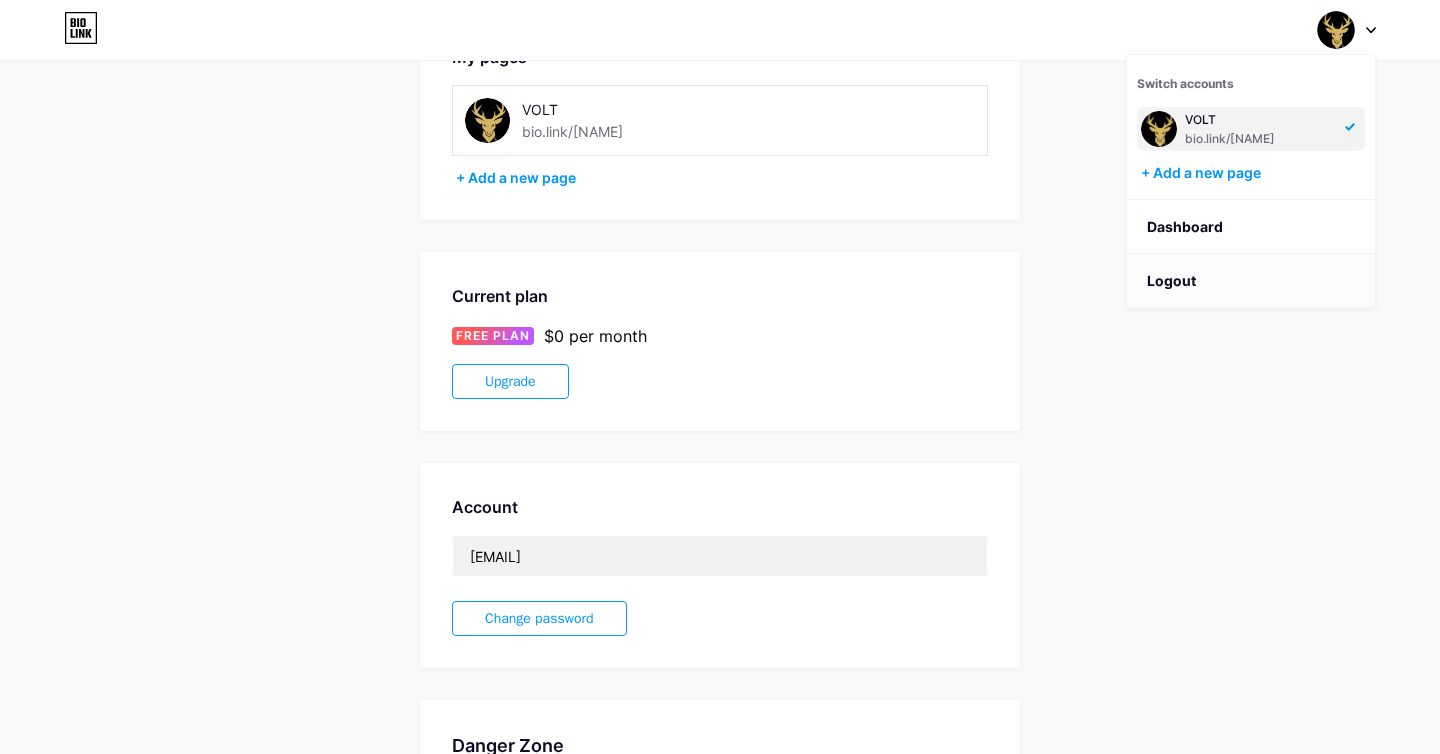 scroll, scrollTop: 291, scrollLeft: 0, axis: vertical 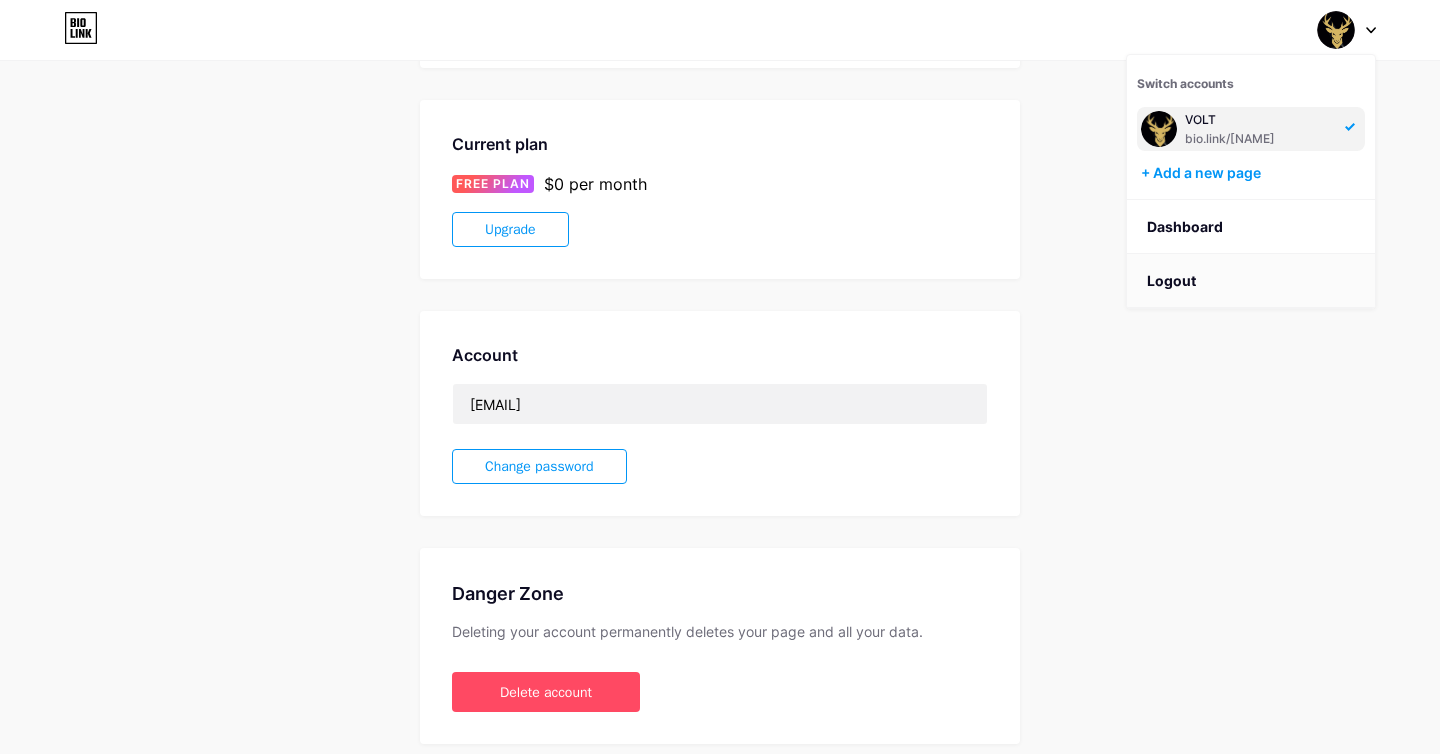 click on "Logout" at bounding box center (1251, 281) 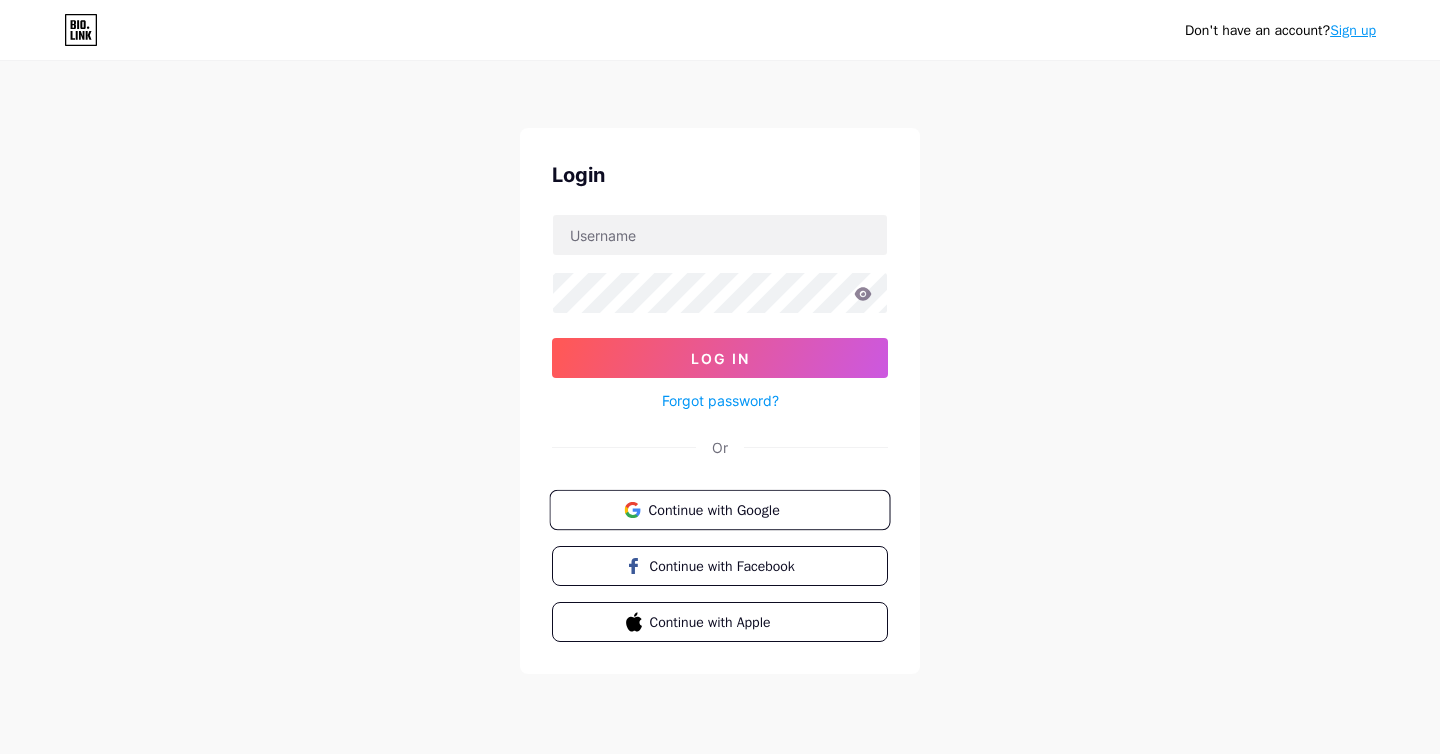 click on "Continue with Google" at bounding box center [731, 509] 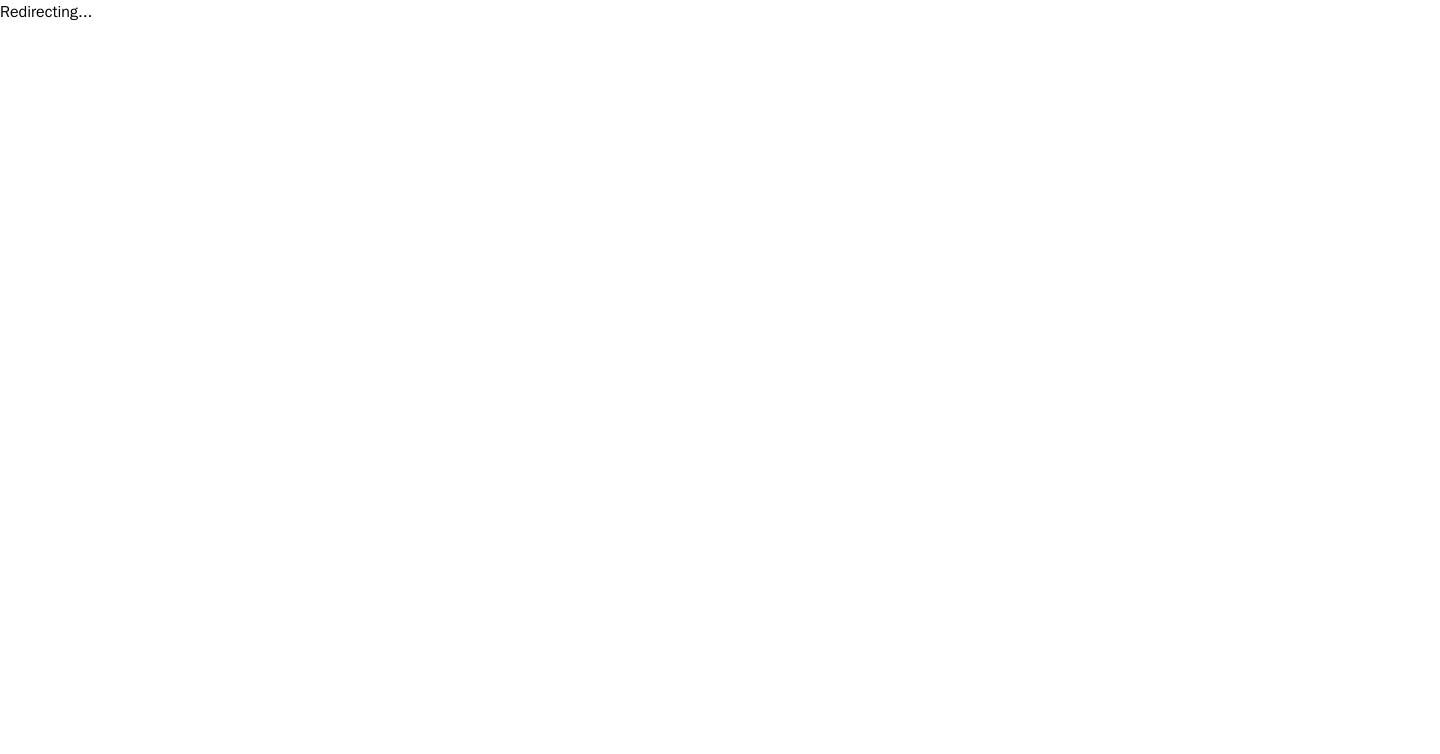 scroll, scrollTop: 0, scrollLeft: 0, axis: both 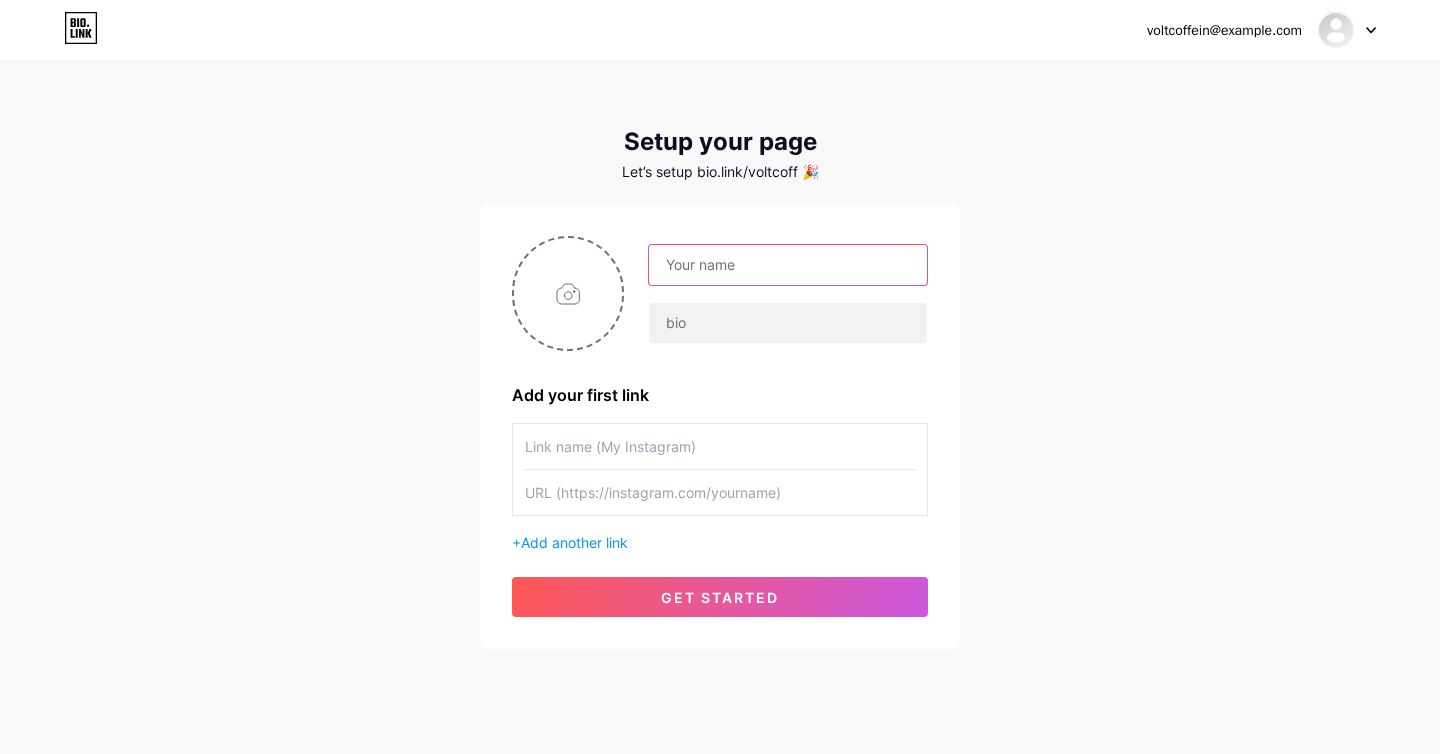 click at bounding box center (788, 265) 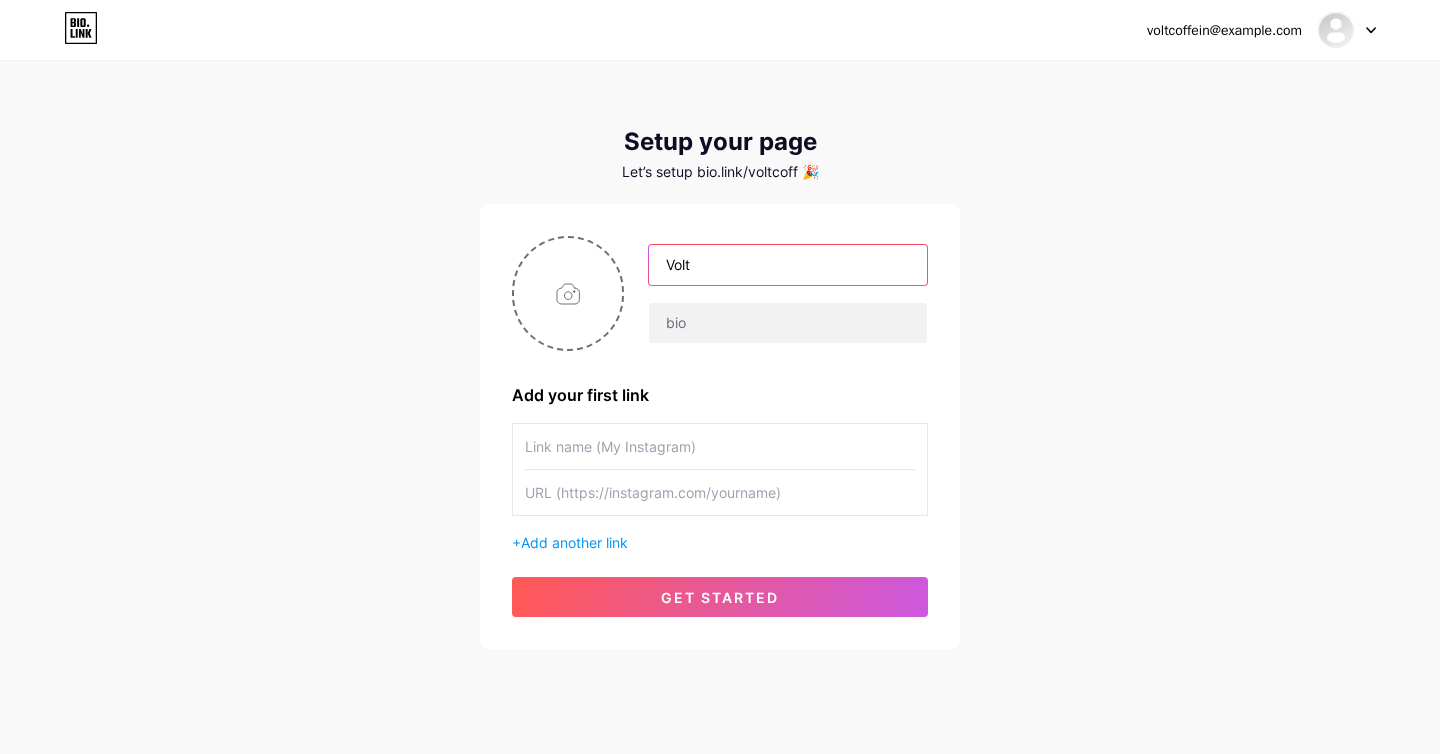 type on "Volt" 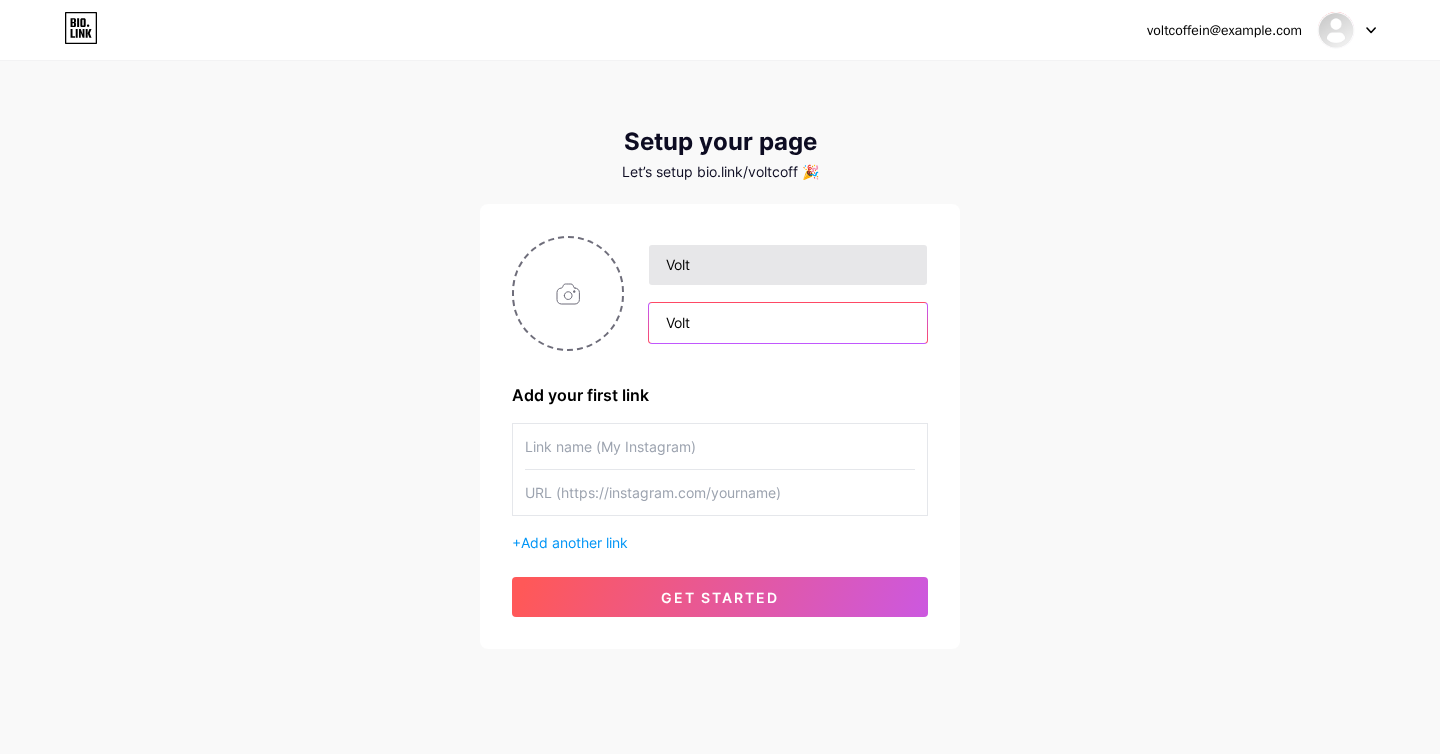 type on "Volt" 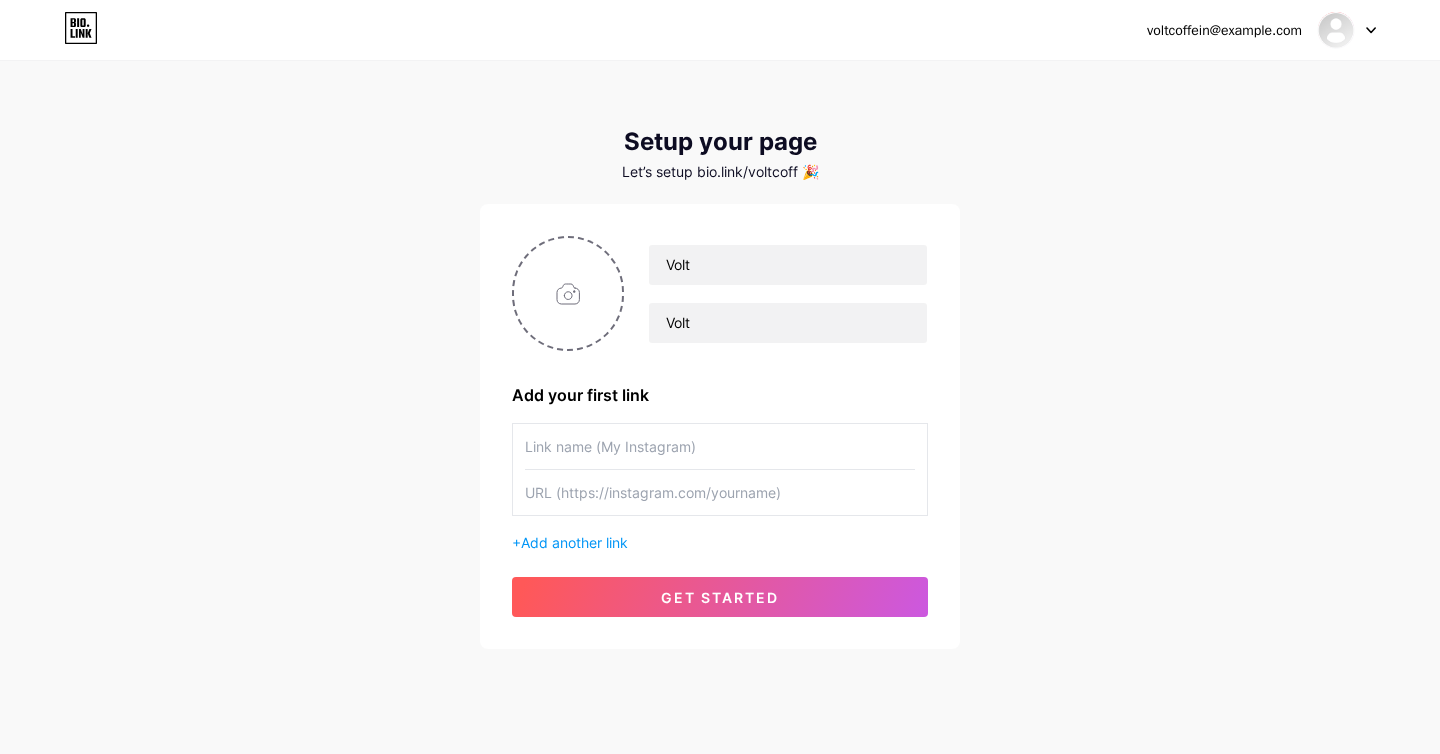 click at bounding box center [720, 492] 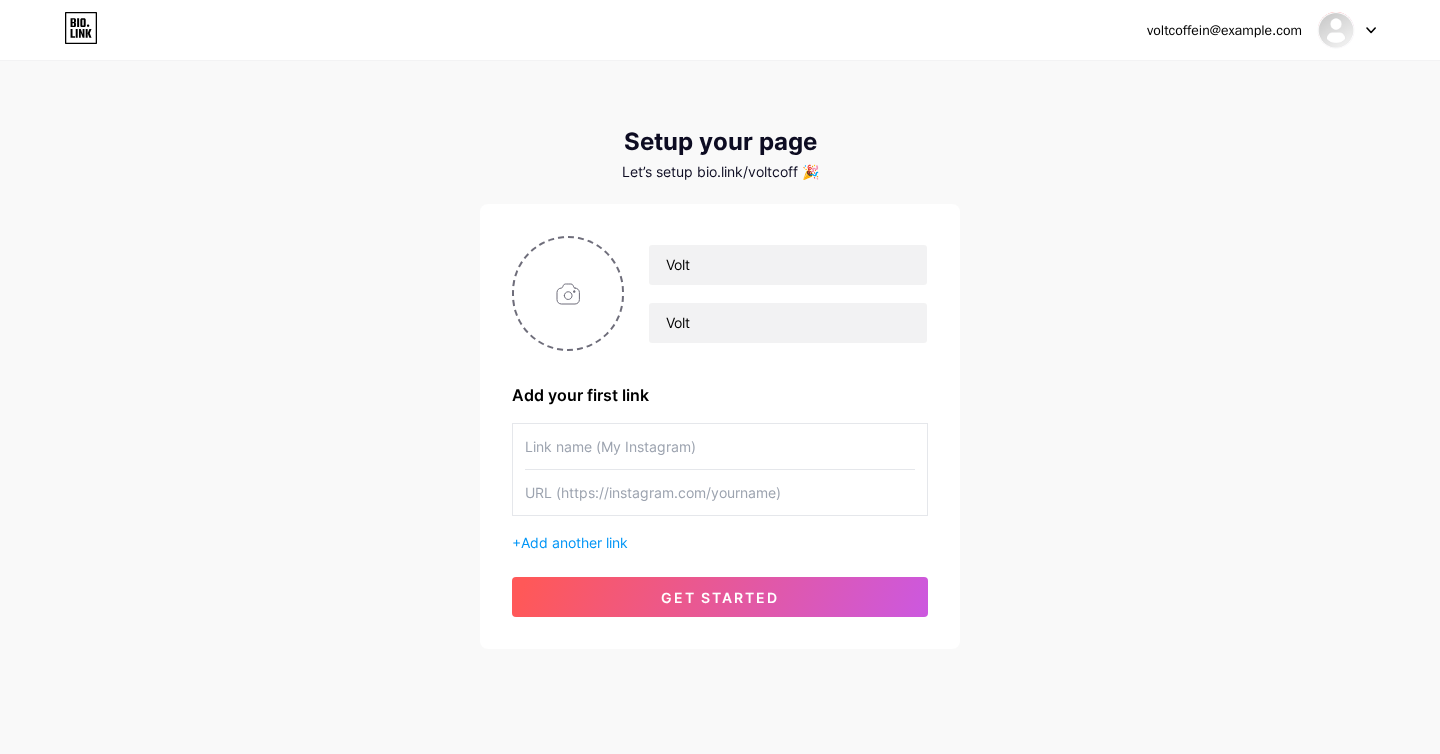 paste on "https://www.instagram.com/voltcoffeetr/" 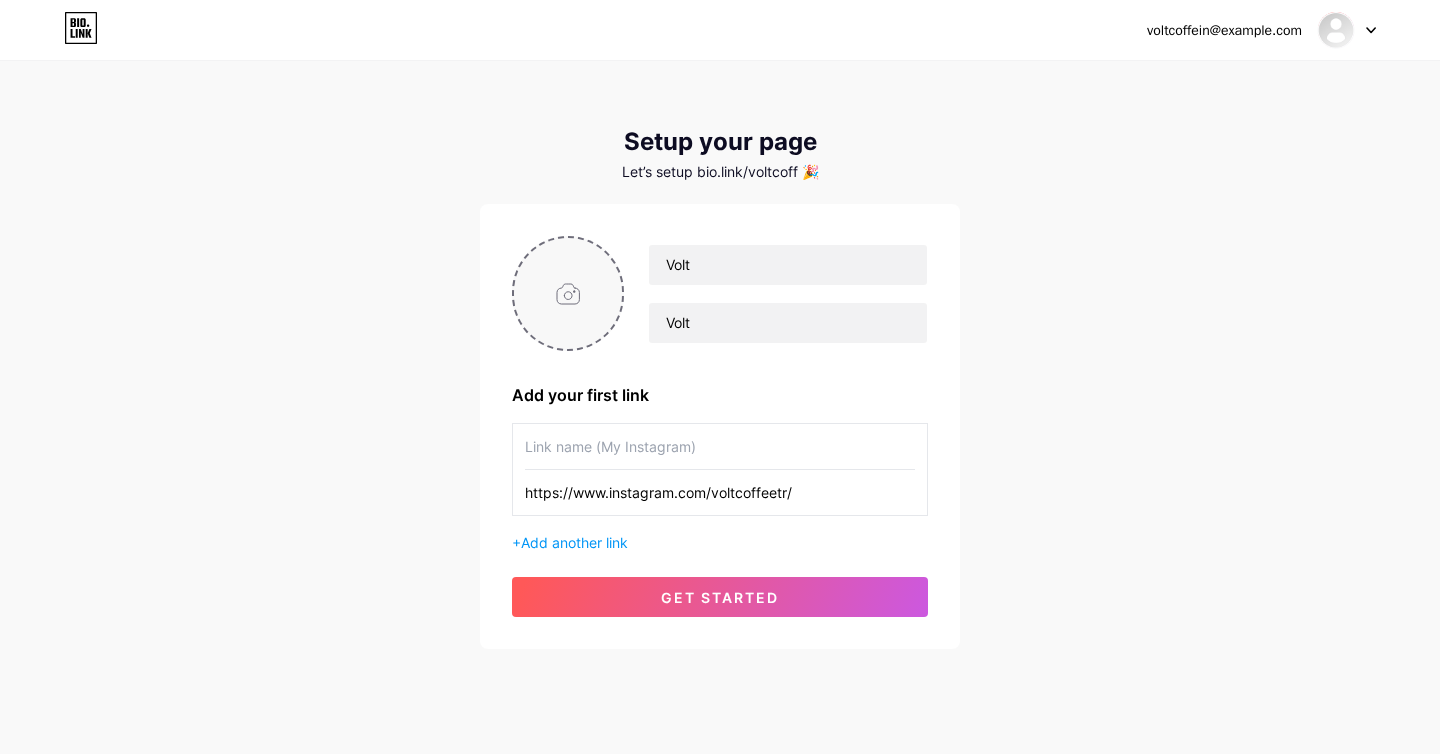 type on "https://www.instagram.com/voltcoffeetr/" 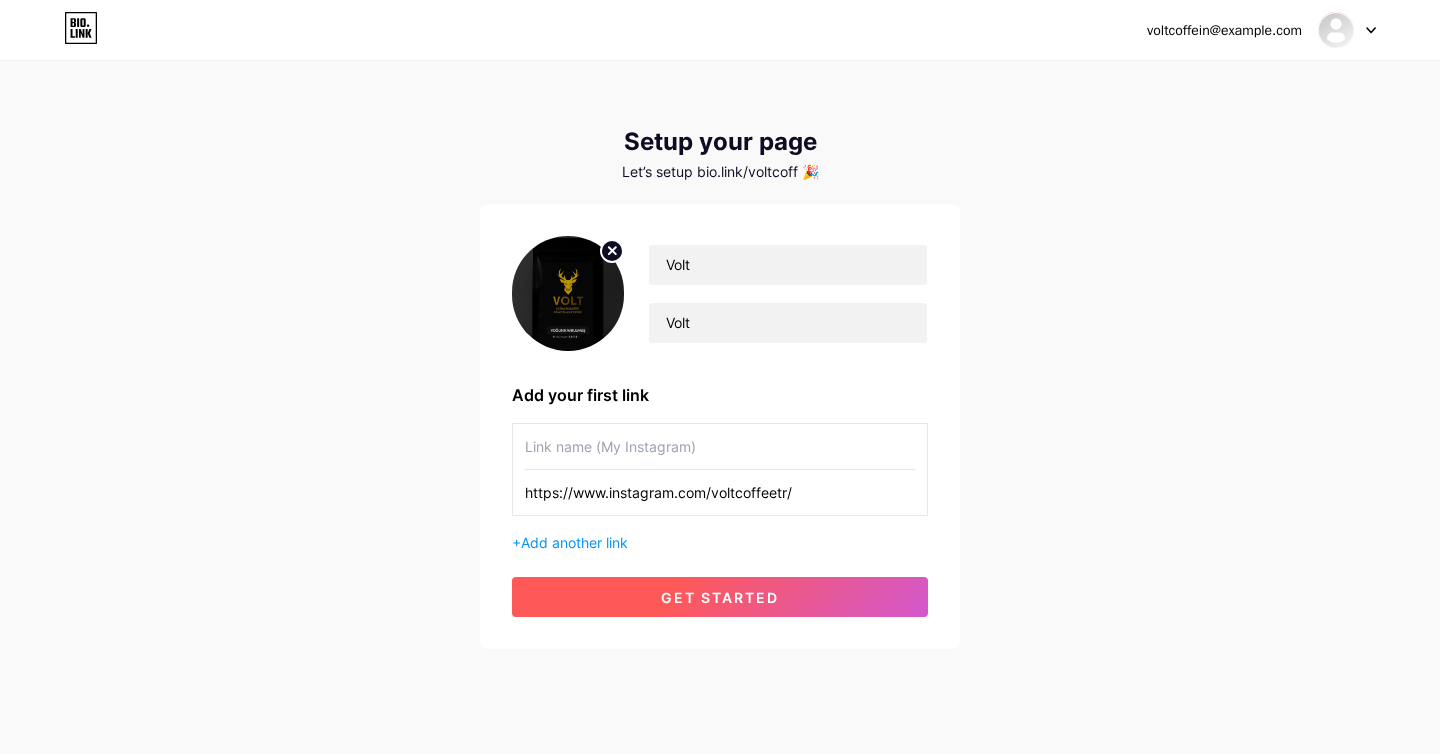 click on "get started" at bounding box center [720, 597] 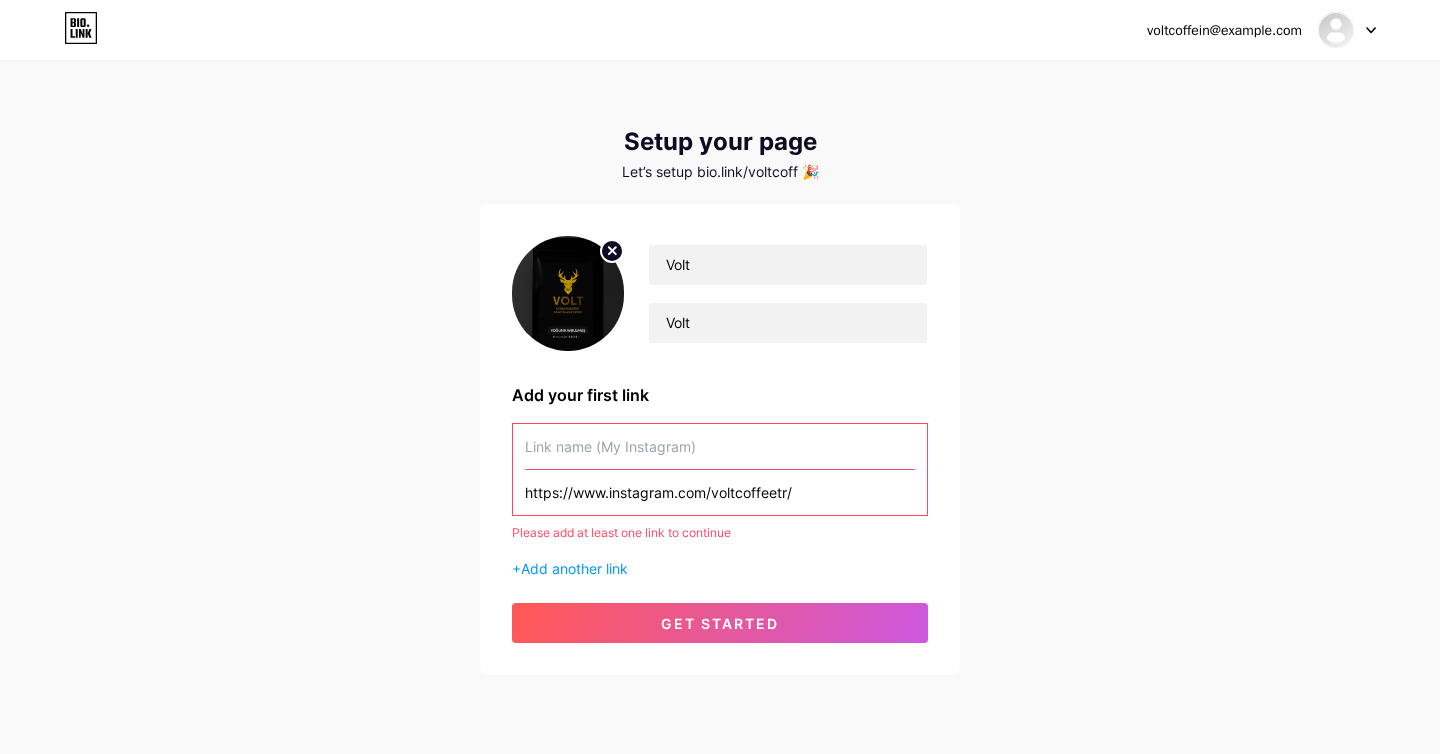 click on "Please add at least one link to continue" at bounding box center (720, 533) 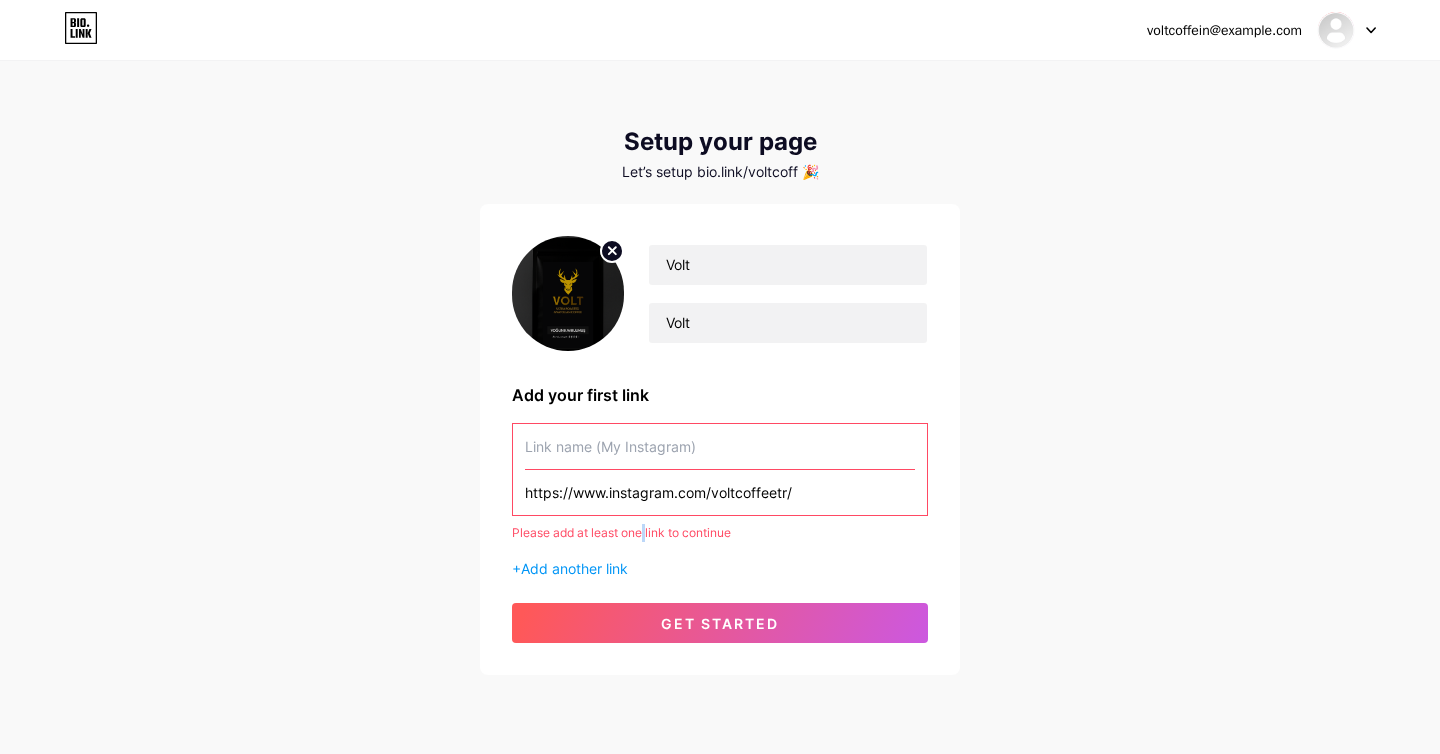 click on "Please add at least one link to continue" at bounding box center (720, 533) 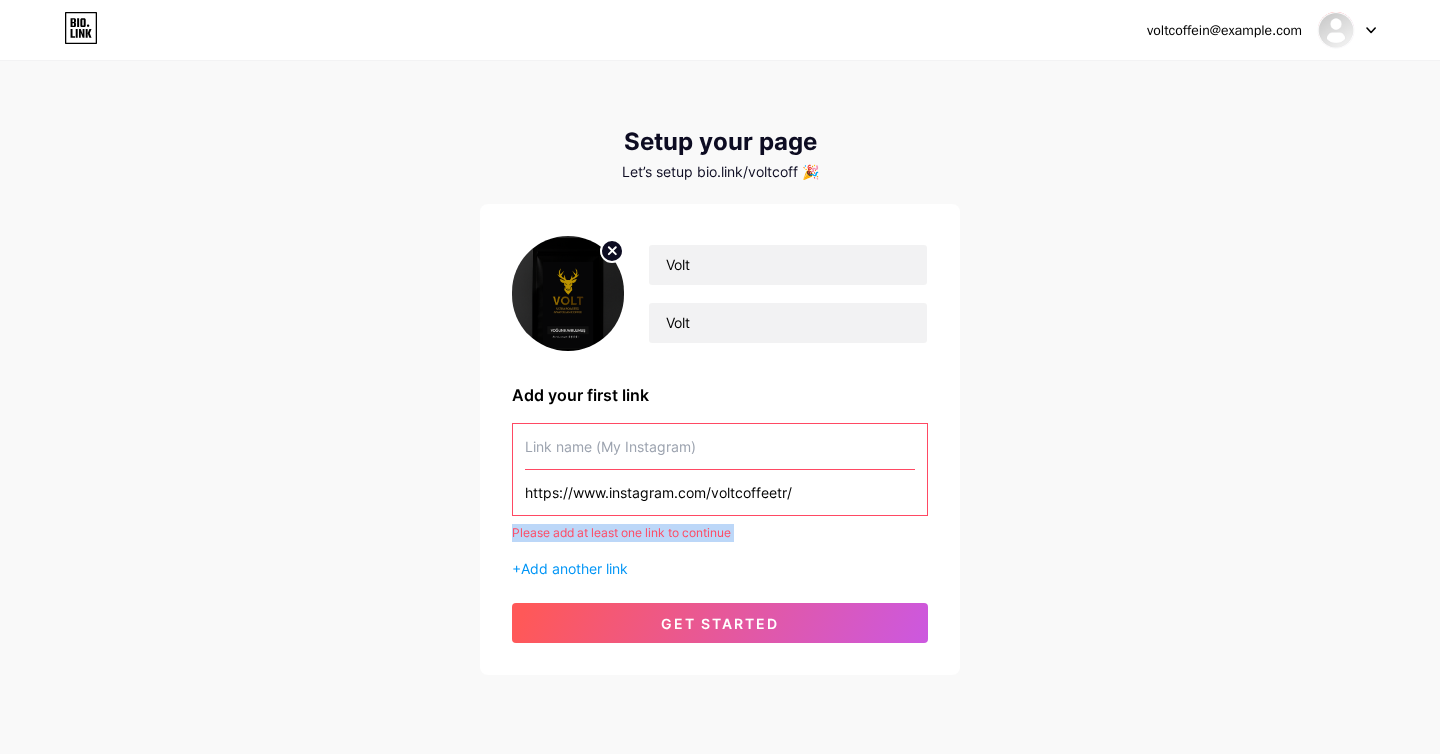 click on "Please add at least one link to continue" at bounding box center (720, 533) 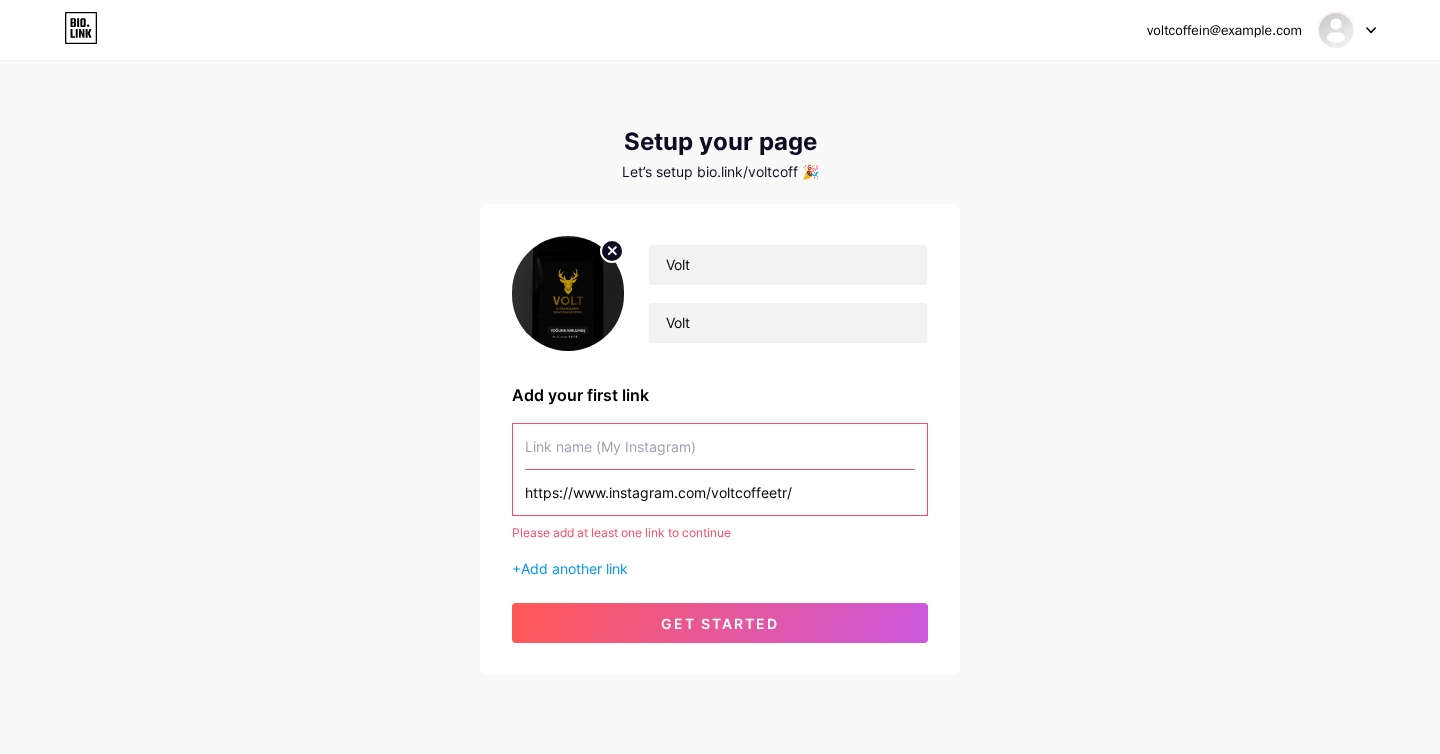 click on "https://www.instagram.com/voltcoffeetr/" at bounding box center [720, 492] 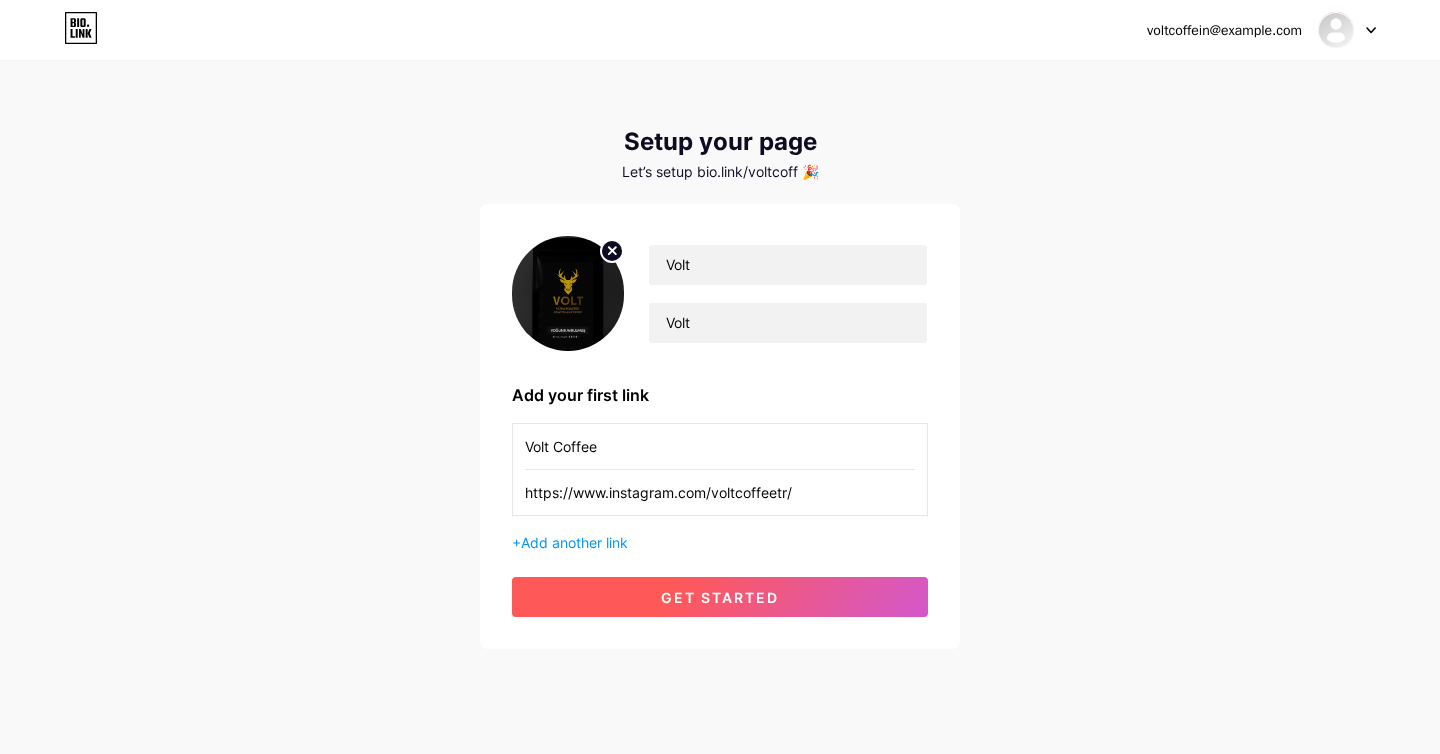 type on "Volt Coffee" 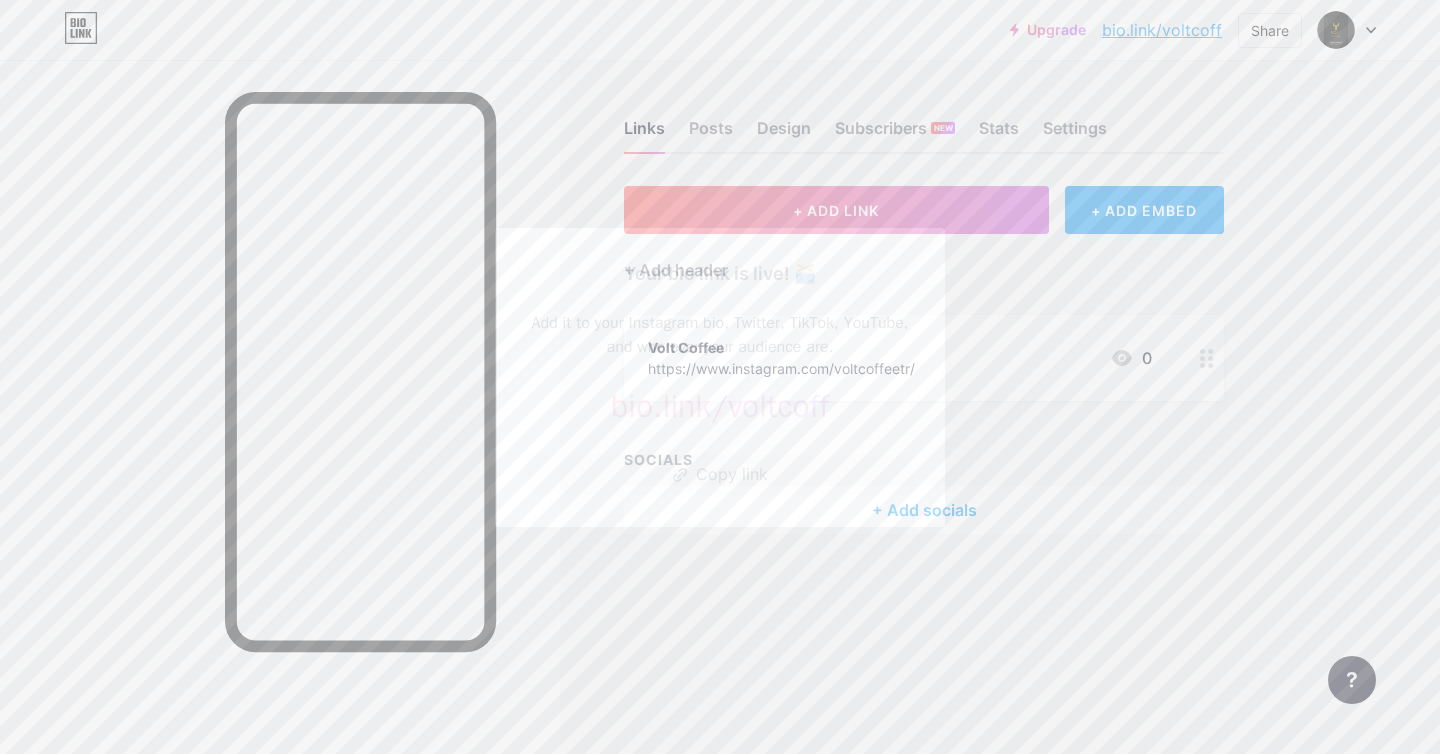 click at bounding box center [720, 377] 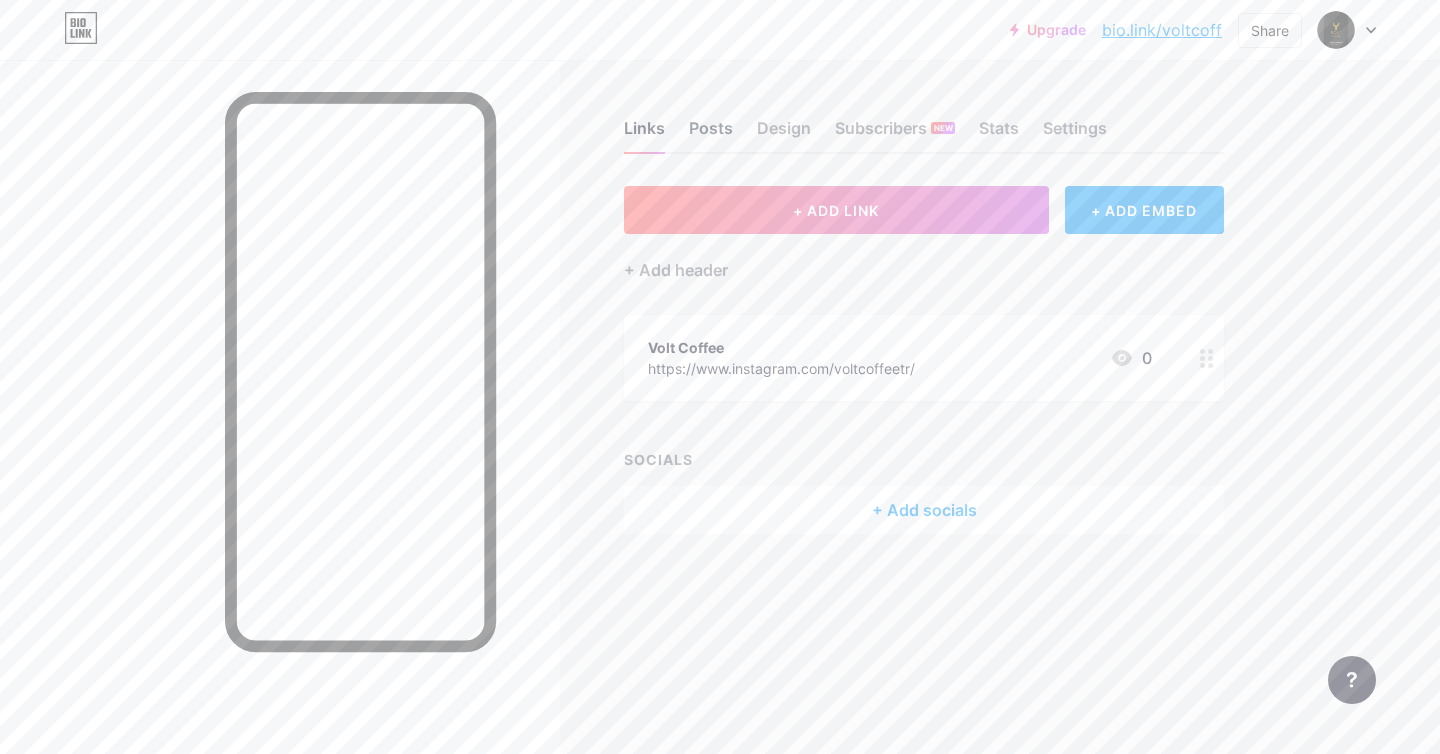 click on "Posts" at bounding box center [711, 134] 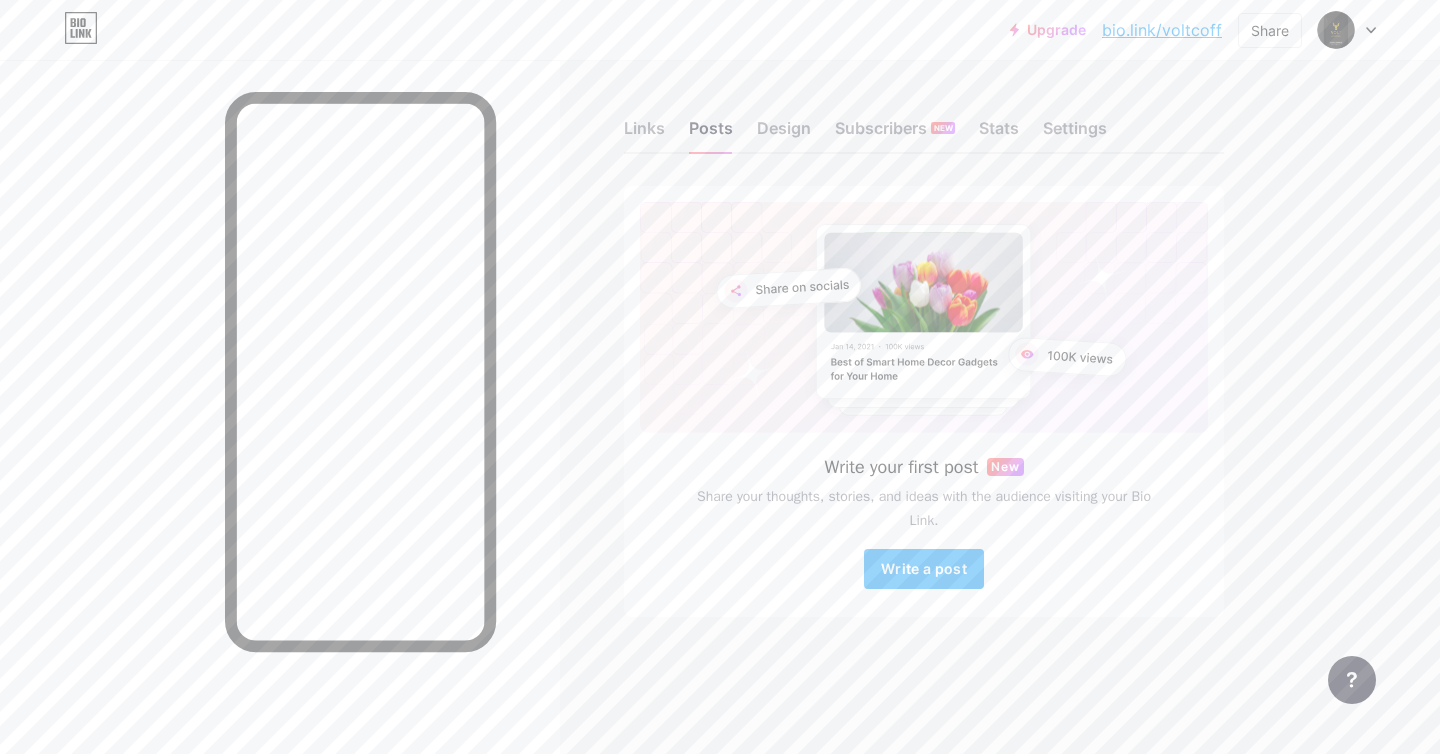 click on "Links
Posts
Design
Subscribers
NEW
Stats
Settings" at bounding box center (924, 119) 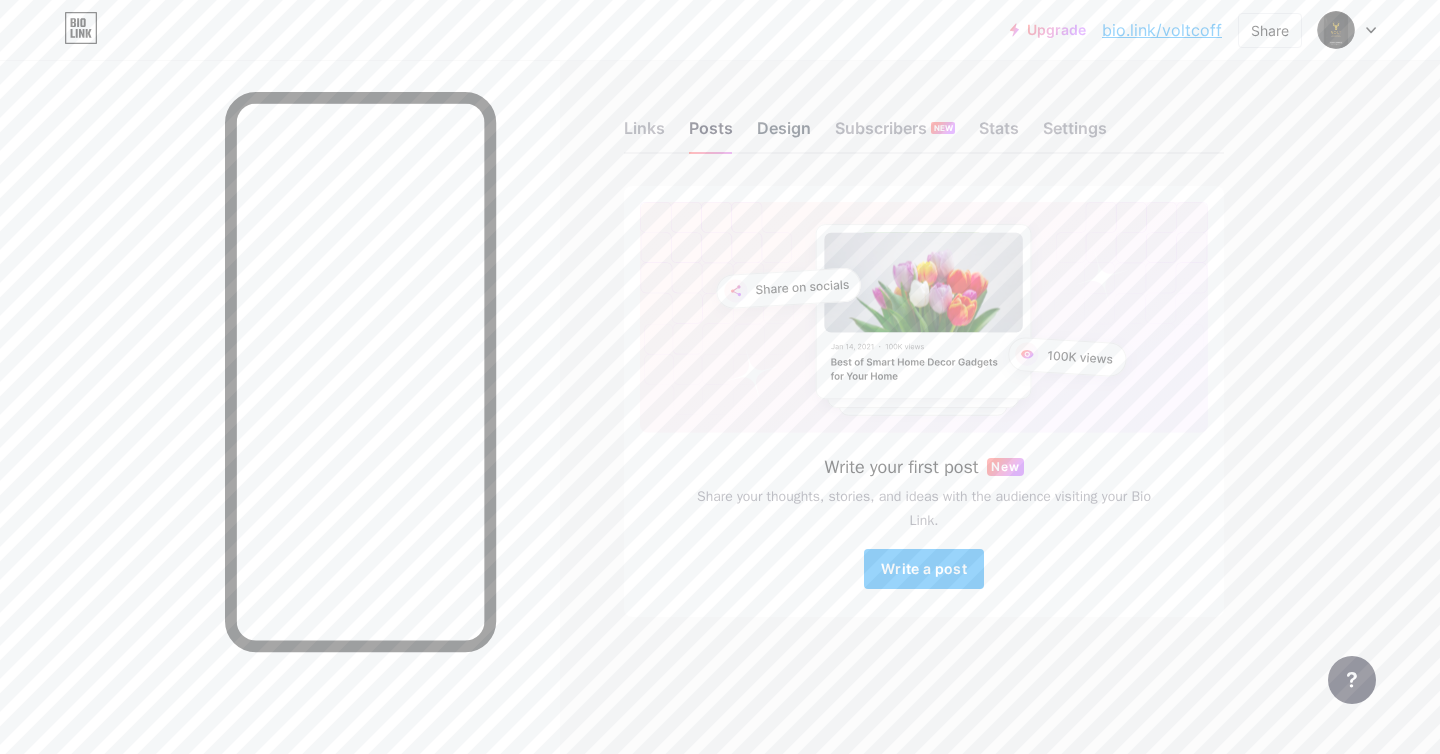 click on "Design" at bounding box center (784, 134) 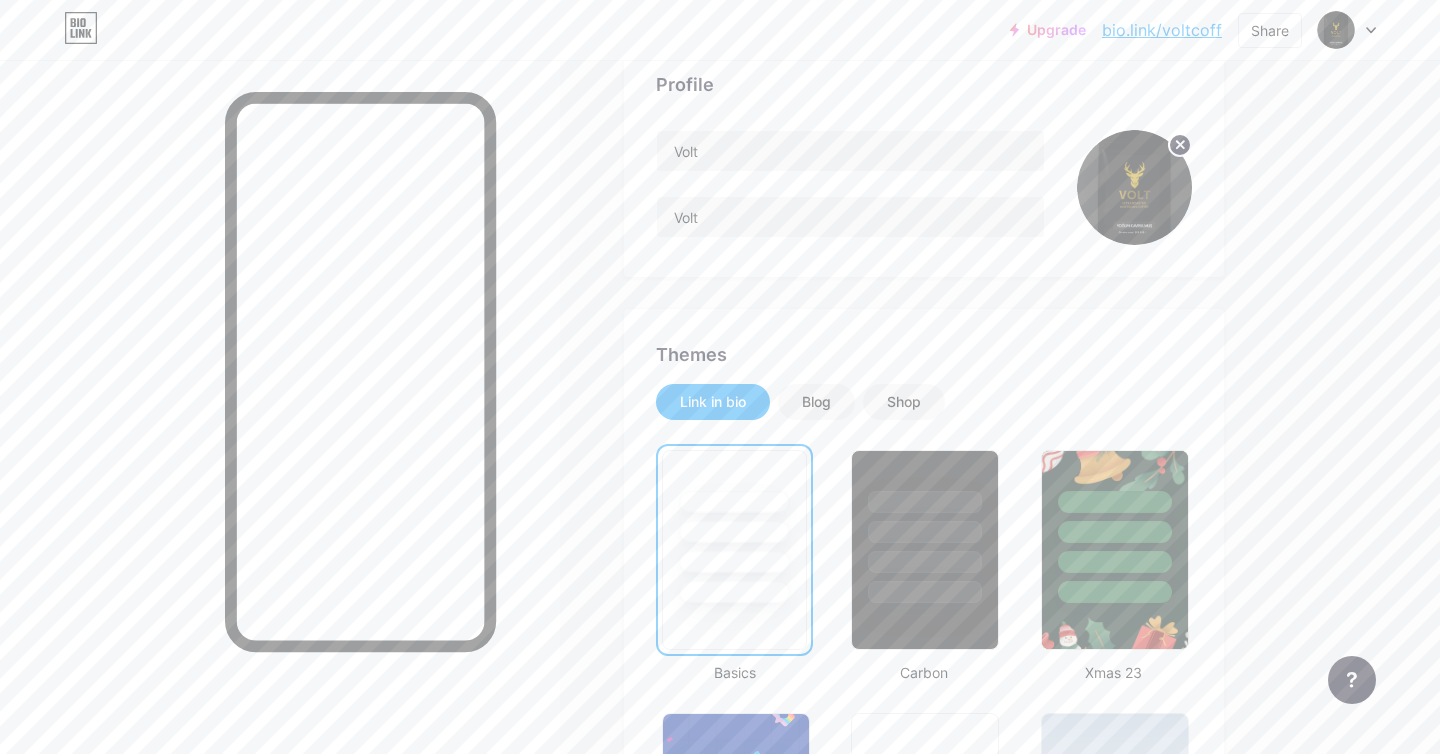 scroll, scrollTop: 0, scrollLeft: 0, axis: both 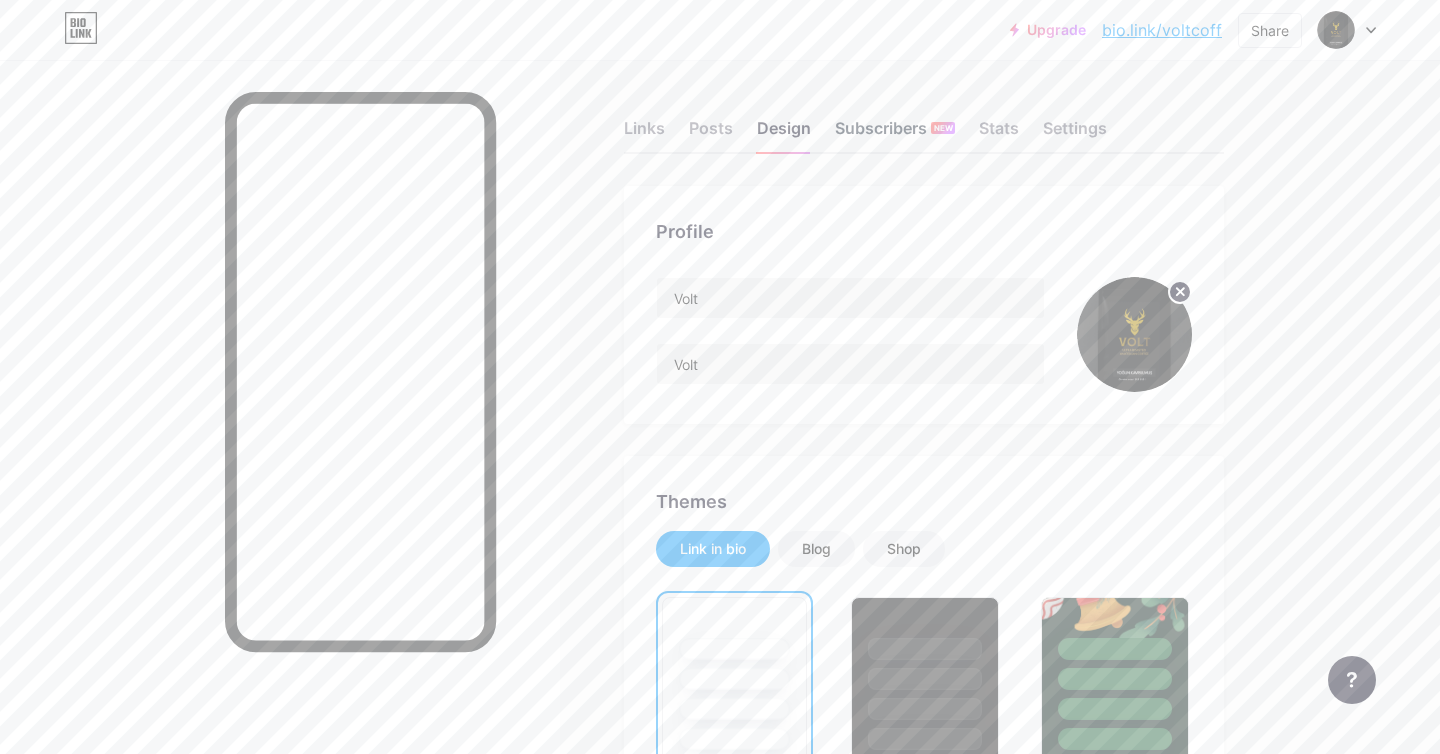 click on "Subscribers
NEW" at bounding box center [895, 134] 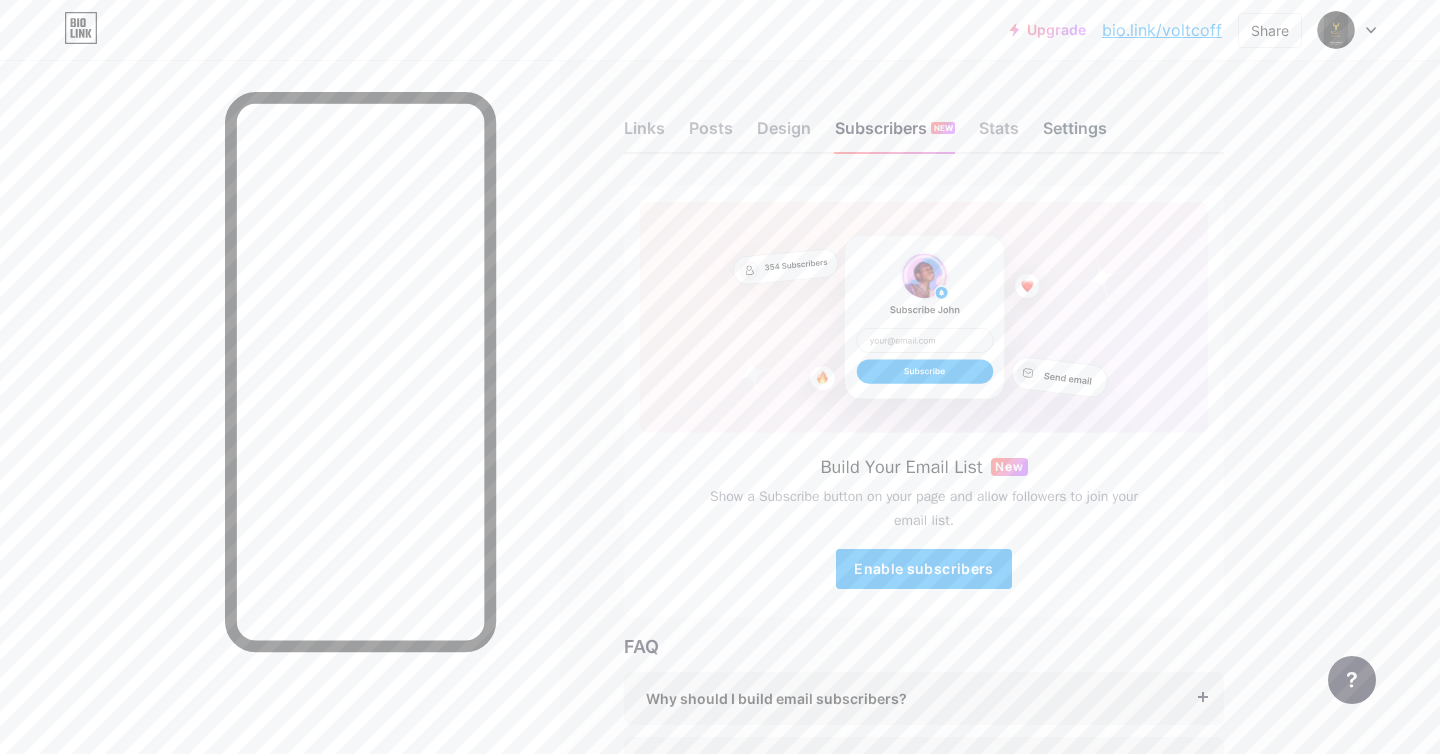 click on "Settings" at bounding box center (1075, 134) 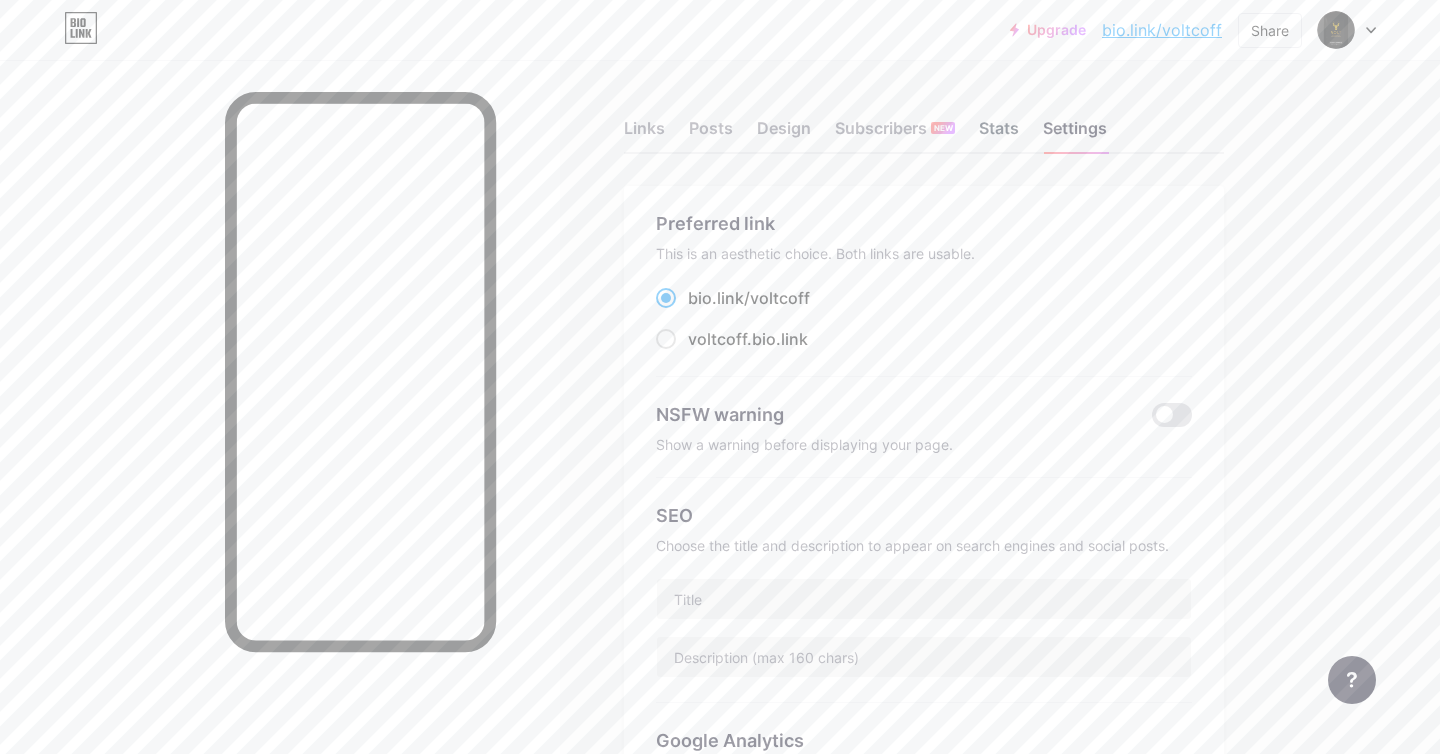 click on "Stats" at bounding box center [999, 134] 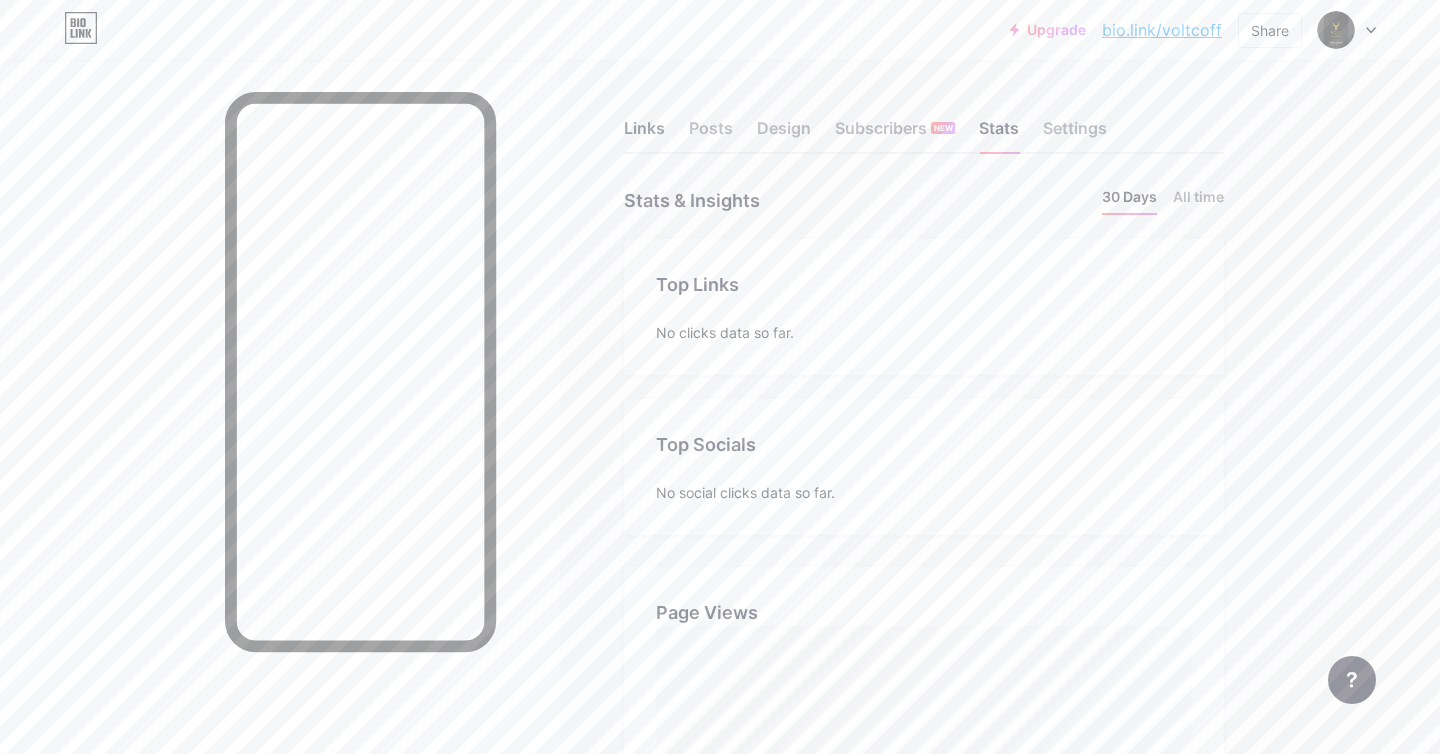 scroll, scrollTop: 999246, scrollLeft: 998560, axis: both 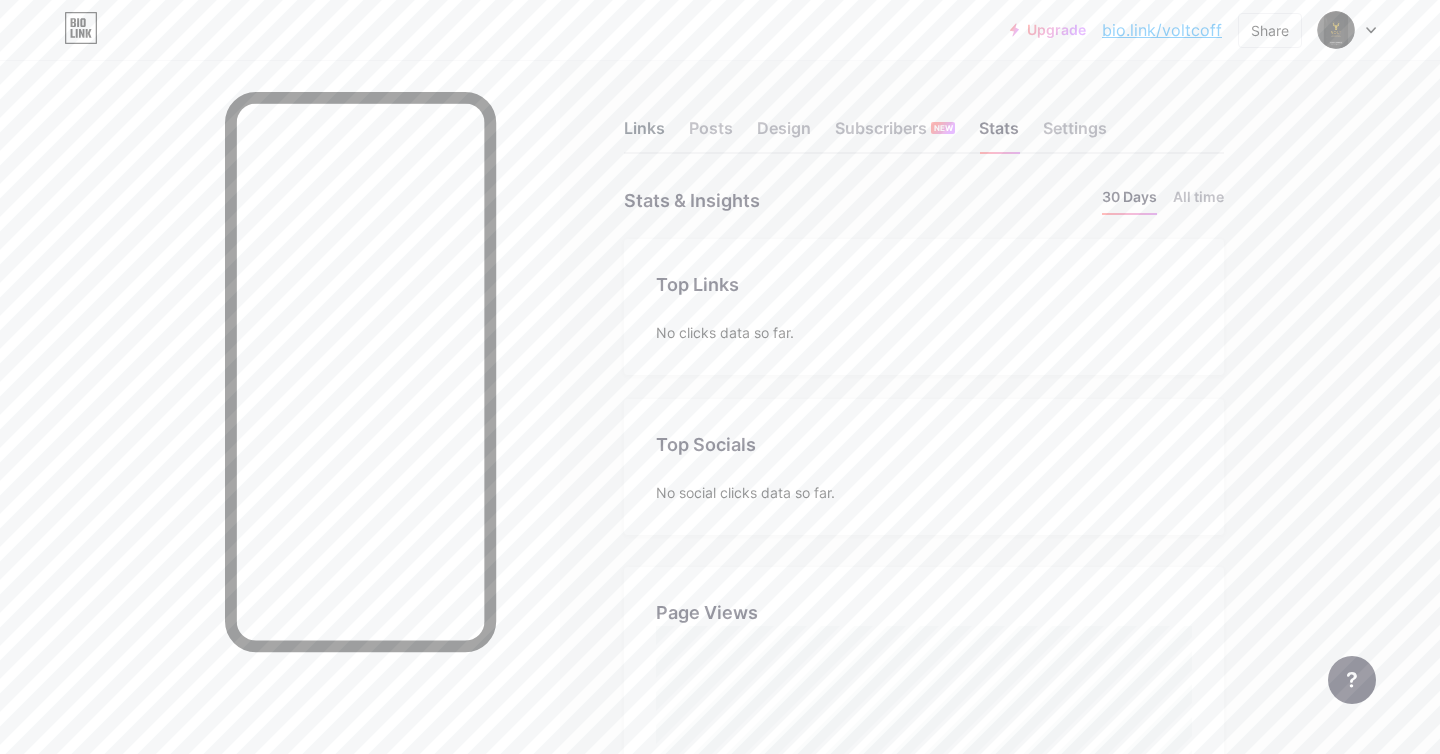 click on "Links" at bounding box center (644, 134) 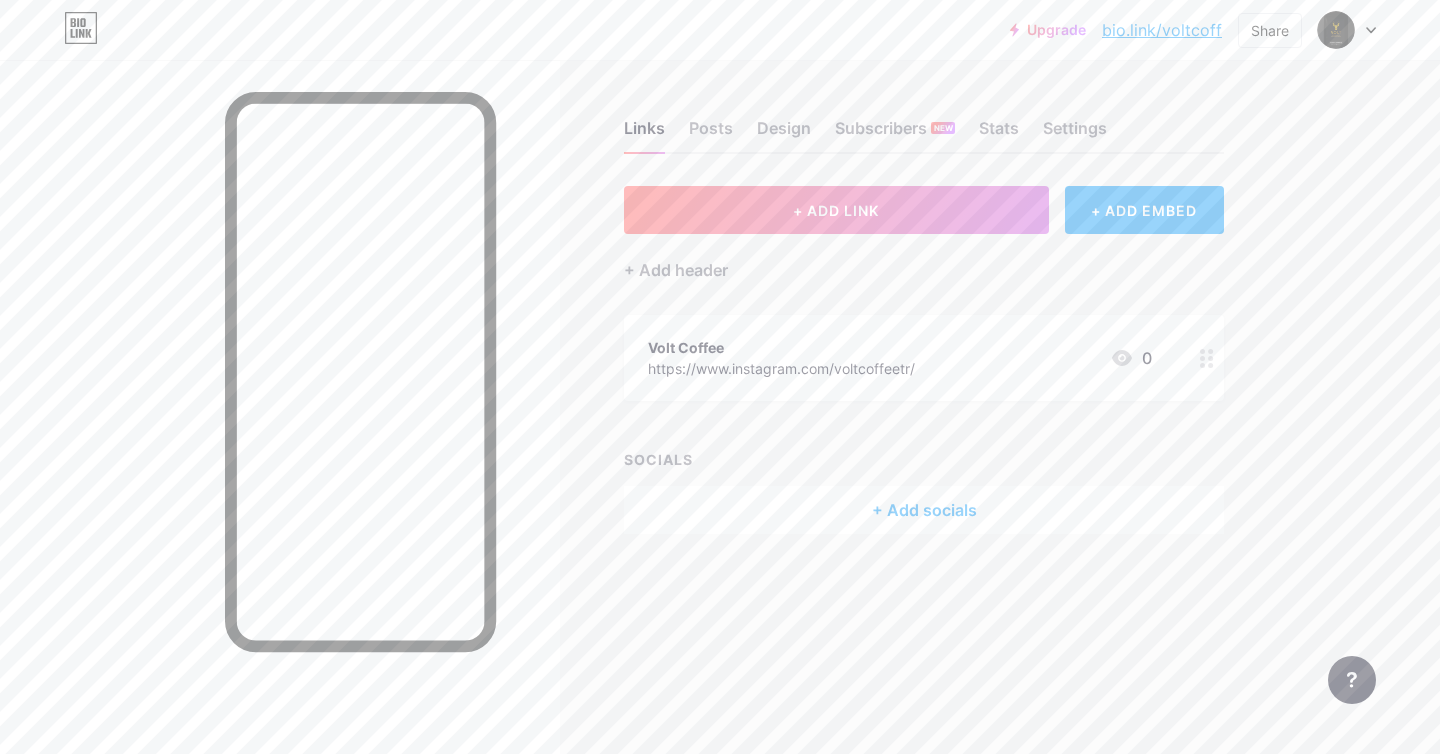 click on "Volt Coffee" at bounding box center [781, 347] 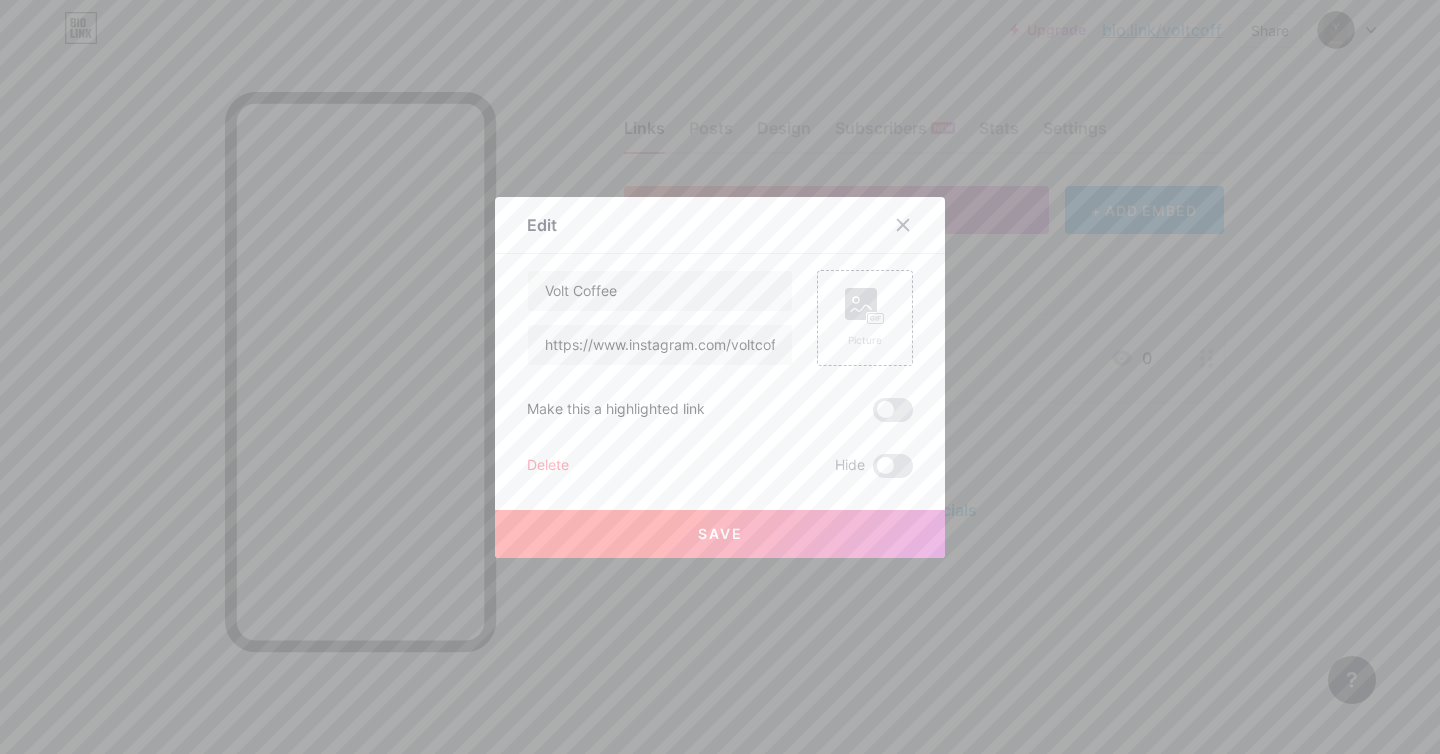click on "Volt Coffee     https://www.instagram.com/voltcoffeetr/" at bounding box center [660, 318] 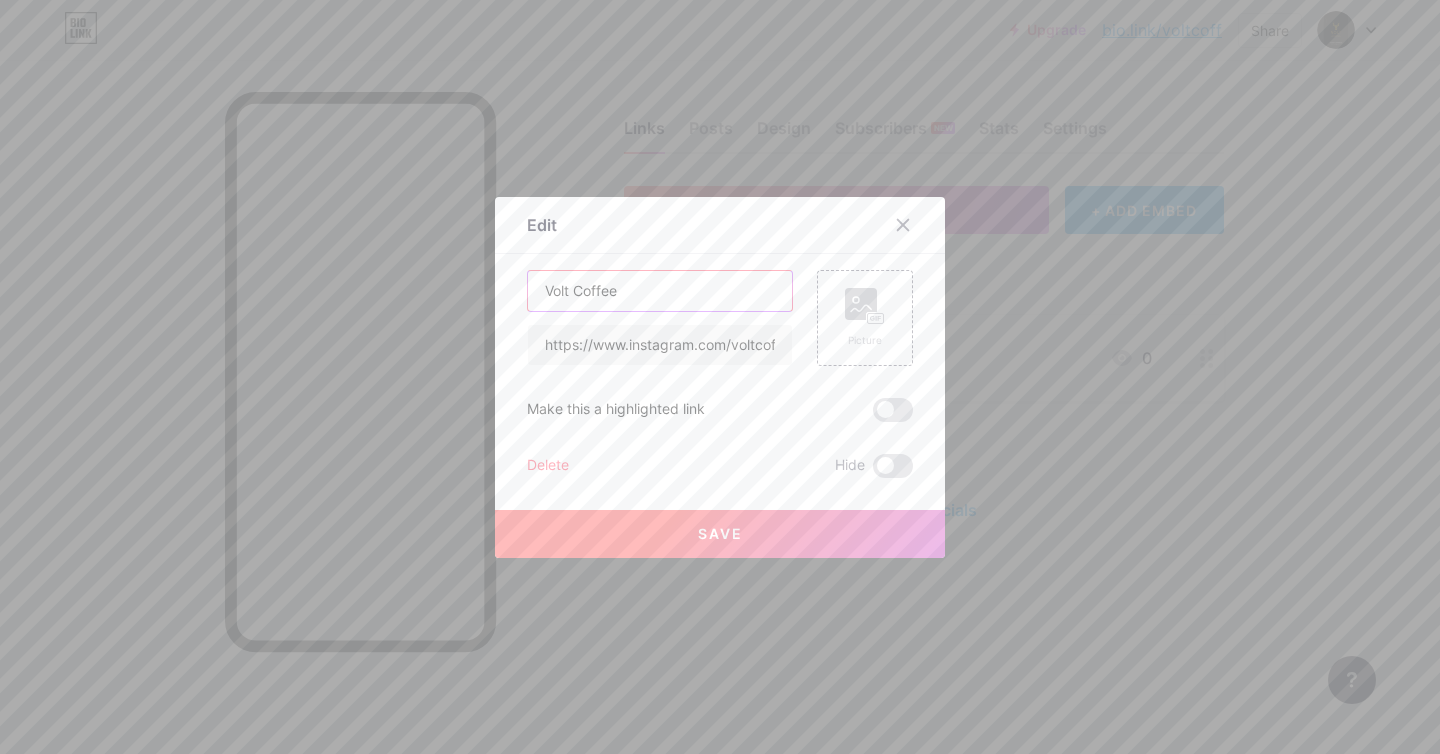click on "Volt Coffee" at bounding box center [660, 291] 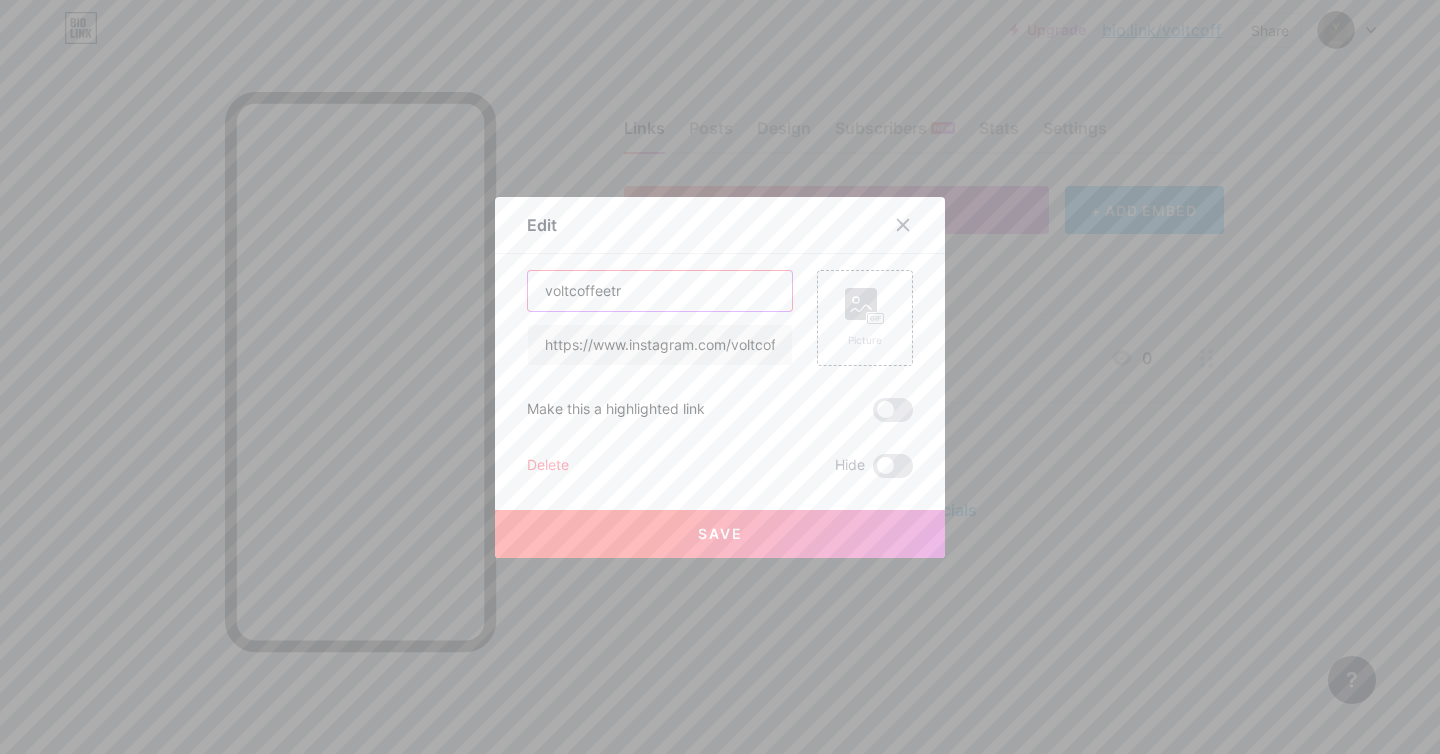 type on "voltcoffeetr" 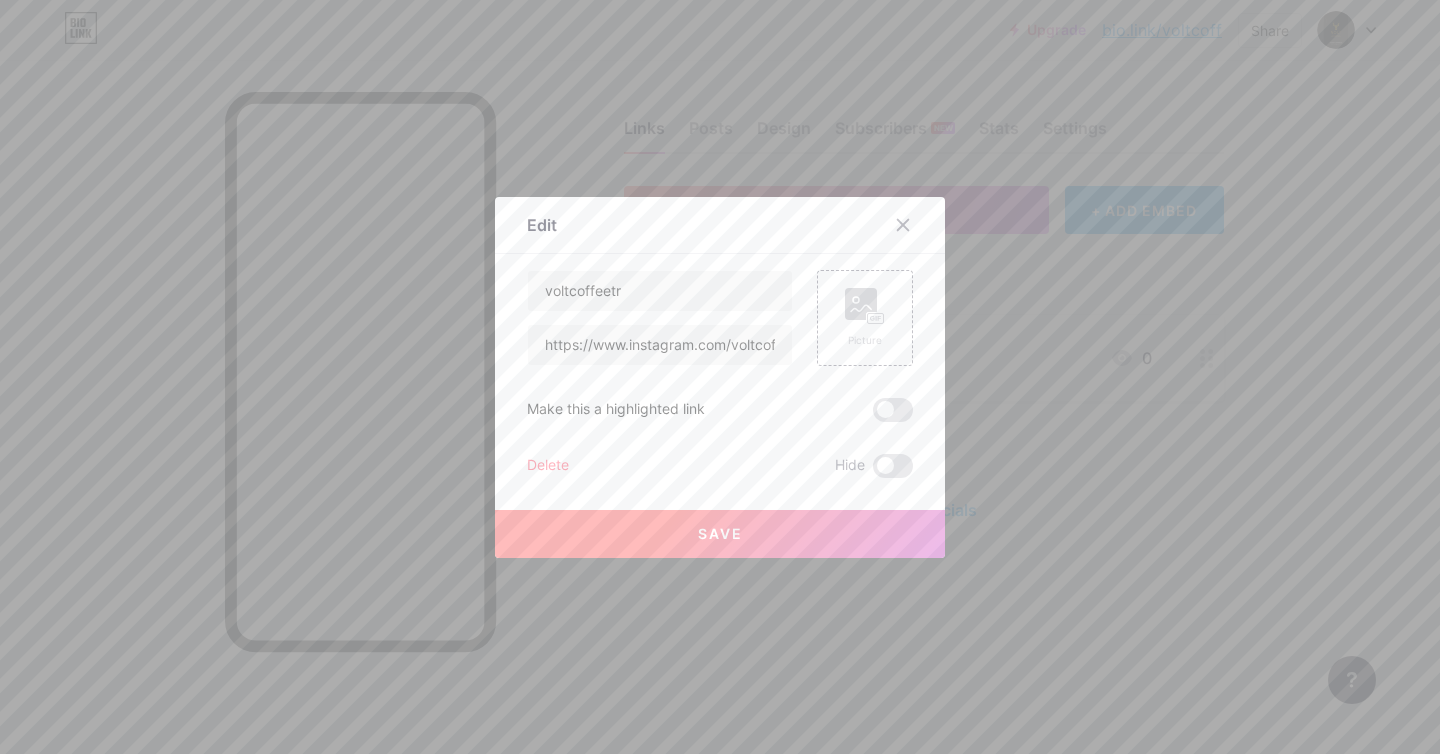 click on "Save" at bounding box center (720, 534) 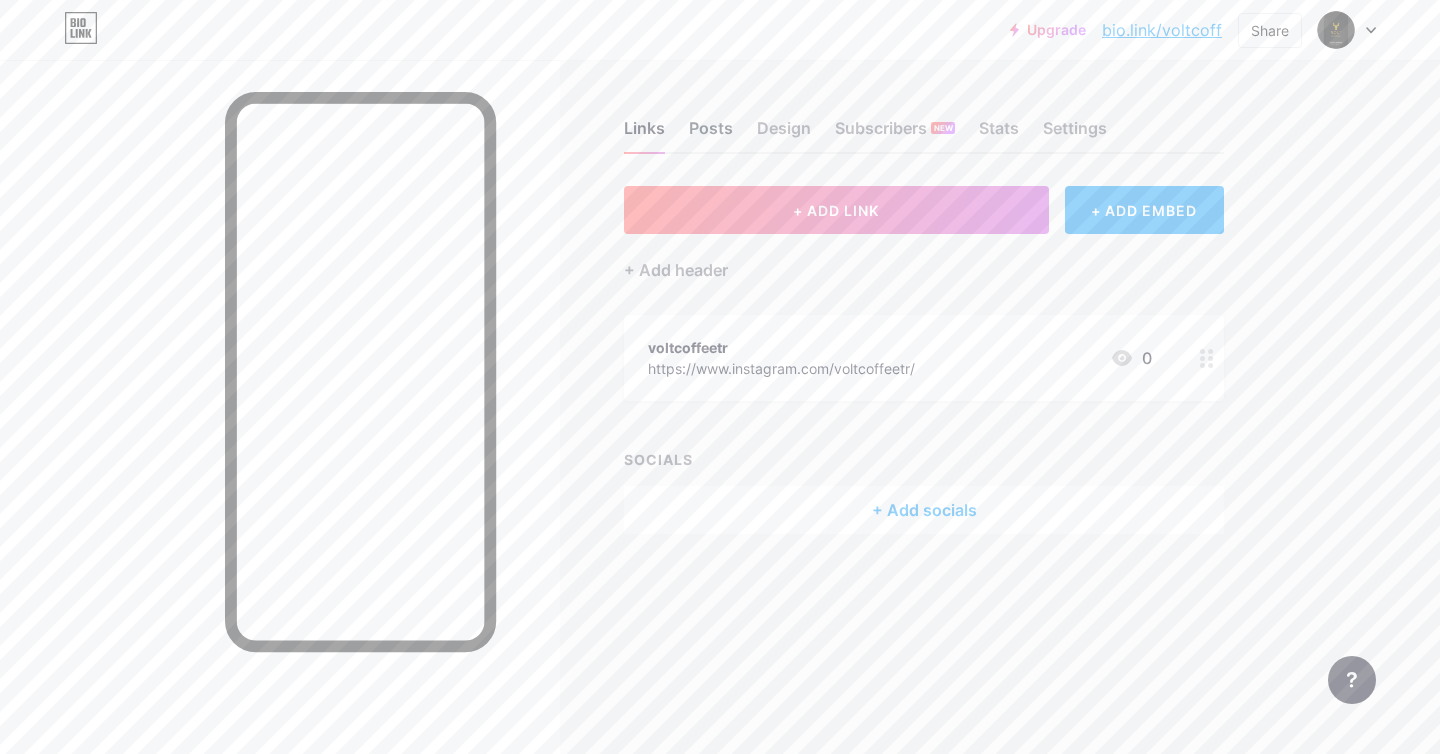 click on "Posts" at bounding box center (711, 134) 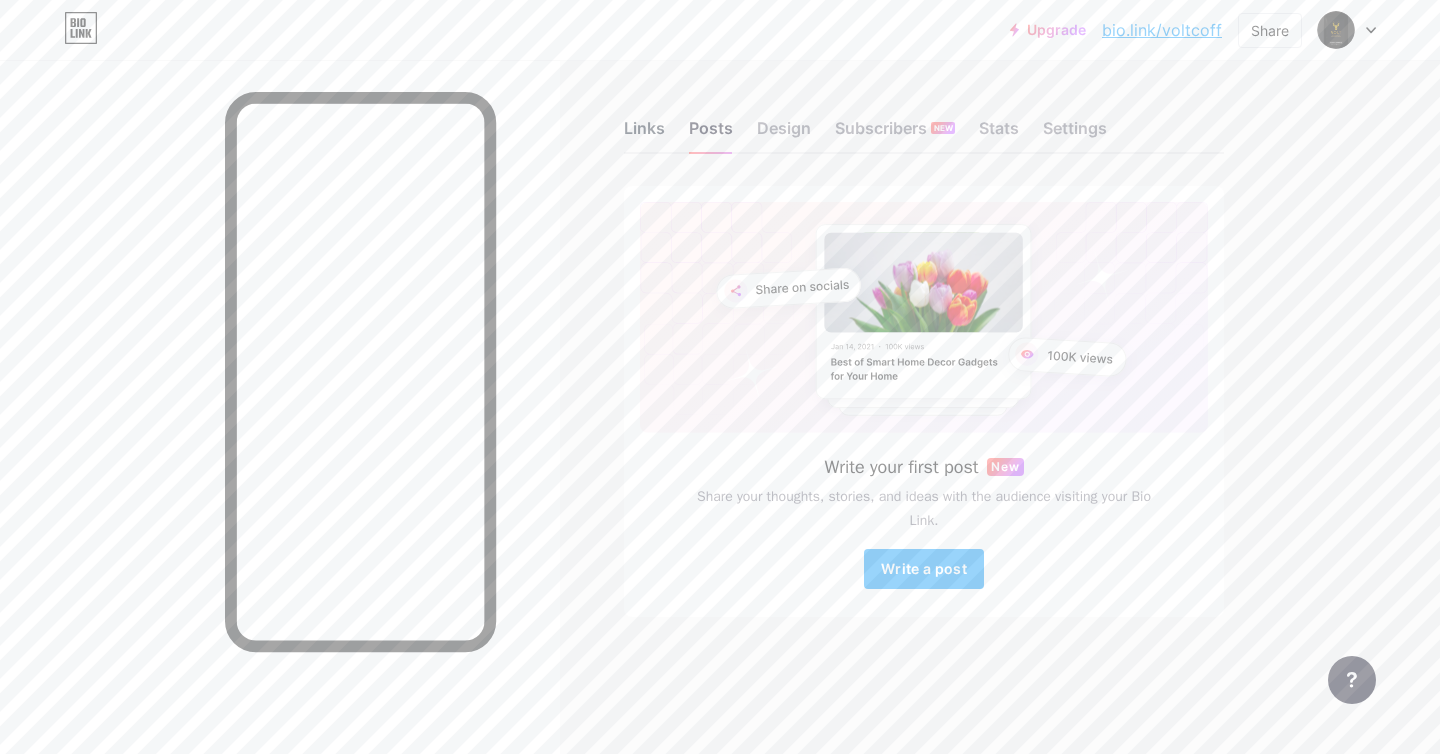 click on "Links" at bounding box center [644, 134] 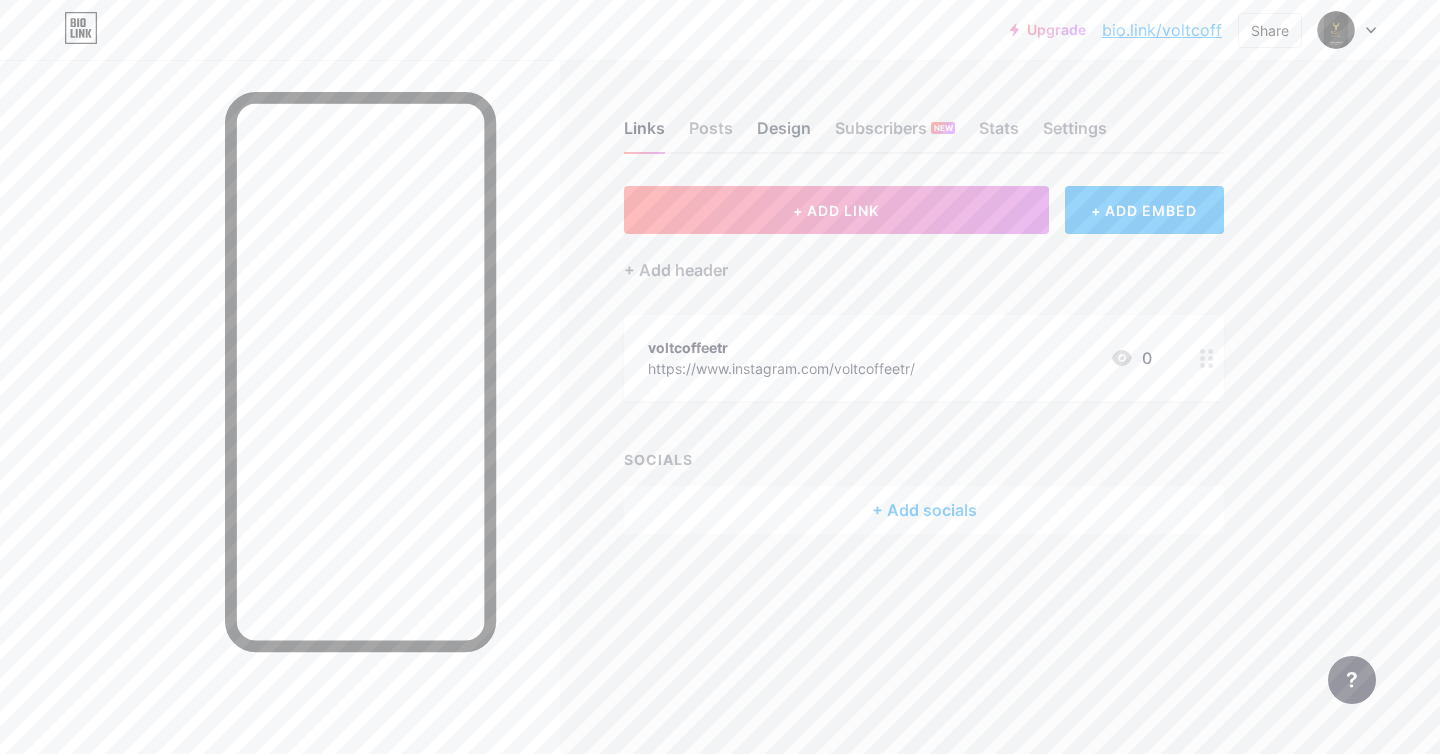 click on "Design" at bounding box center (784, 134) 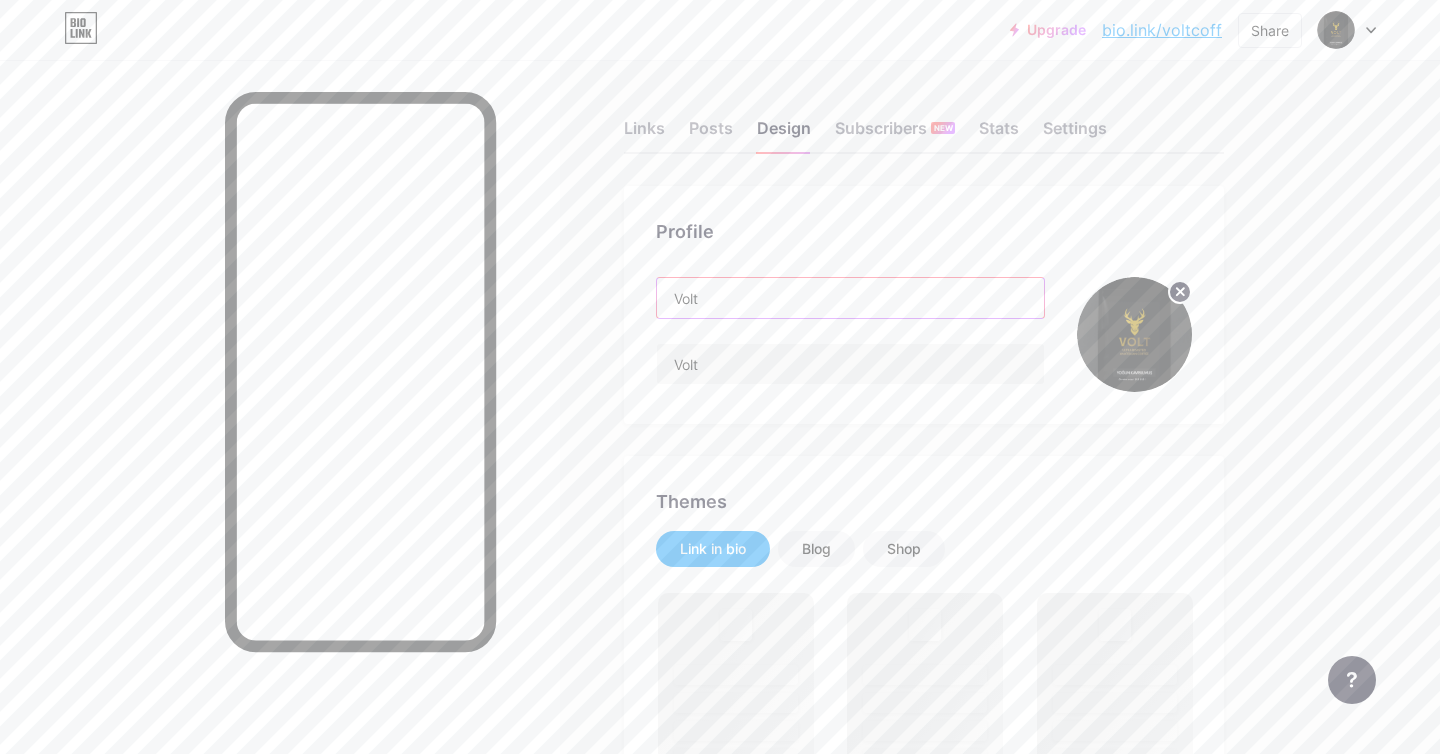 click on "Volt" at bounding box center [850, 298] 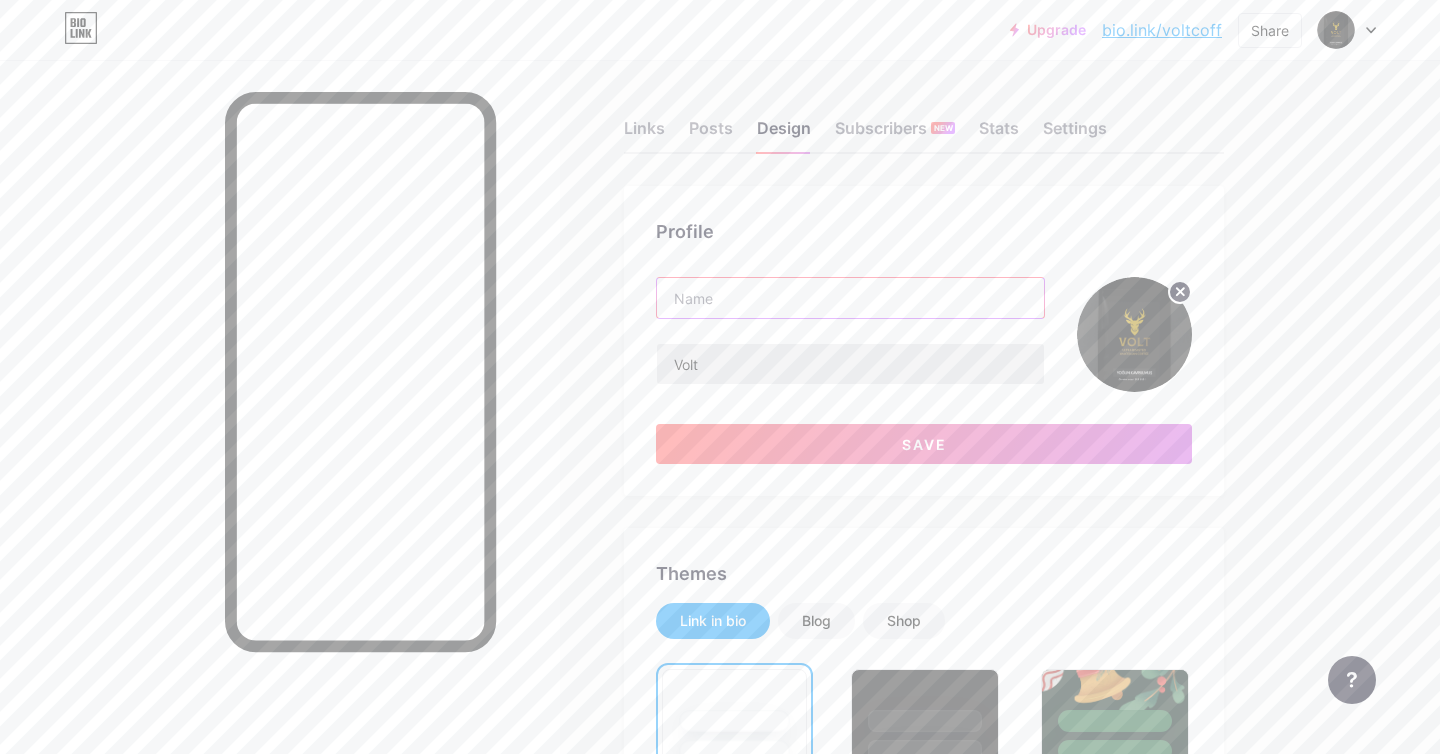 type 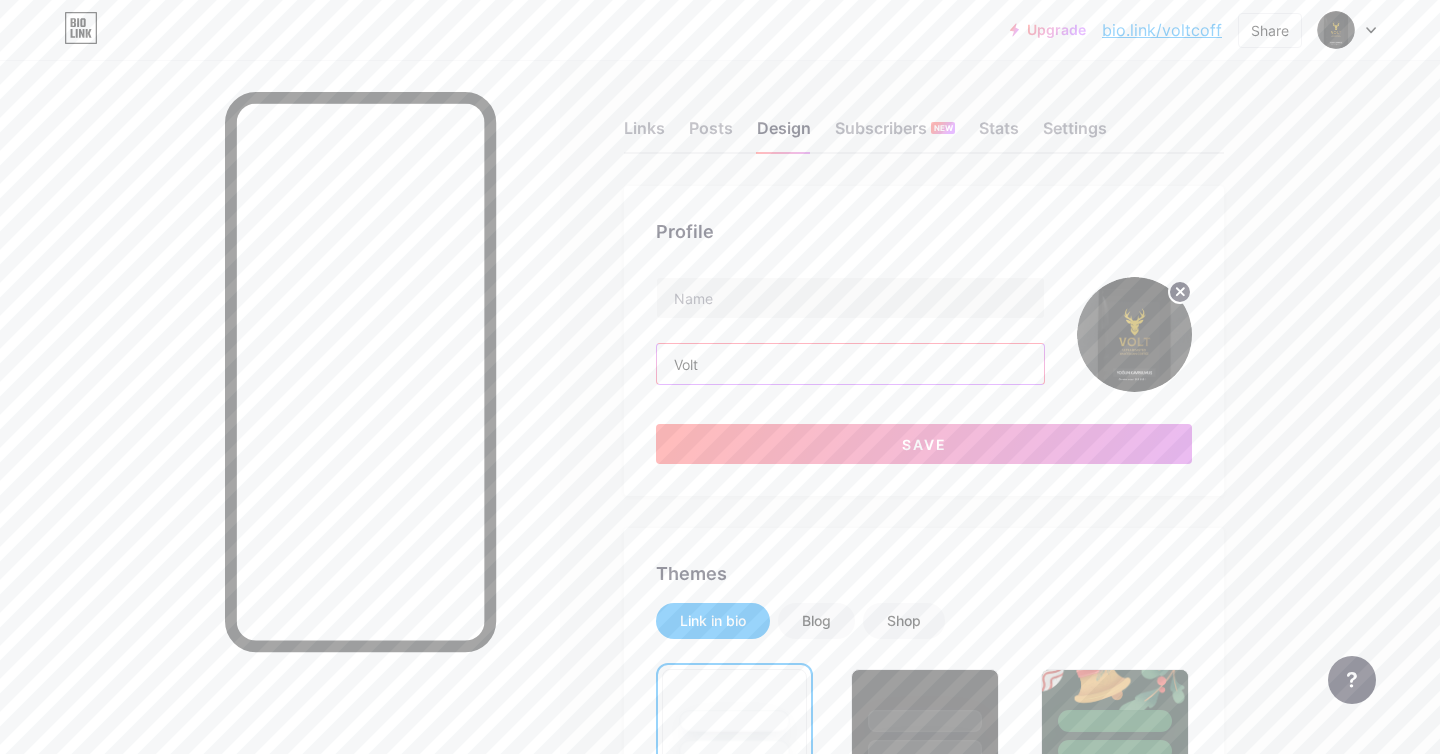 click on "Volt" at bounding box center [850, 364] 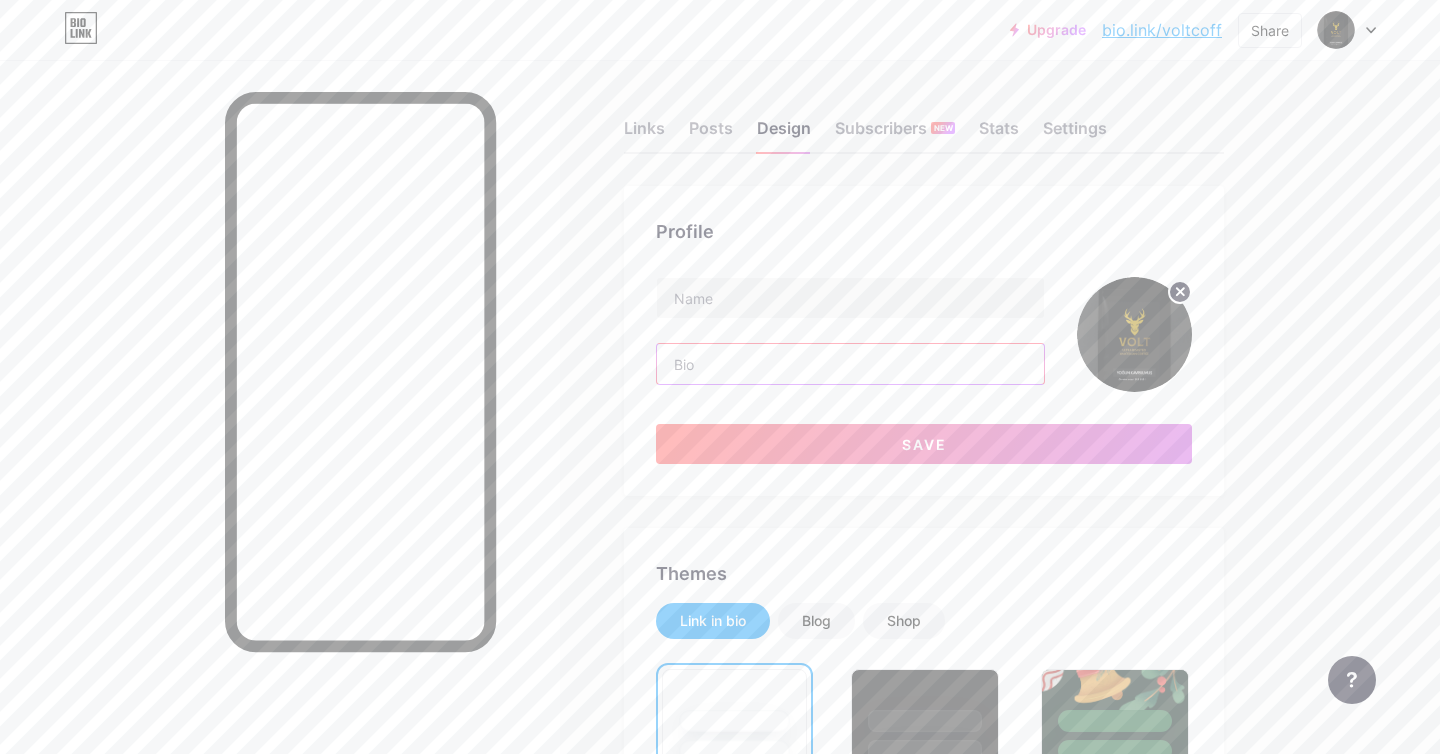 type on "Volt" 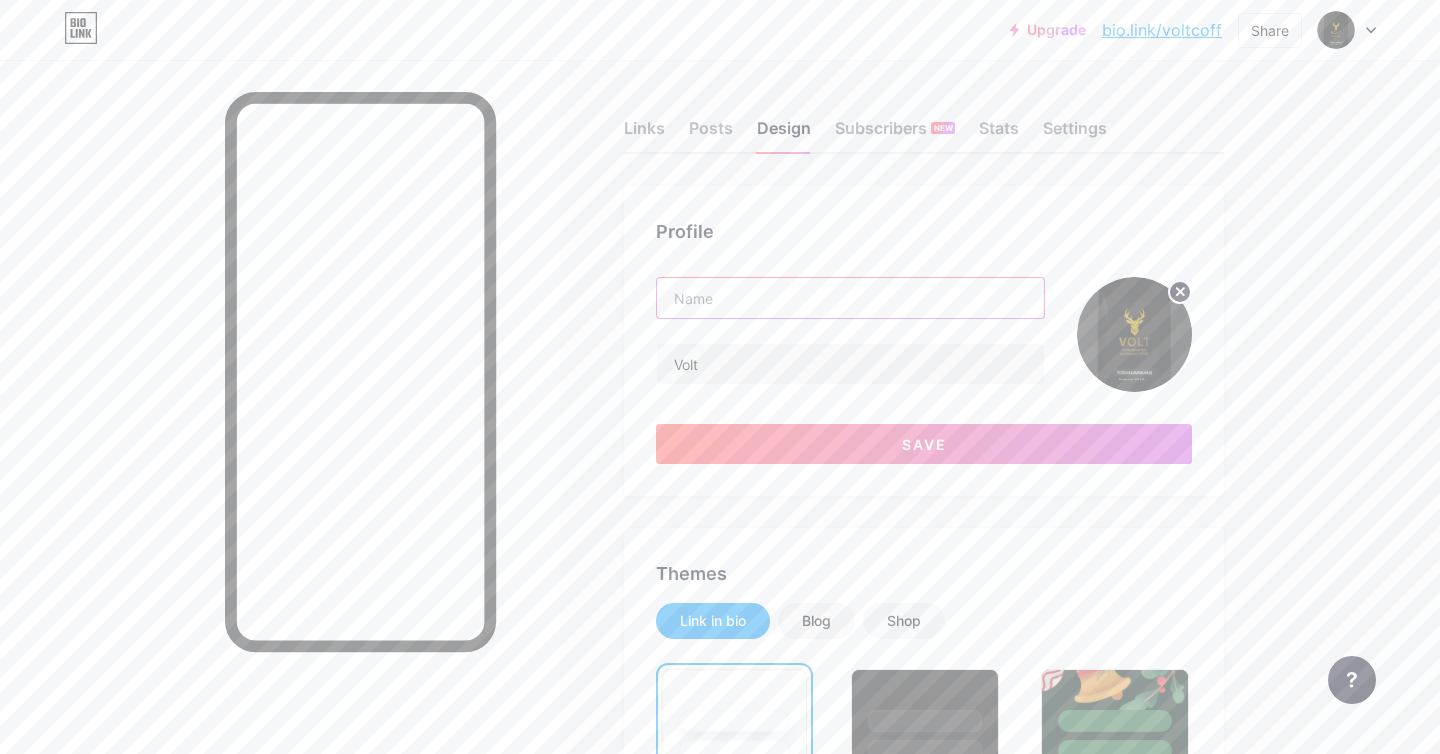 click at bounding box center [850, 298] 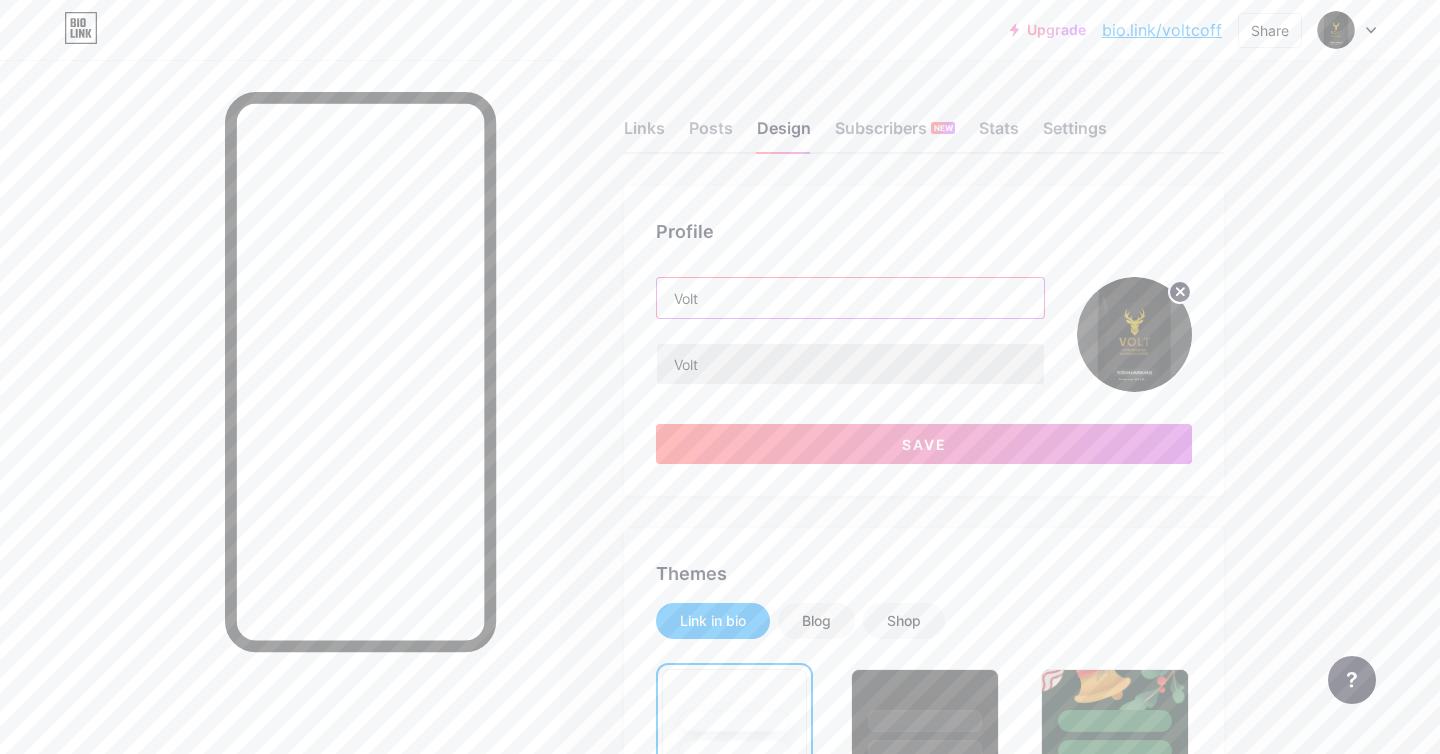 type on "Volt" 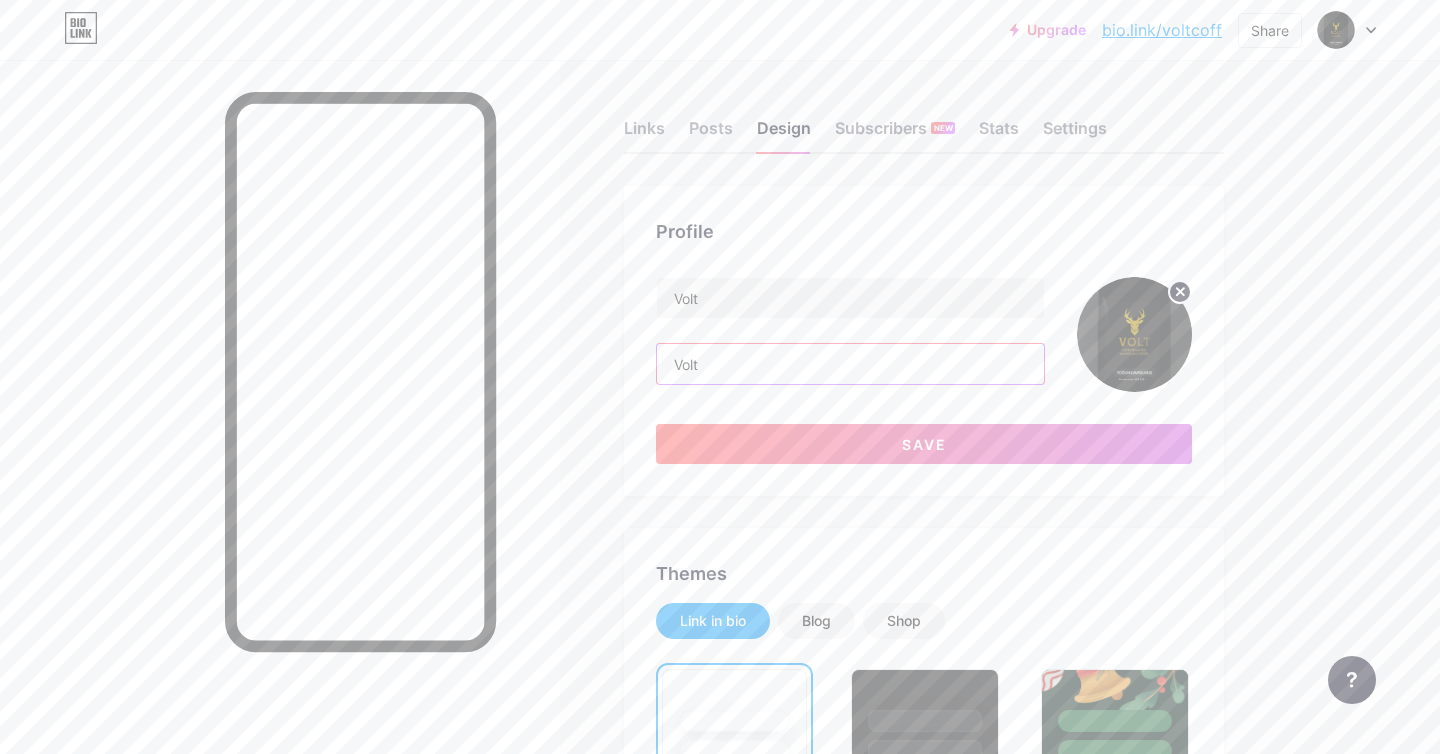 click on "Volt" at bounding box center [850, 364] 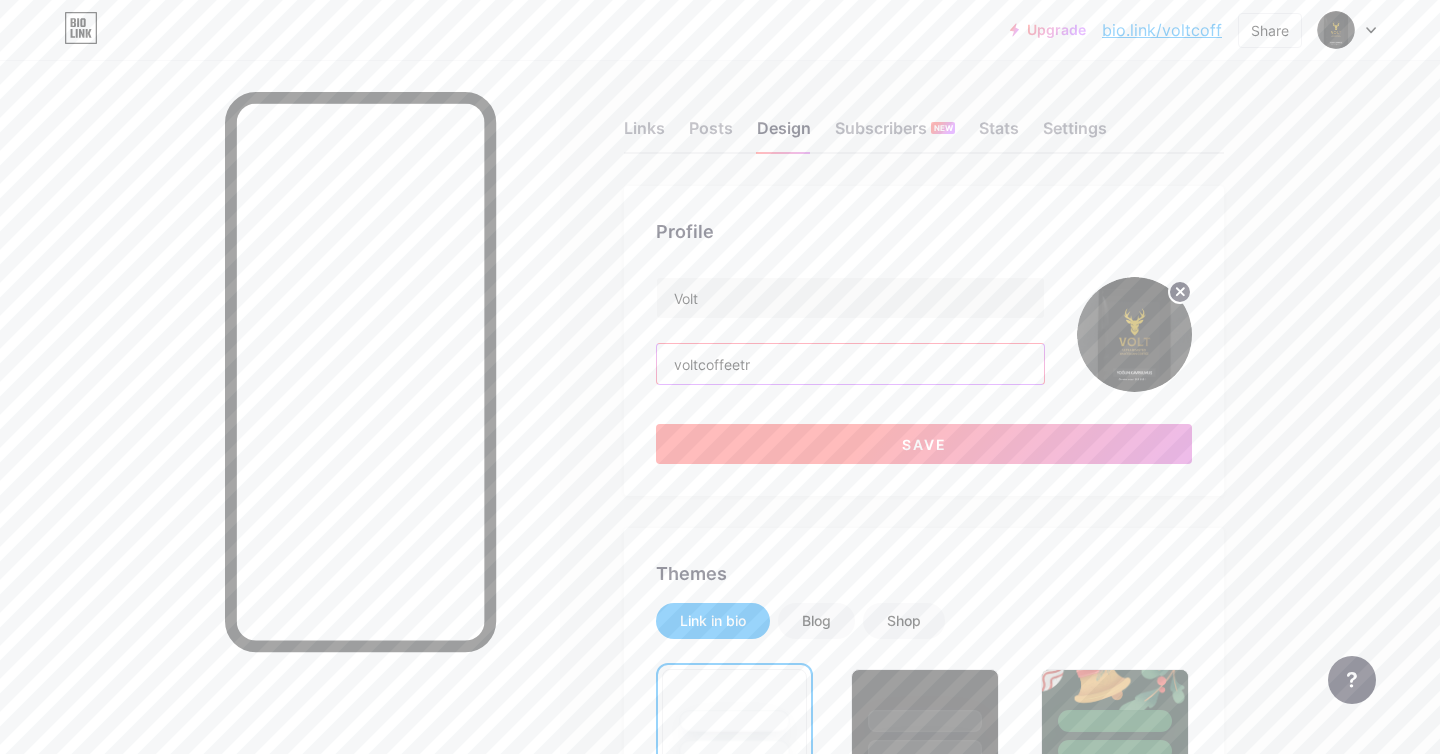 type on "voltcoffeetr" 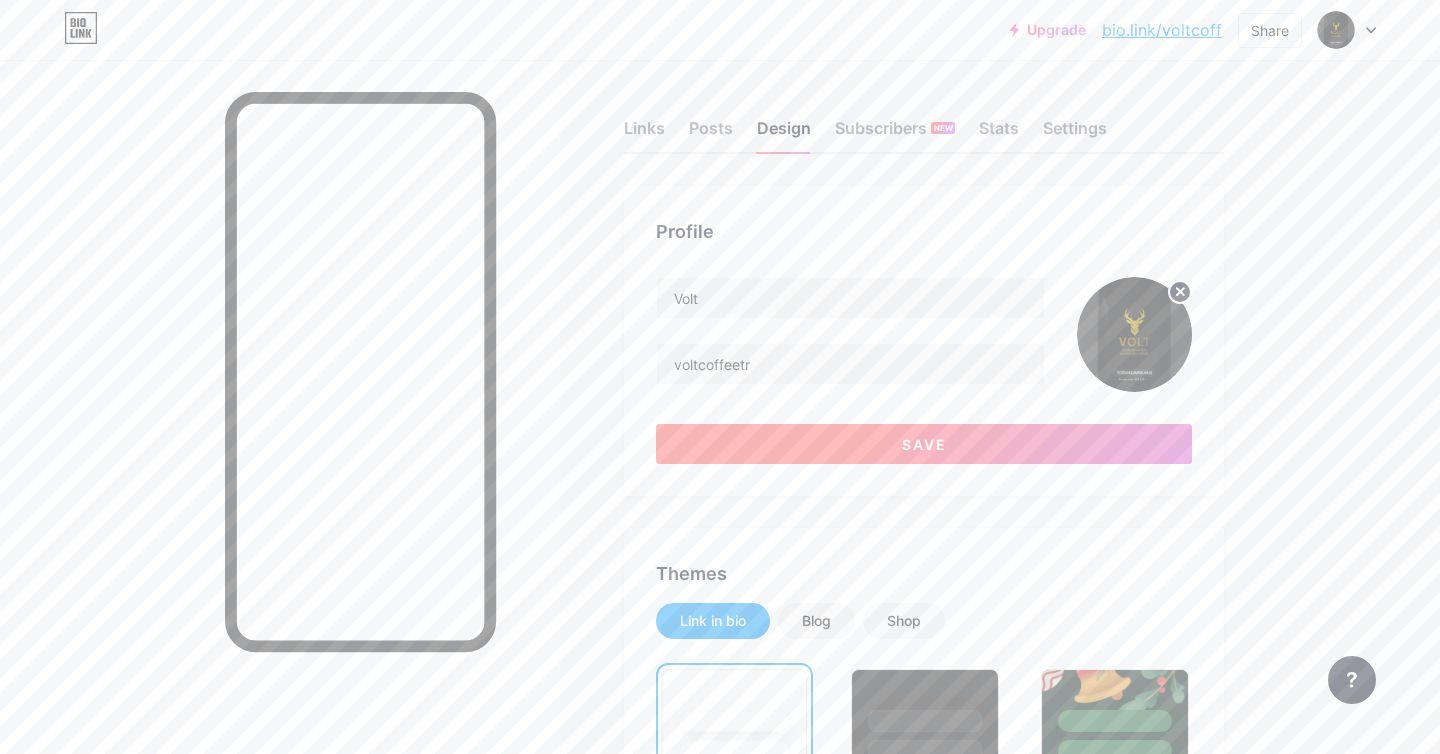 click on "Save" at bounding box center [924, 444] 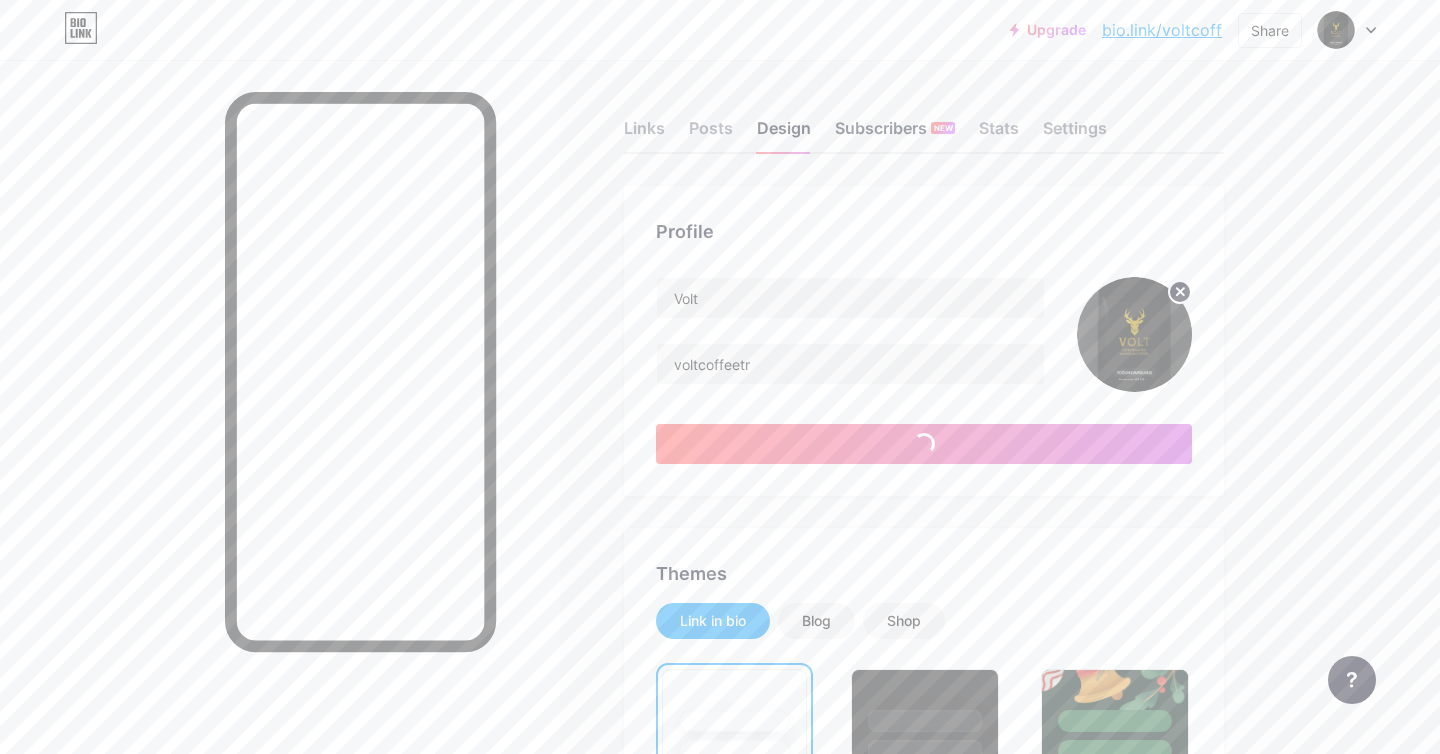 click on "Subscribers
NEW" at bounding box center (895, 134) 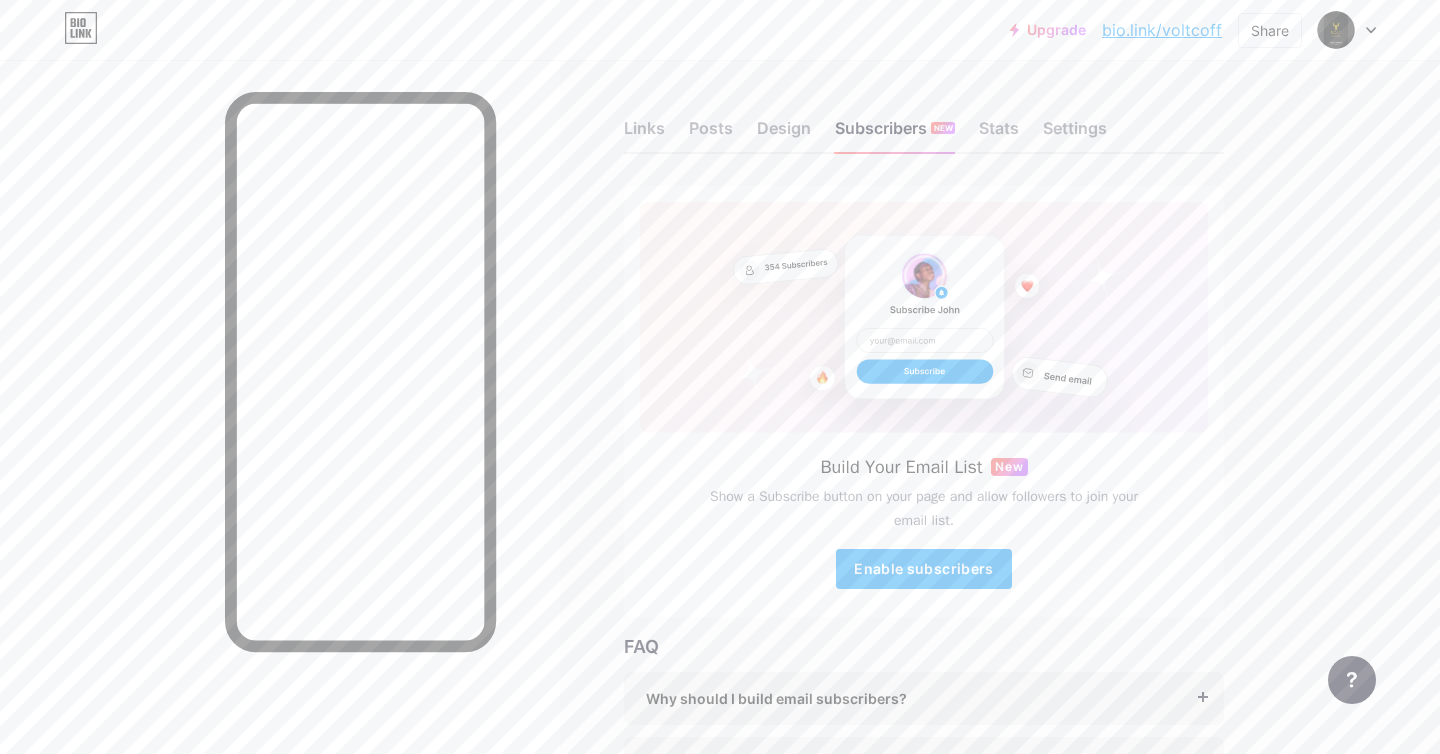click on "Links
Posts
Design
Subscribers
NEW
Stats
Settings" at bounding box center [924, 119] 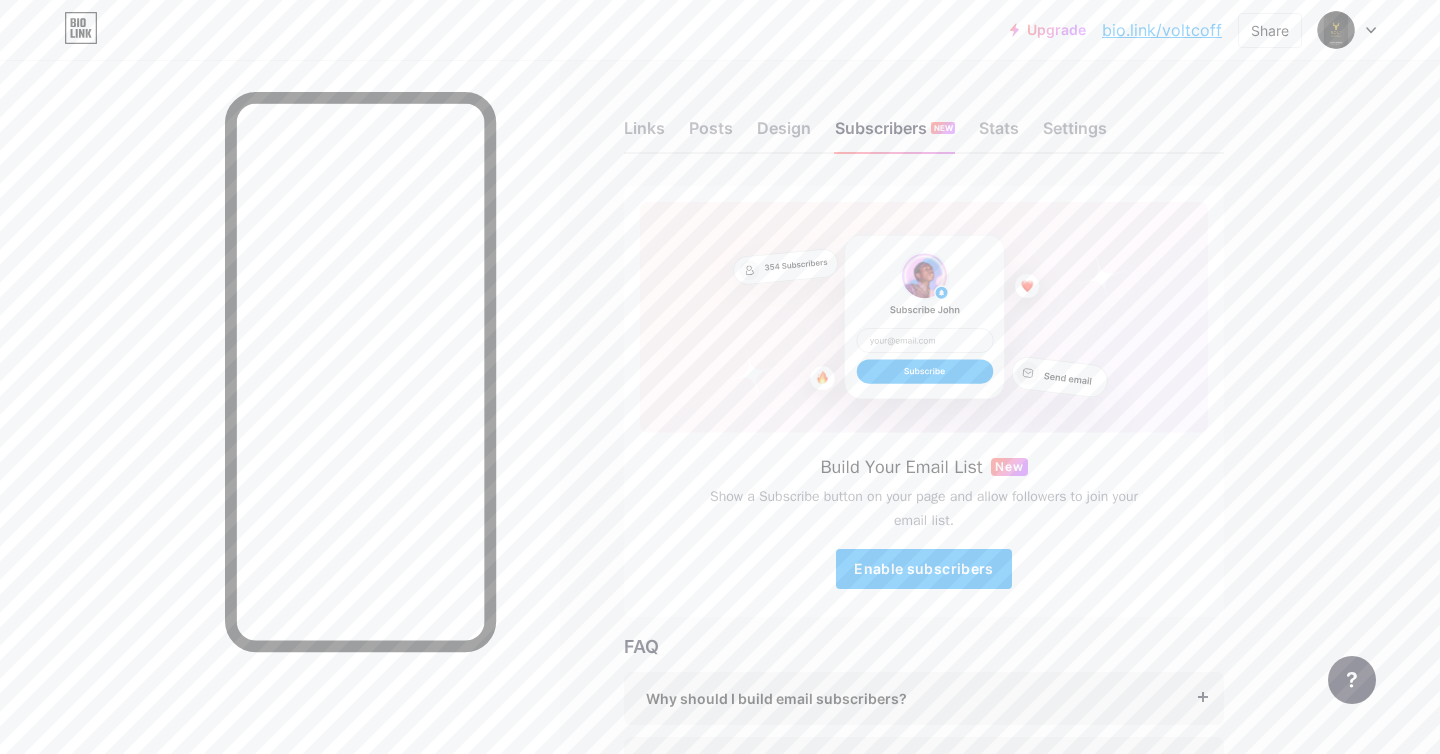 click on "Links
Posts
Design
Subscribers
NEW
Stats
Settings" at bounding box center [924, 119] 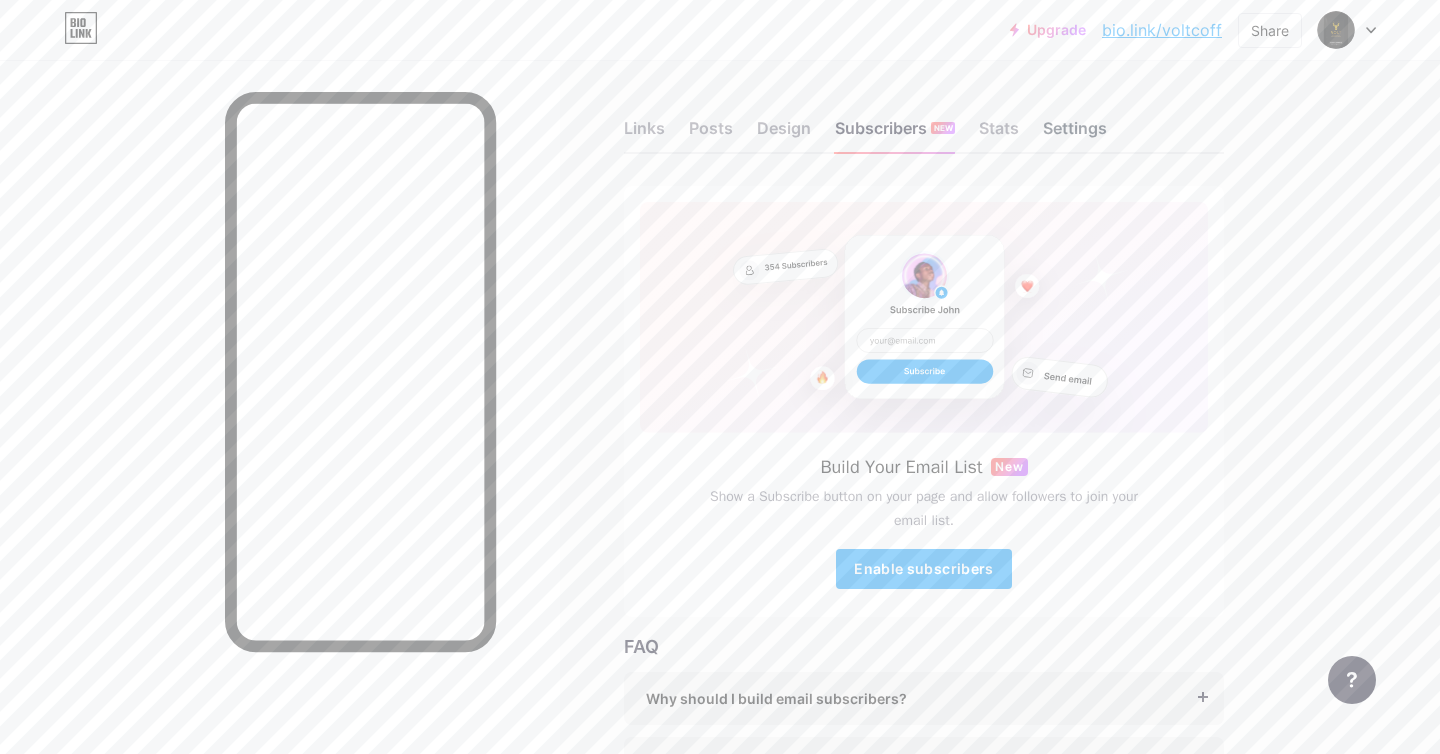 click on "Settings" at bounding box center [1075, 134] 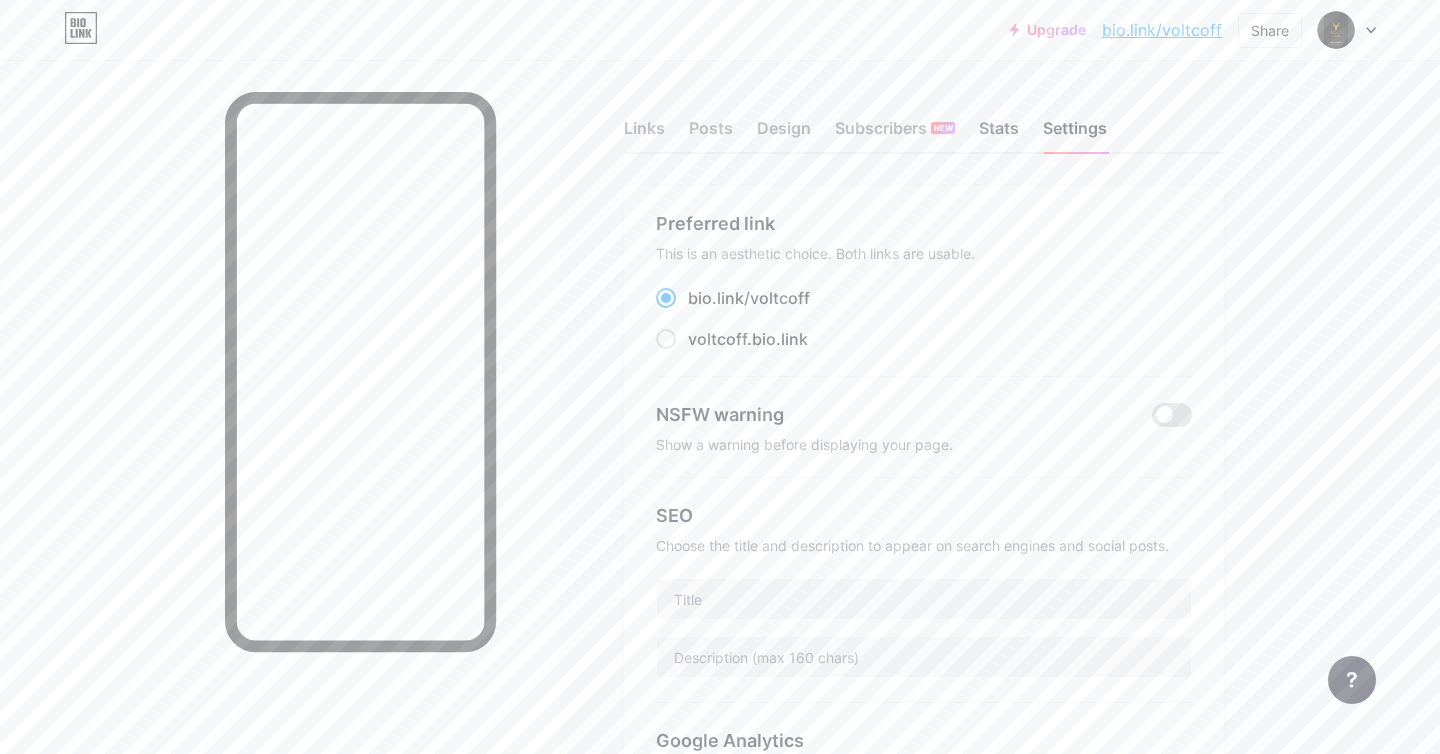 click on "Stats" at bounding box center [999, 134] 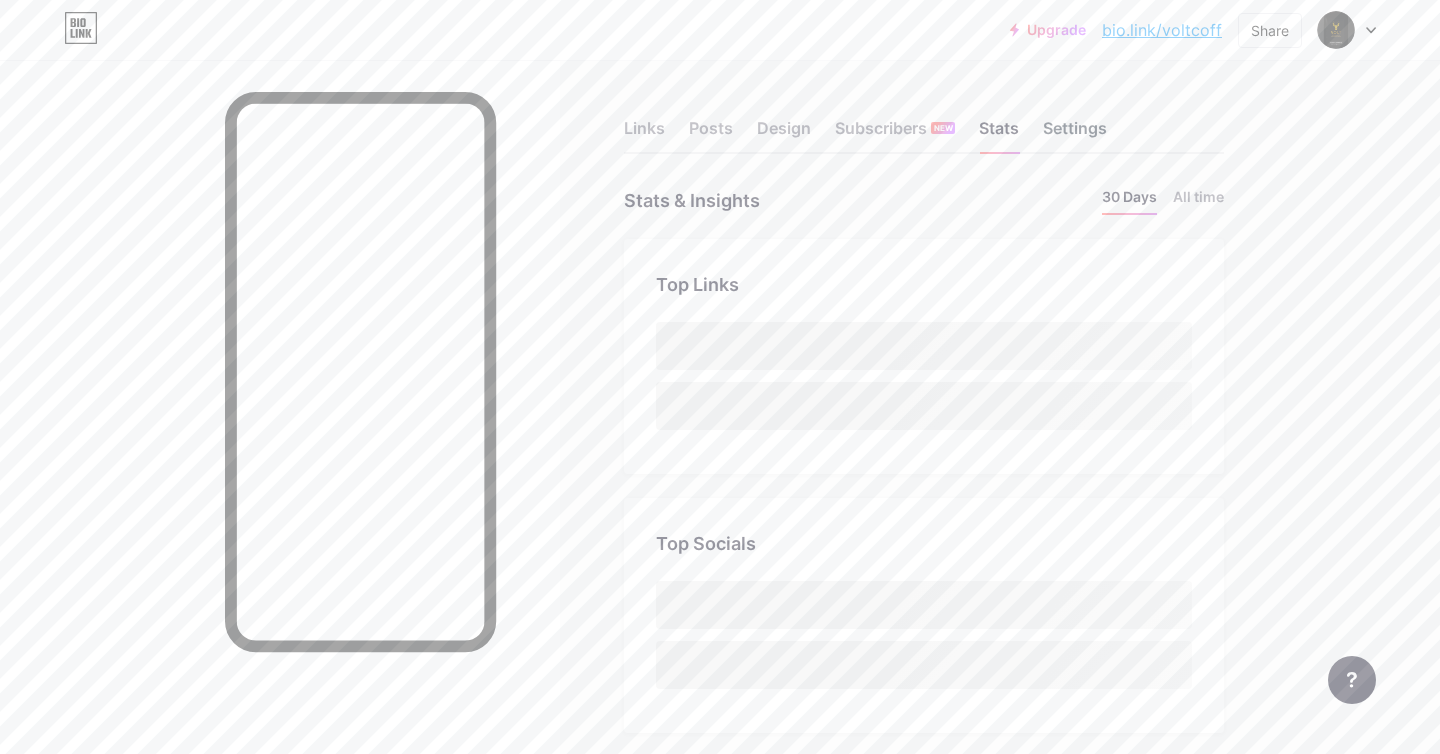 click on "Settings" at bounding box center [1075, 134] 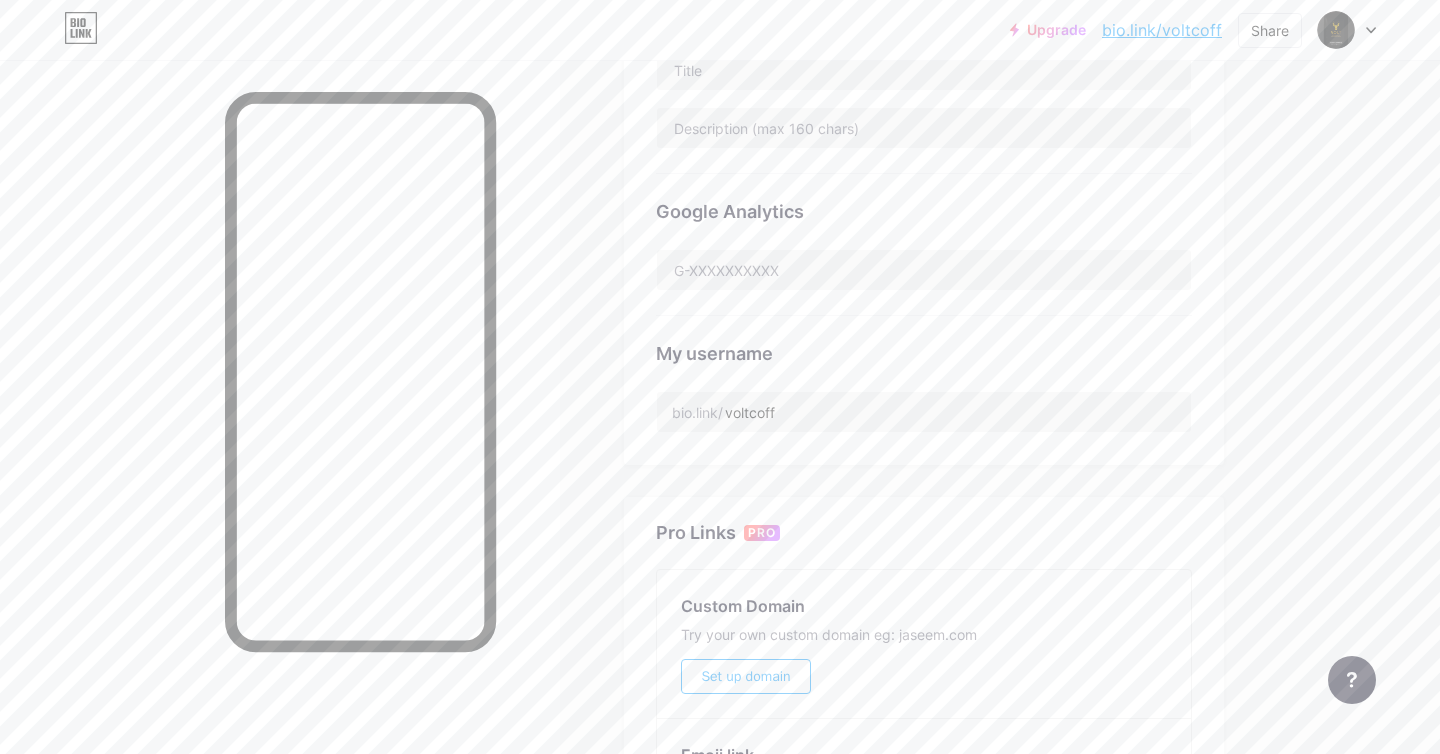 scroll, scrollTop: 0, scrollLeft: 0, axis: both 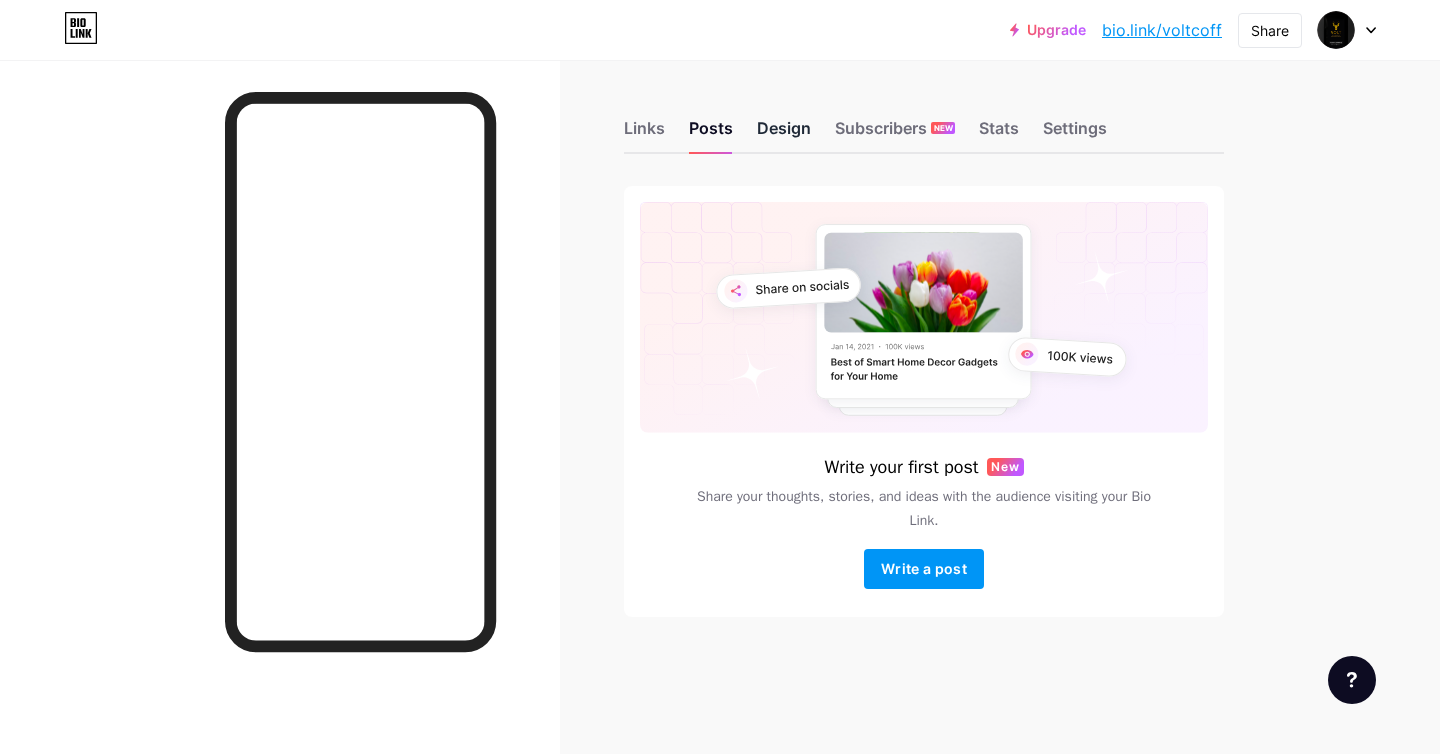 click on "Design" at bounding box center (784, 134) 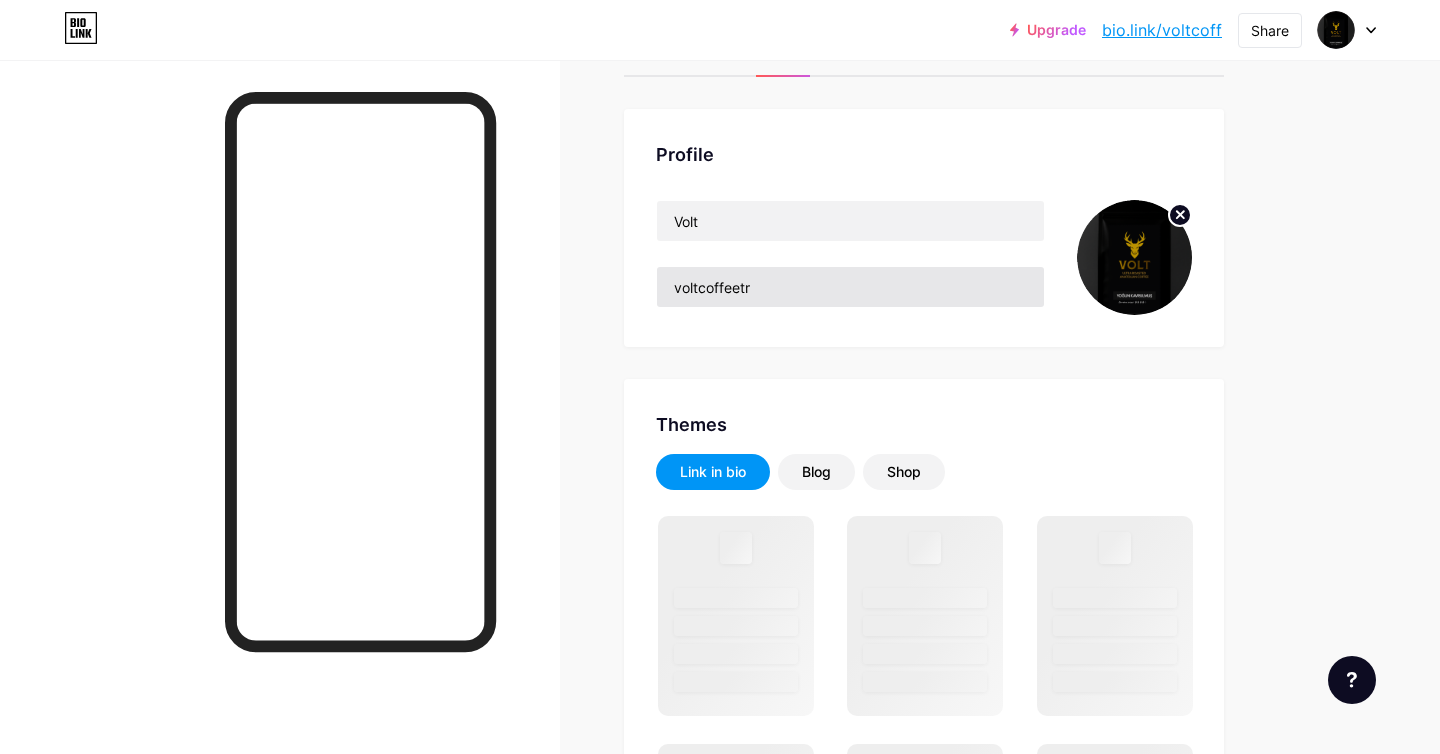 scroll, scrollTop: 0, scrollLeft: 0, axis: both 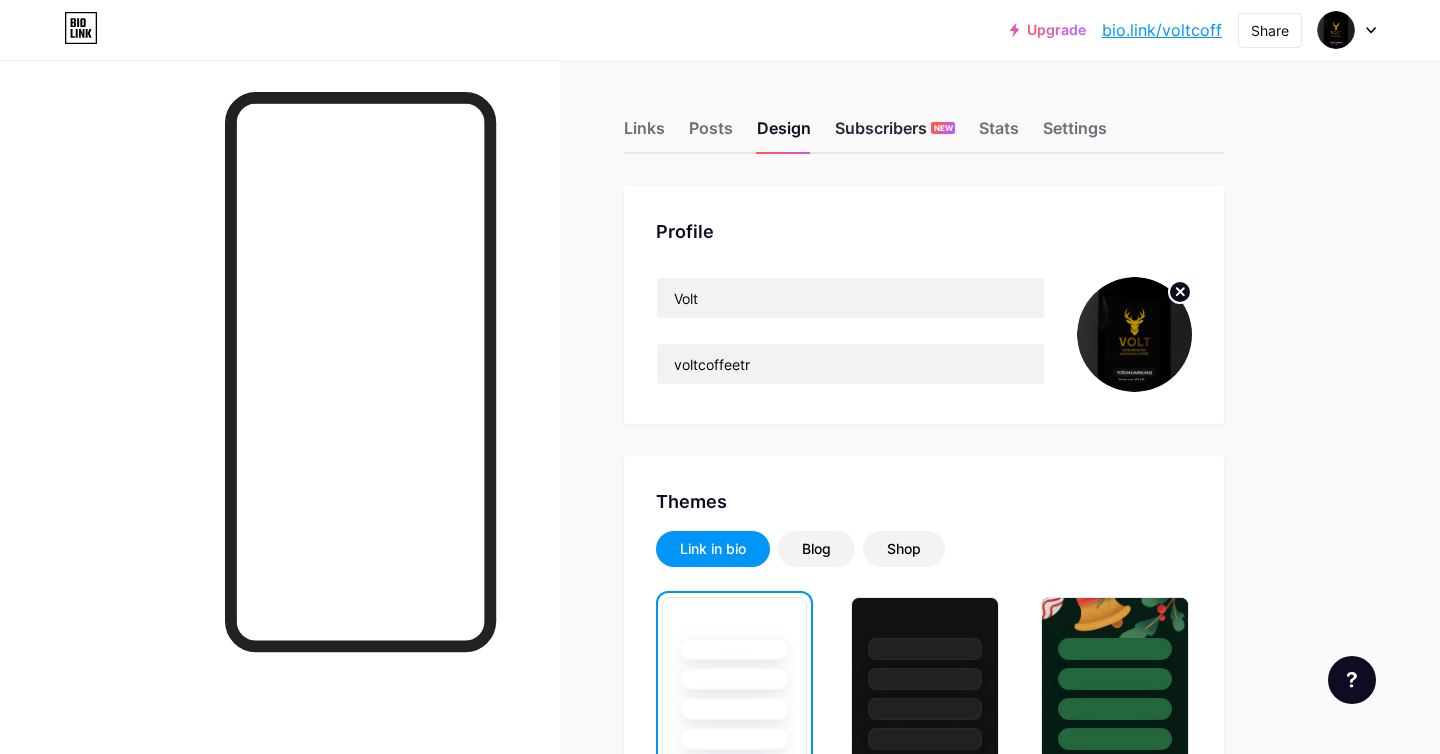 click on "Subscribers
NEW" at bounding box center [895, 134] 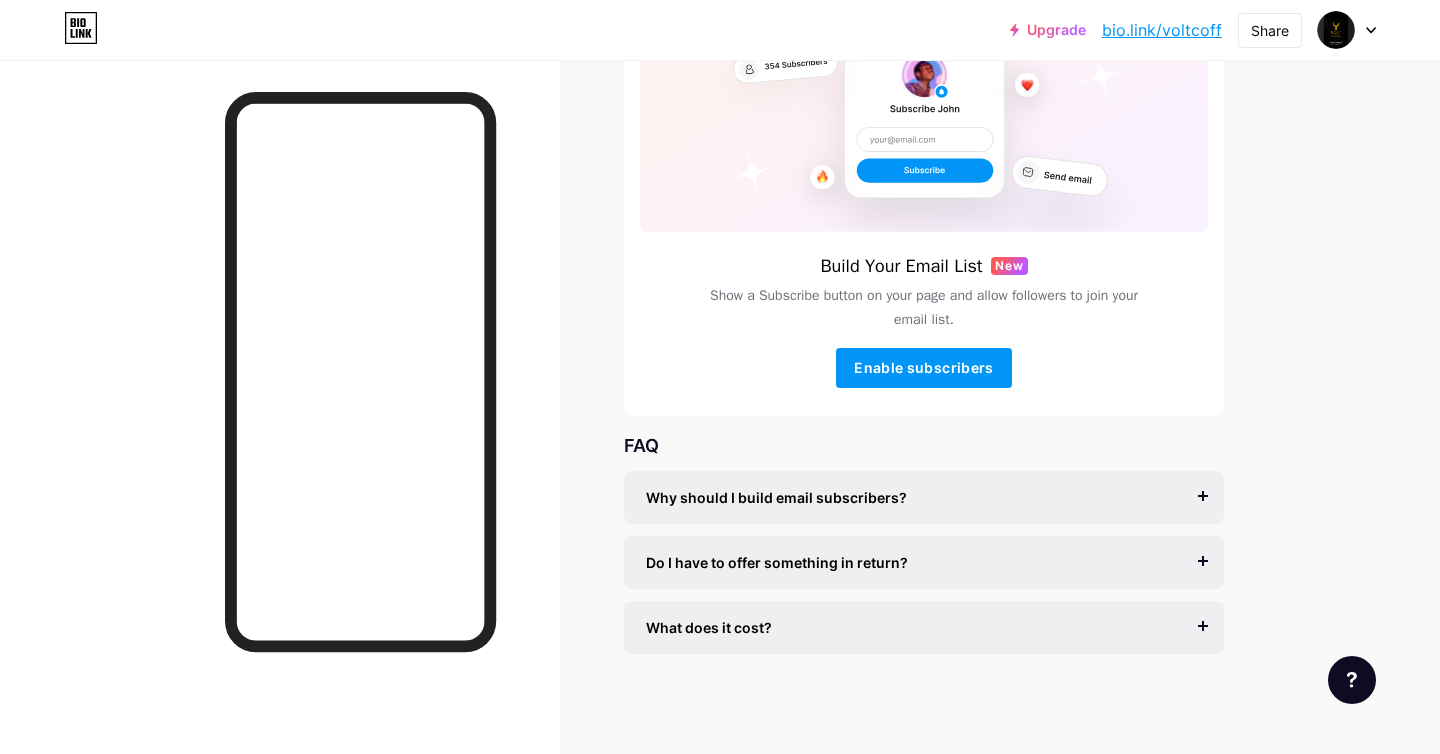 scroll, scrollTop: 0, scrollLeft: 0, axis: both 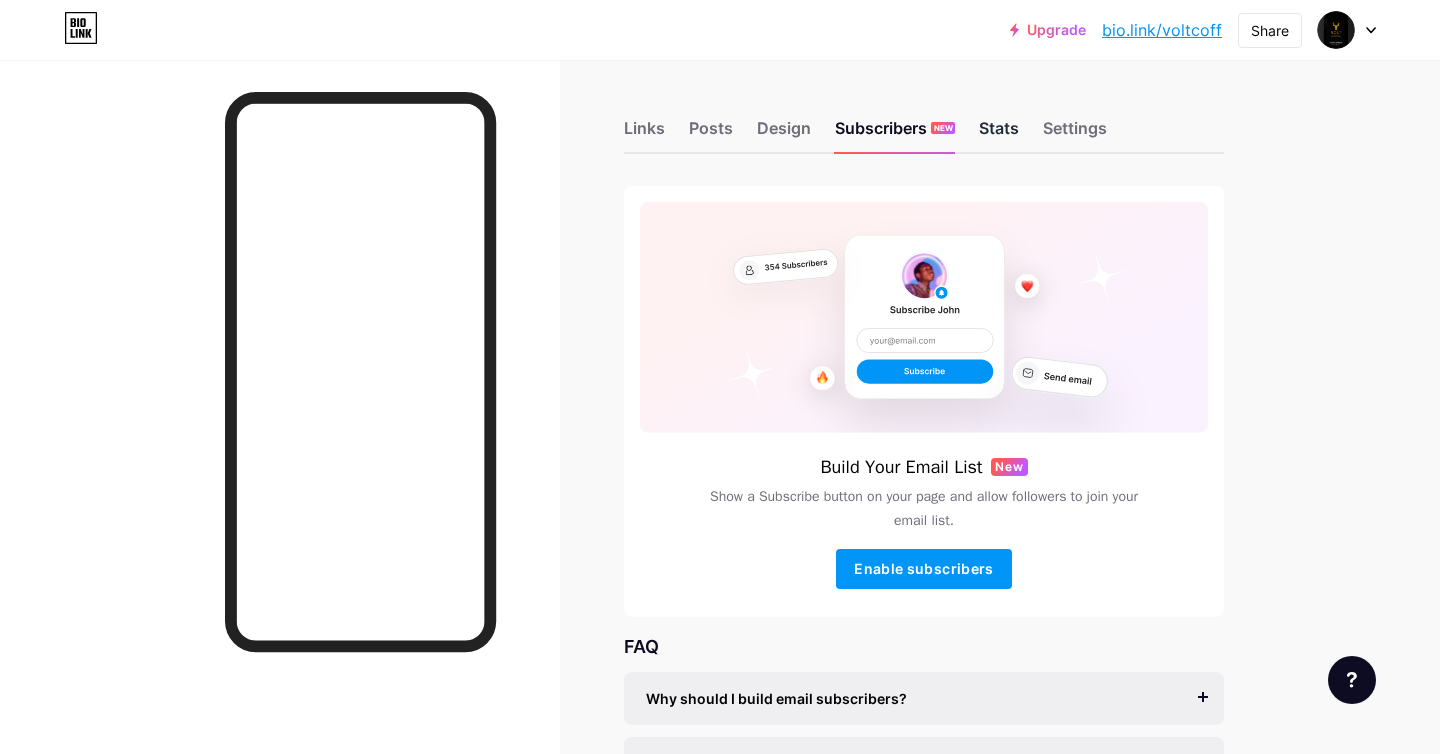 click on "Stats" at bounding box center [999, 134] 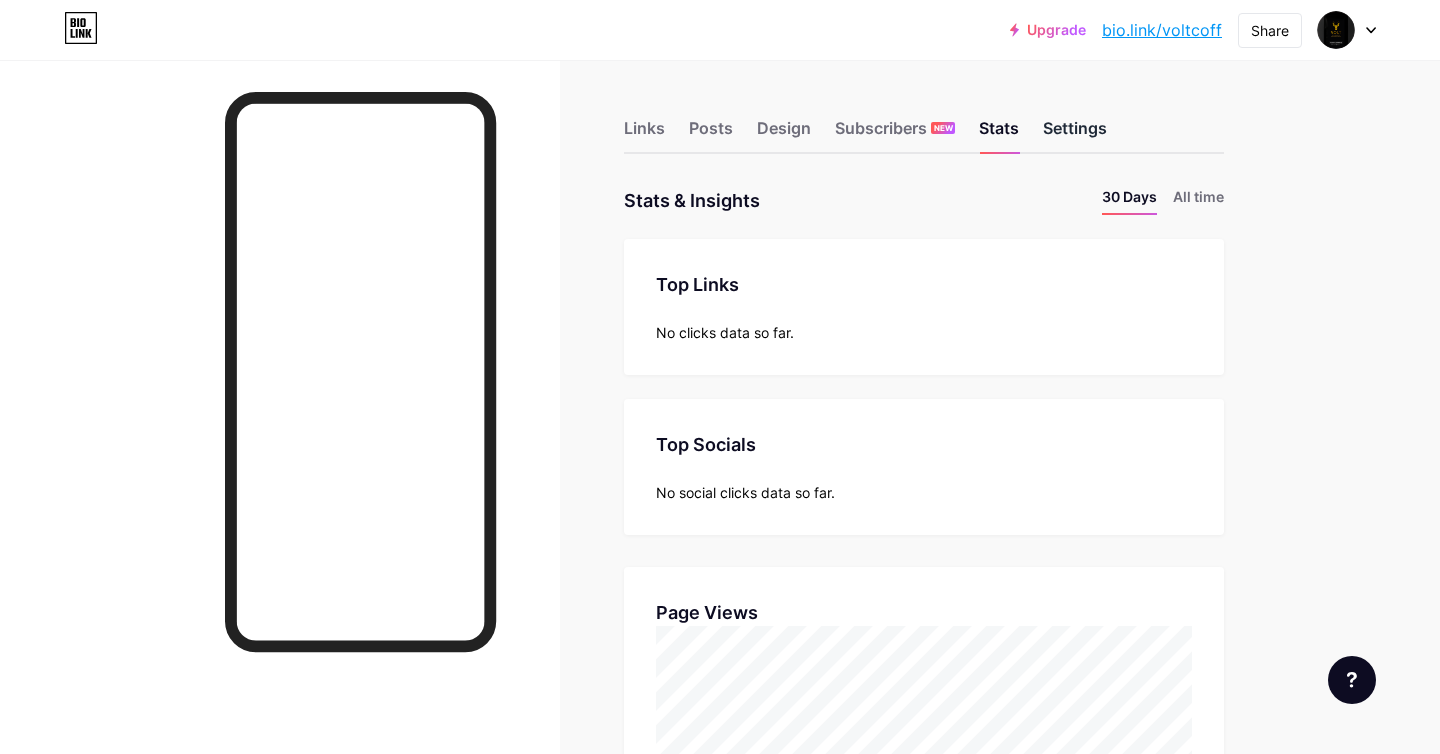 scroll, scrollTop: 999246, scrollLeft: 998560, axis: both 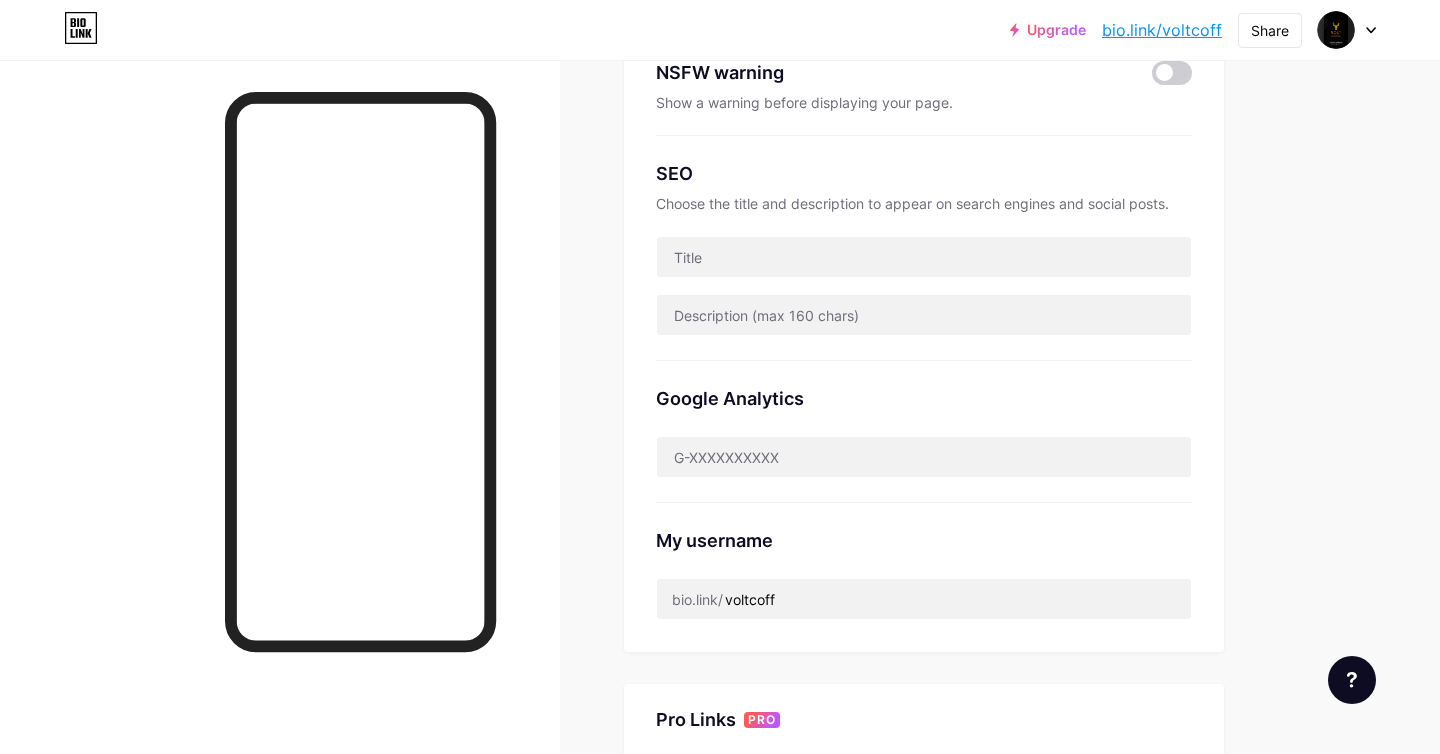 click at bounding box center (1347, 30) 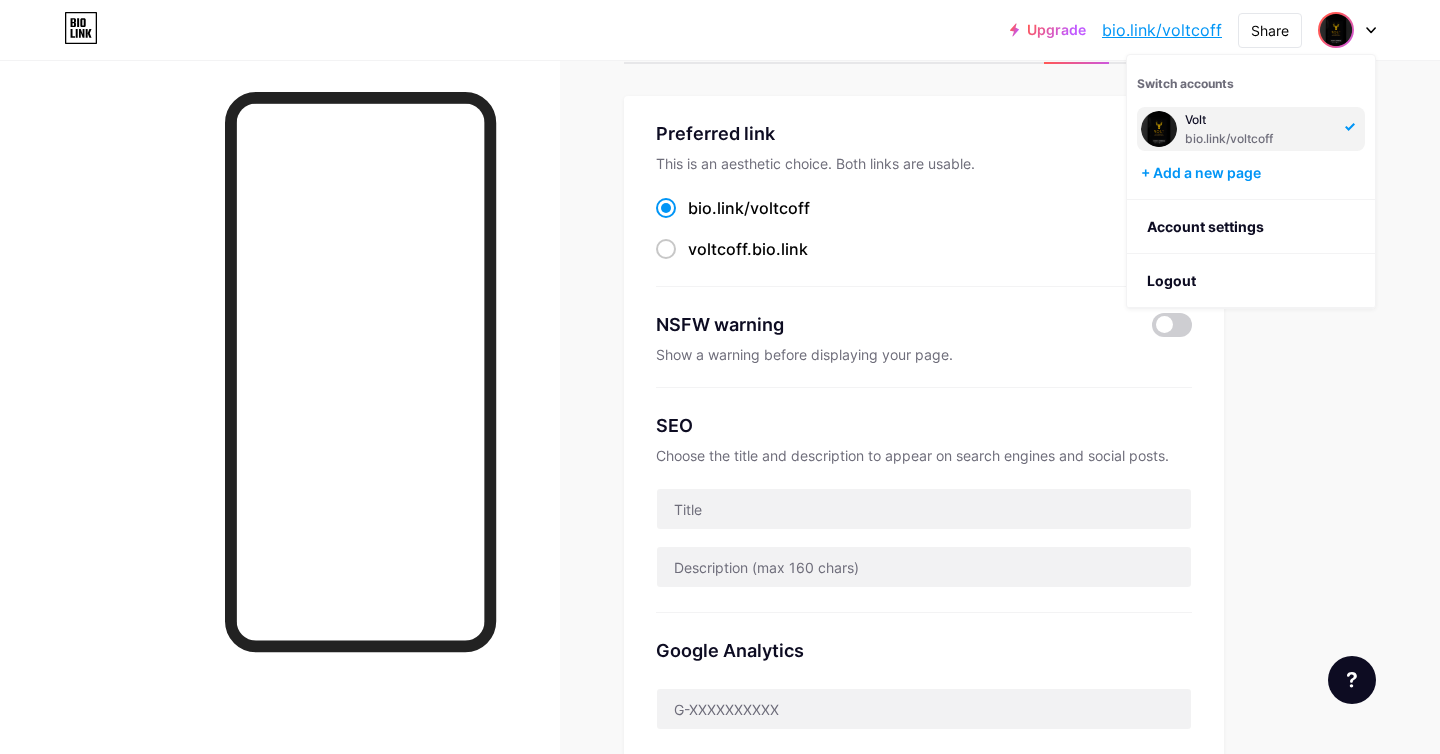 scroll, scrollTop: 0, scrollLeft: 0, axis: both 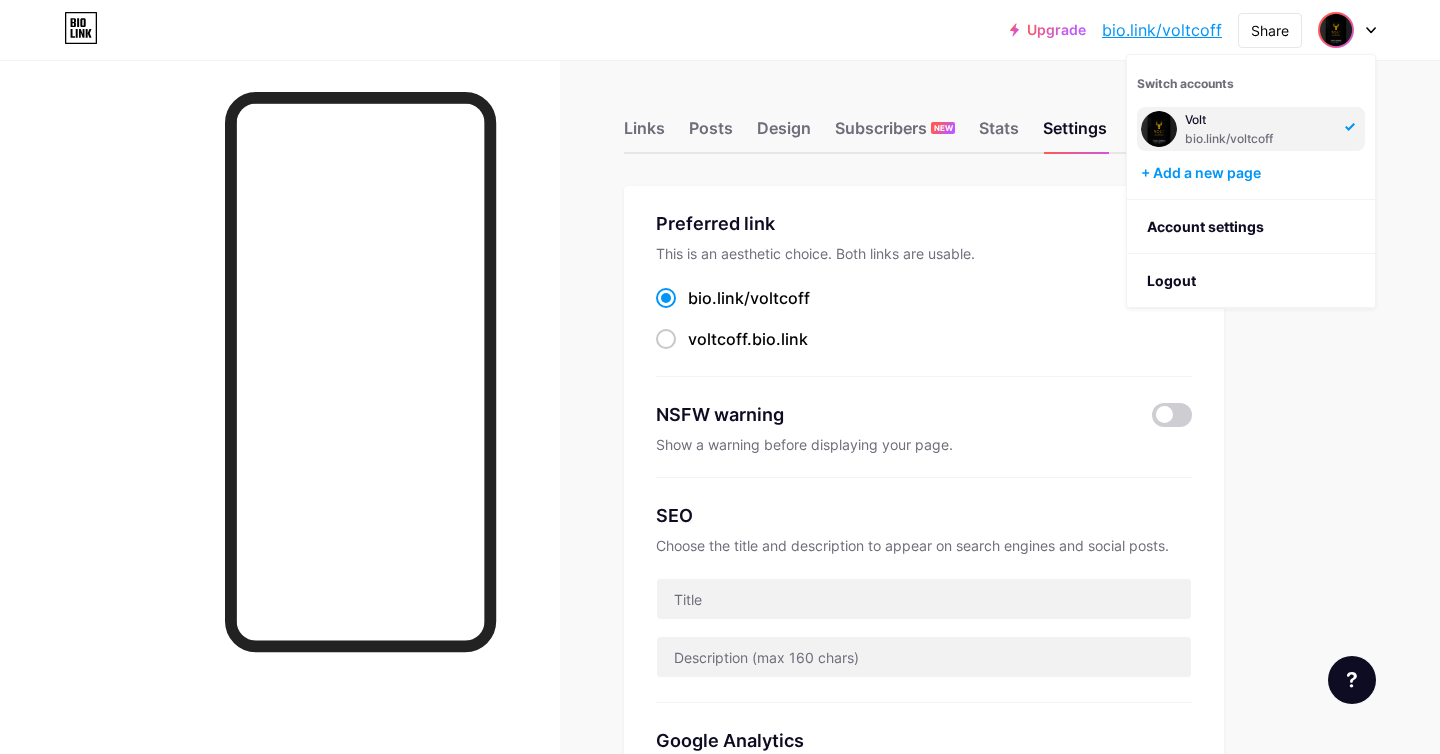 click on "Upgrade   bio.link/voltco...   bio.link/voltcoff   Share               Switch accounts     Volt   bio.link/voltcoff       + Add a new page        Account settings   Logout" at bounding box center [720, 30] 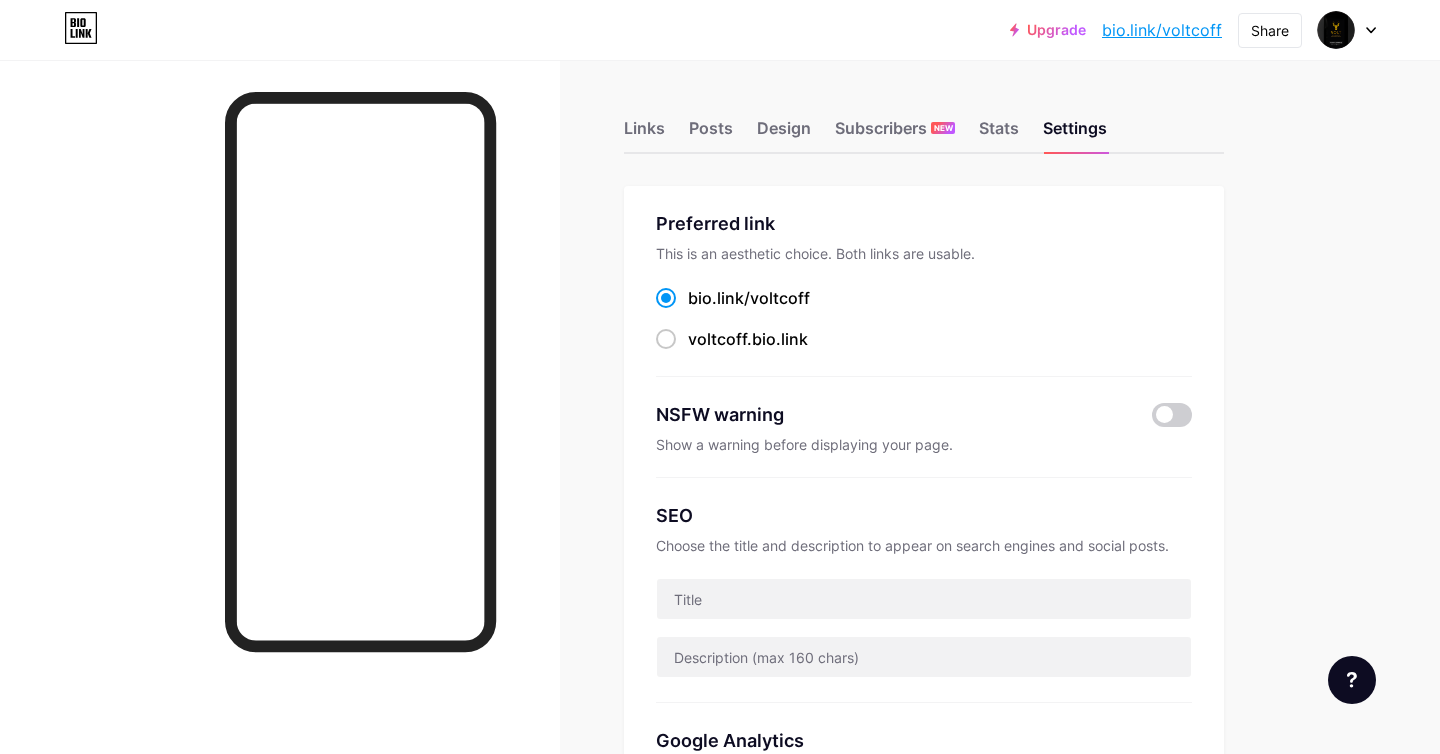 click on "Upgrade   bio.link/voltco...   bio.link/voltcoff   Share               Switch accounts     Volt   bio.link/voltcoff       + Add a new page        Account settings   Logout" at bounding box center [1193, 30] 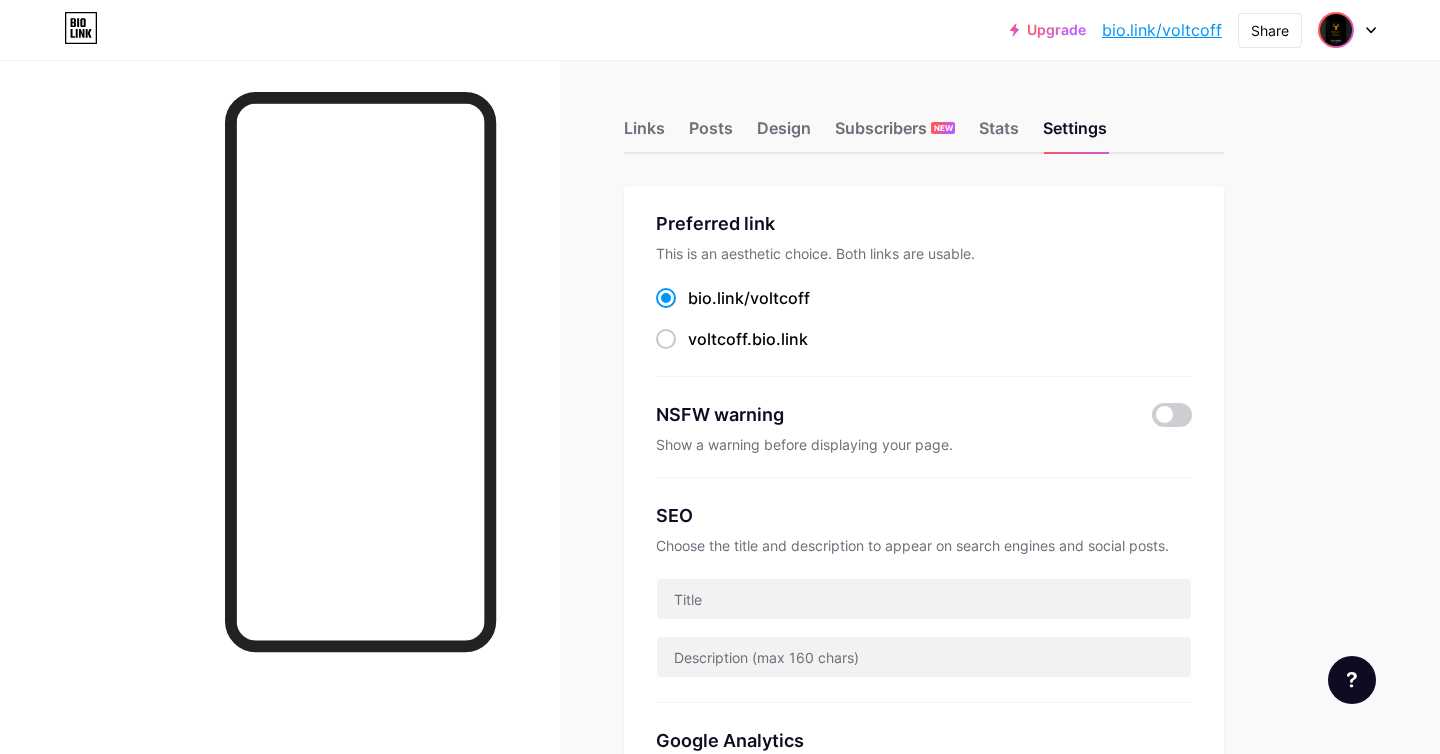 click at bounding box center (1336, 30) 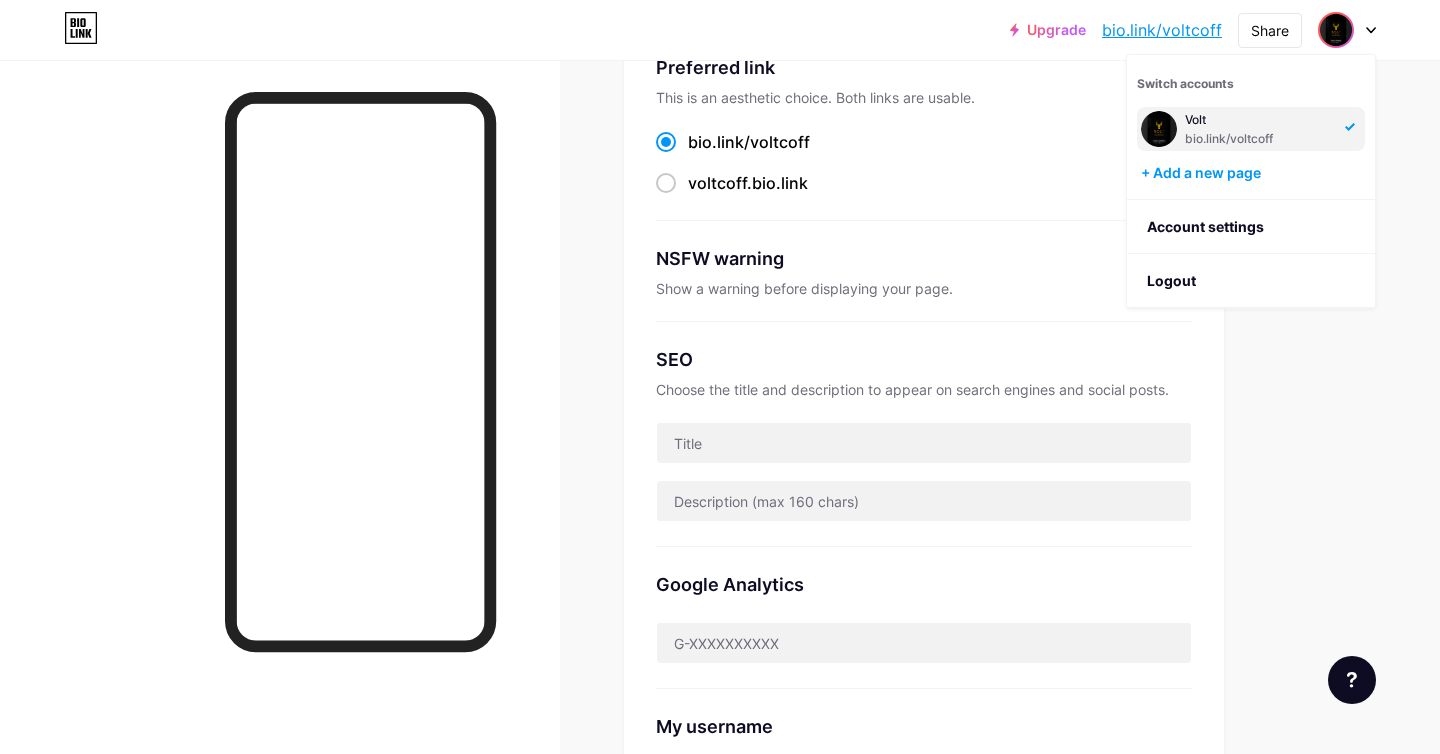 scroll, scrollTop: 0, scrollLeft: 0, axis: both 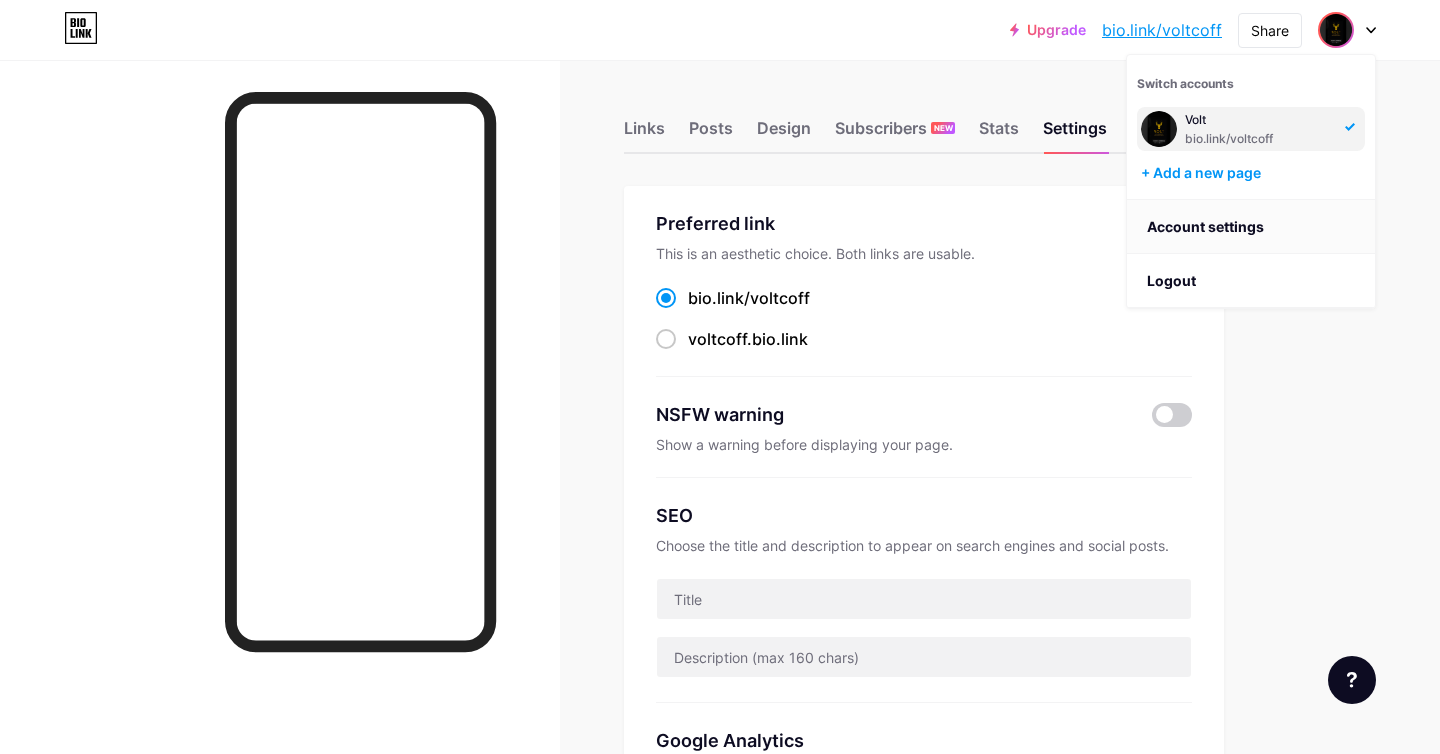 click on "Account settings" at bounding box center [1251, 227] 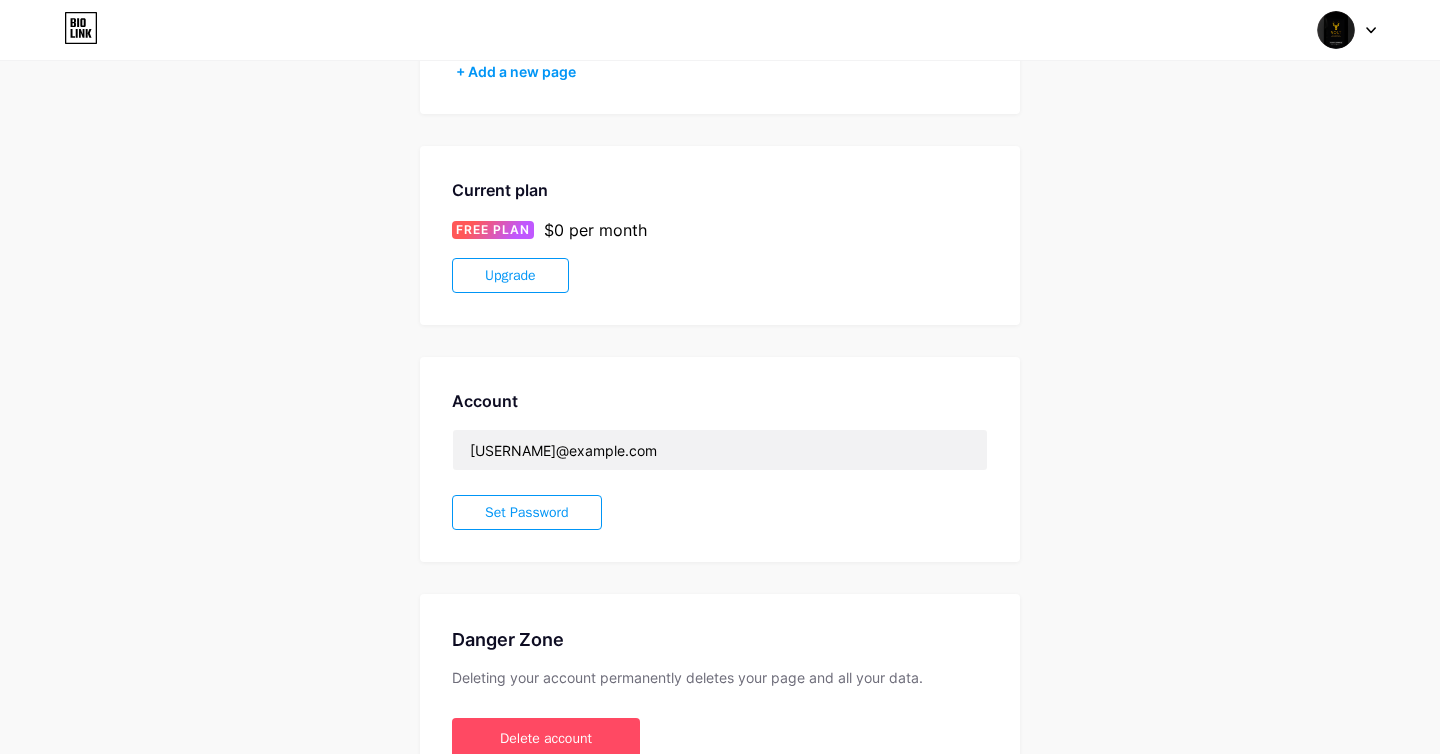 scroll, scrollTop: 361, scrollLeft: 0, axis: vertical 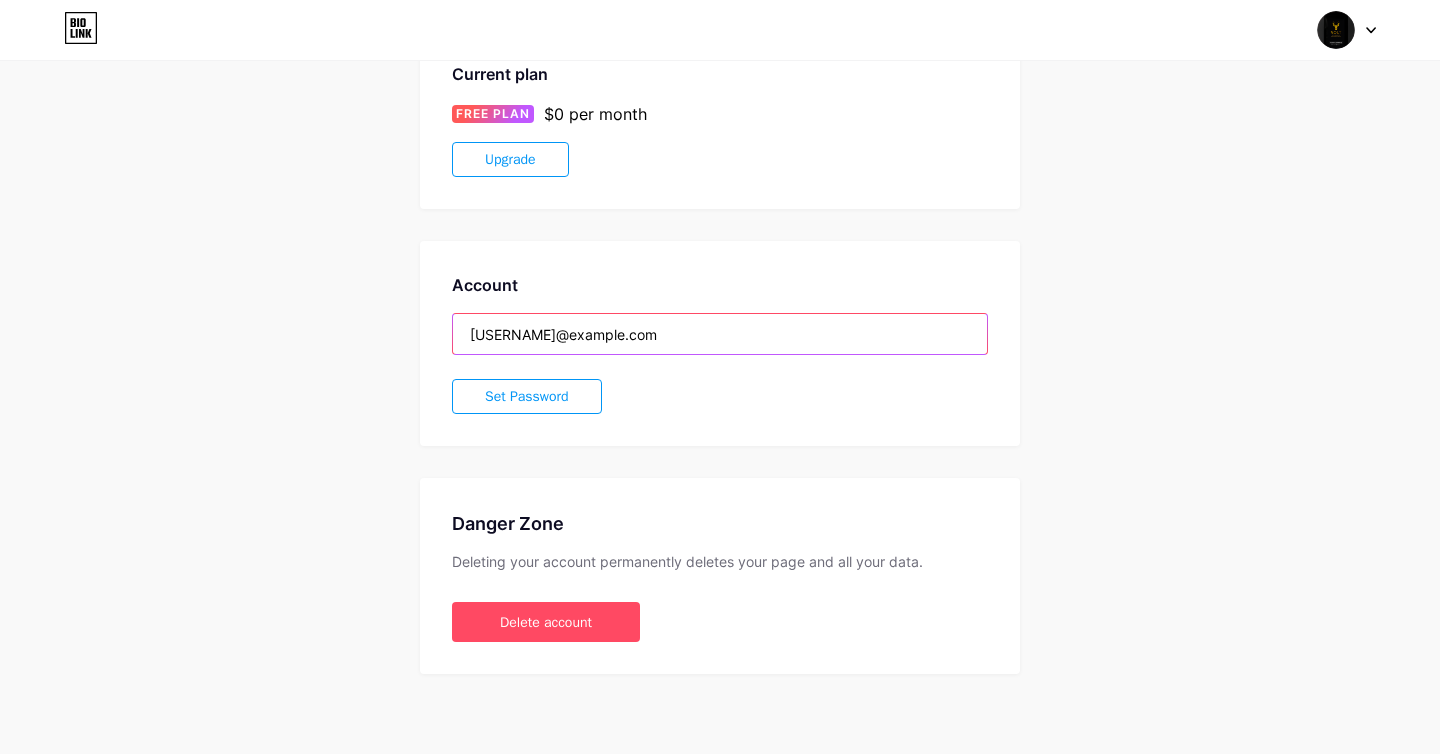 click on "voltcoffein@gmail.com" at bounding box center (720, 334) 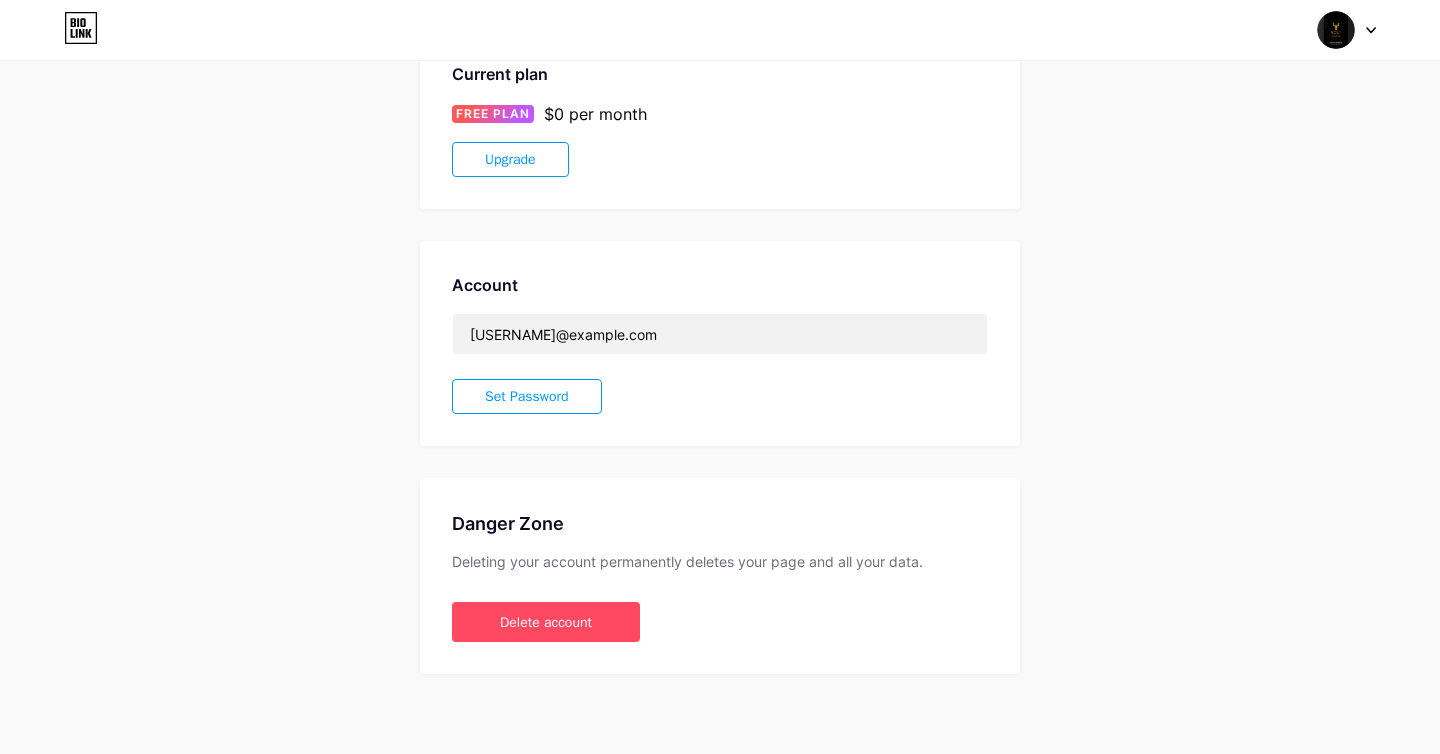 click on "Account   voltcoffein@gmail.com
Set Password" at bounding box center [720, 343] 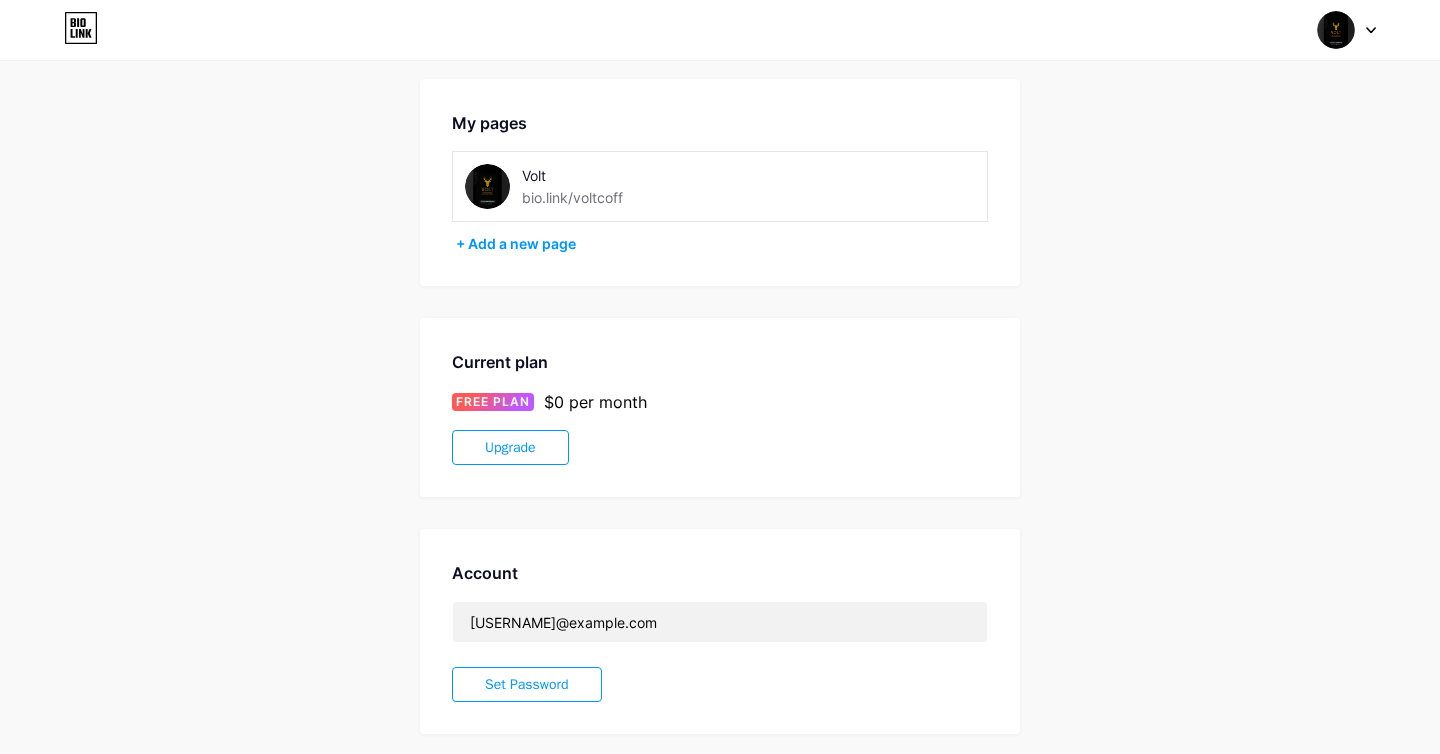 scroll, scrollTop: 0, scrollLeft: 0, axis: both 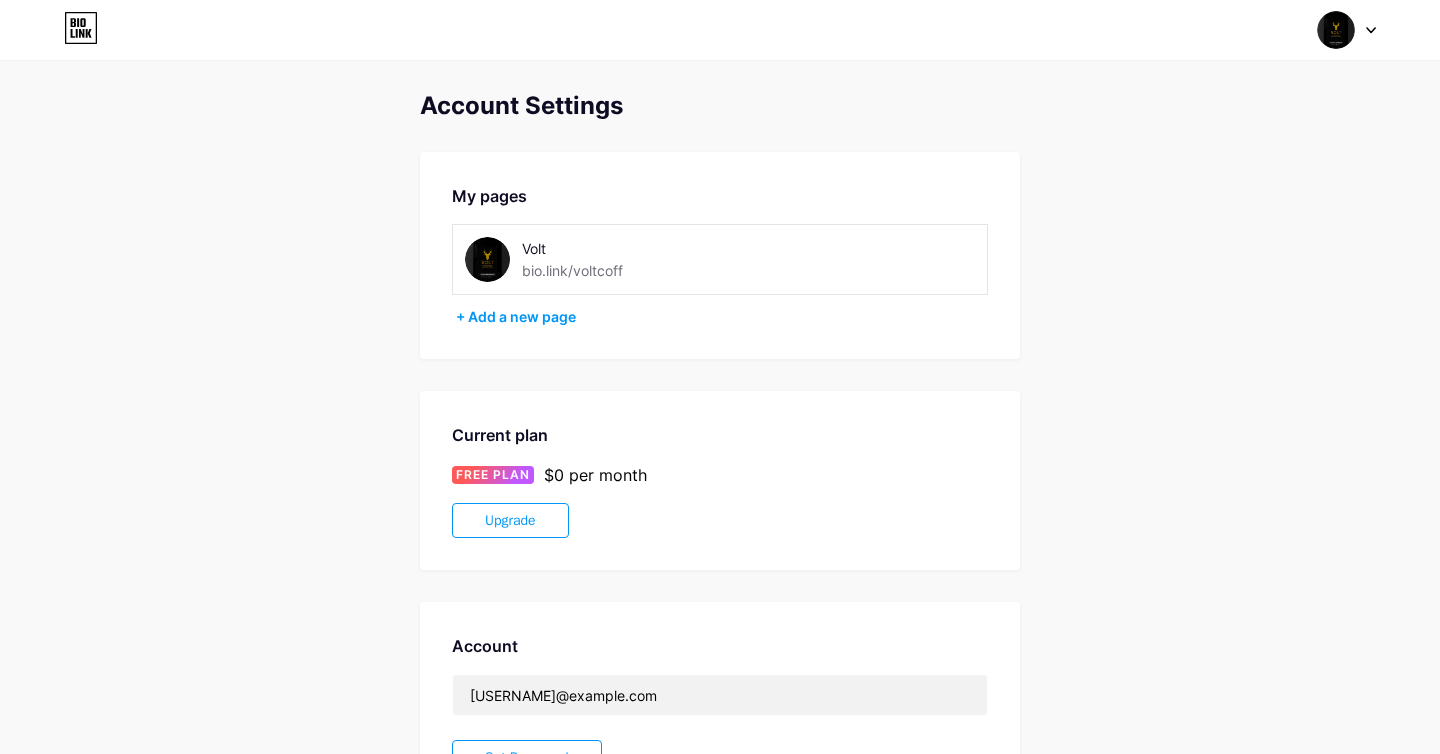 click 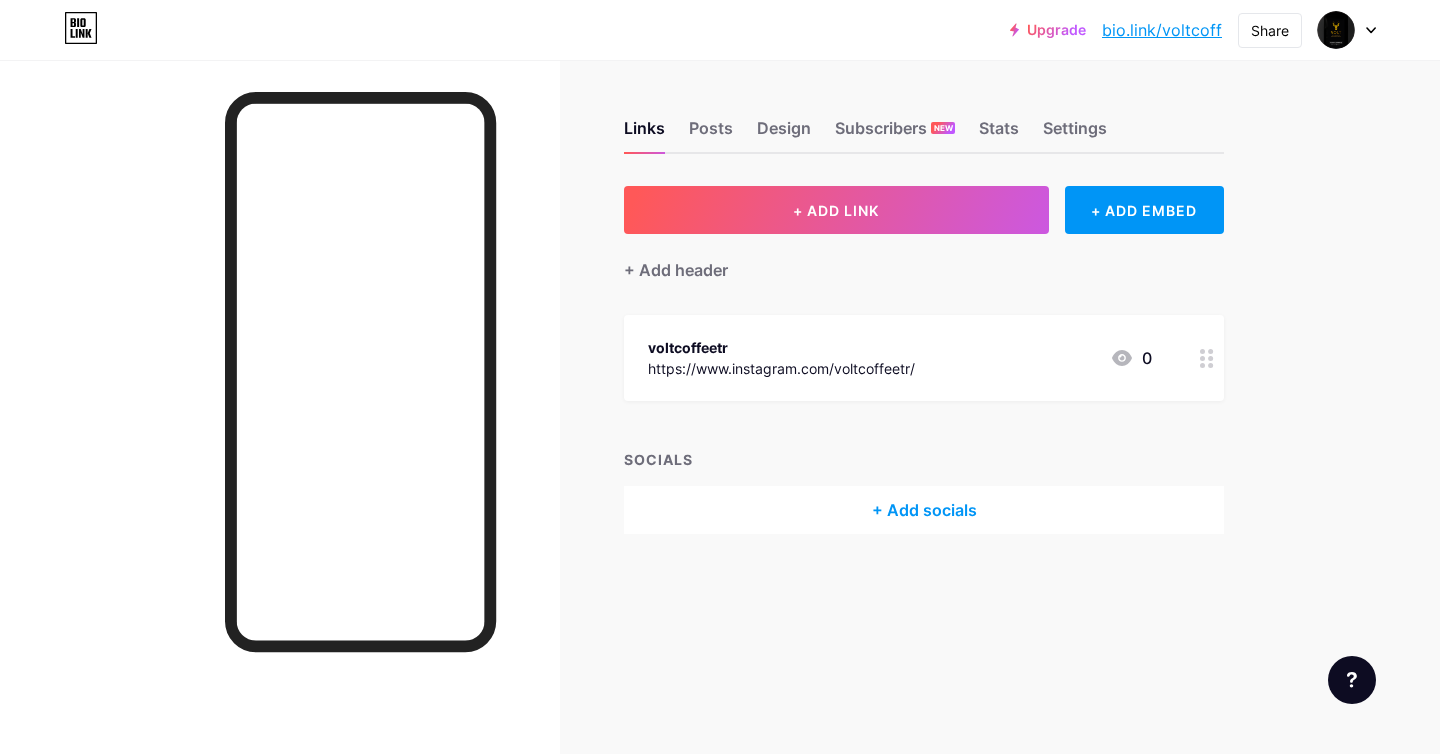 click at bounding box center (1347, 30) 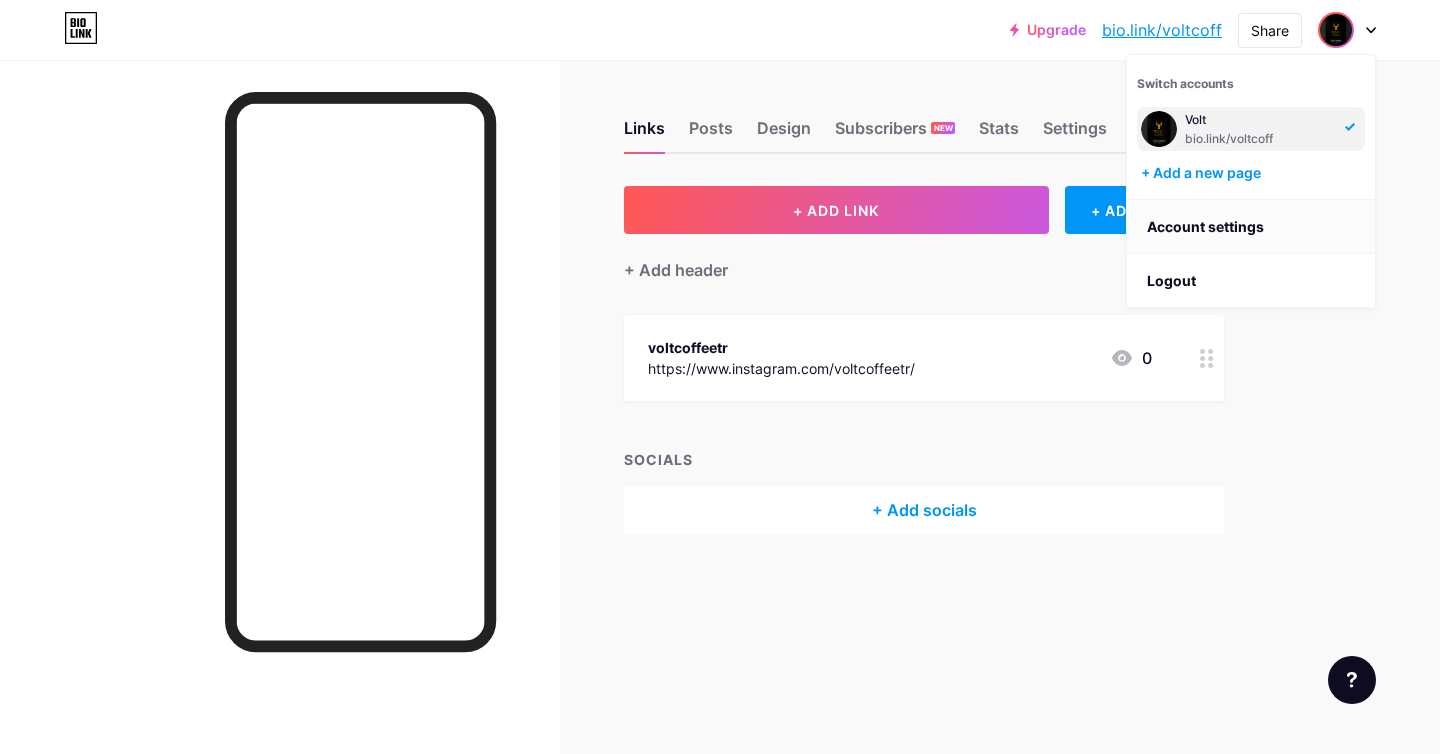 click on "Account settings" at bounding box center (1251, 227) 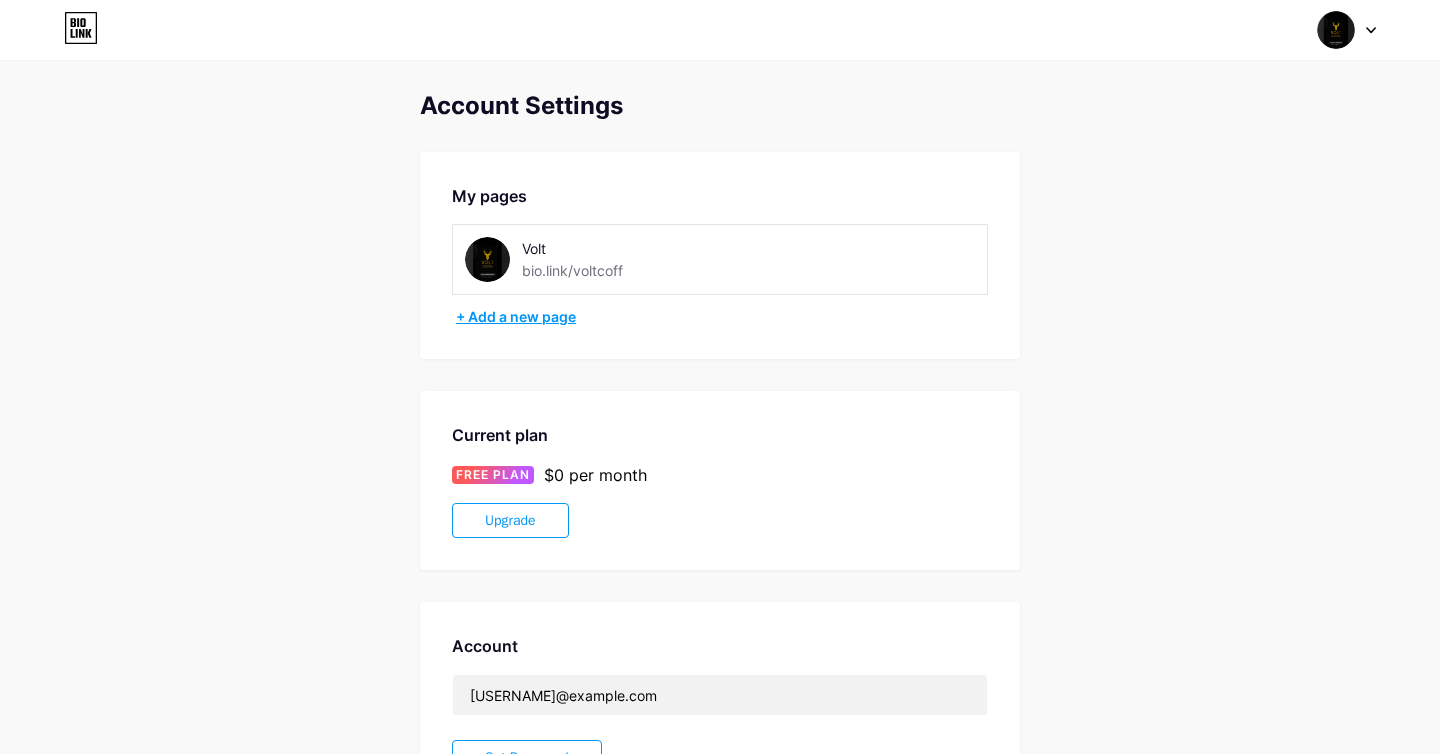 click on "+ Add a new page" at bounding box center (722, 317) 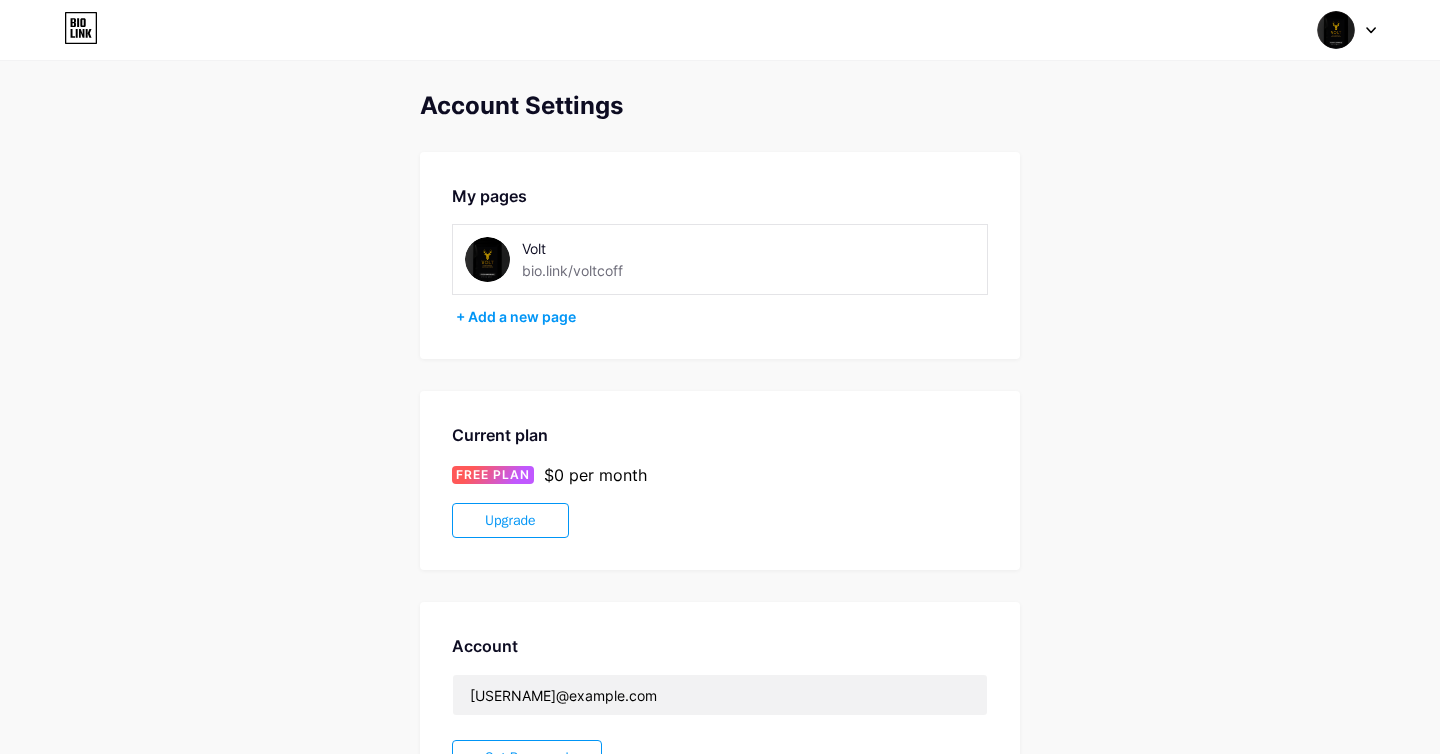 click on "Switch accounts     Volt   bio.link/voltcoff       + Add a new page      Dashboard     Logout" at bounding box center [720, 30] 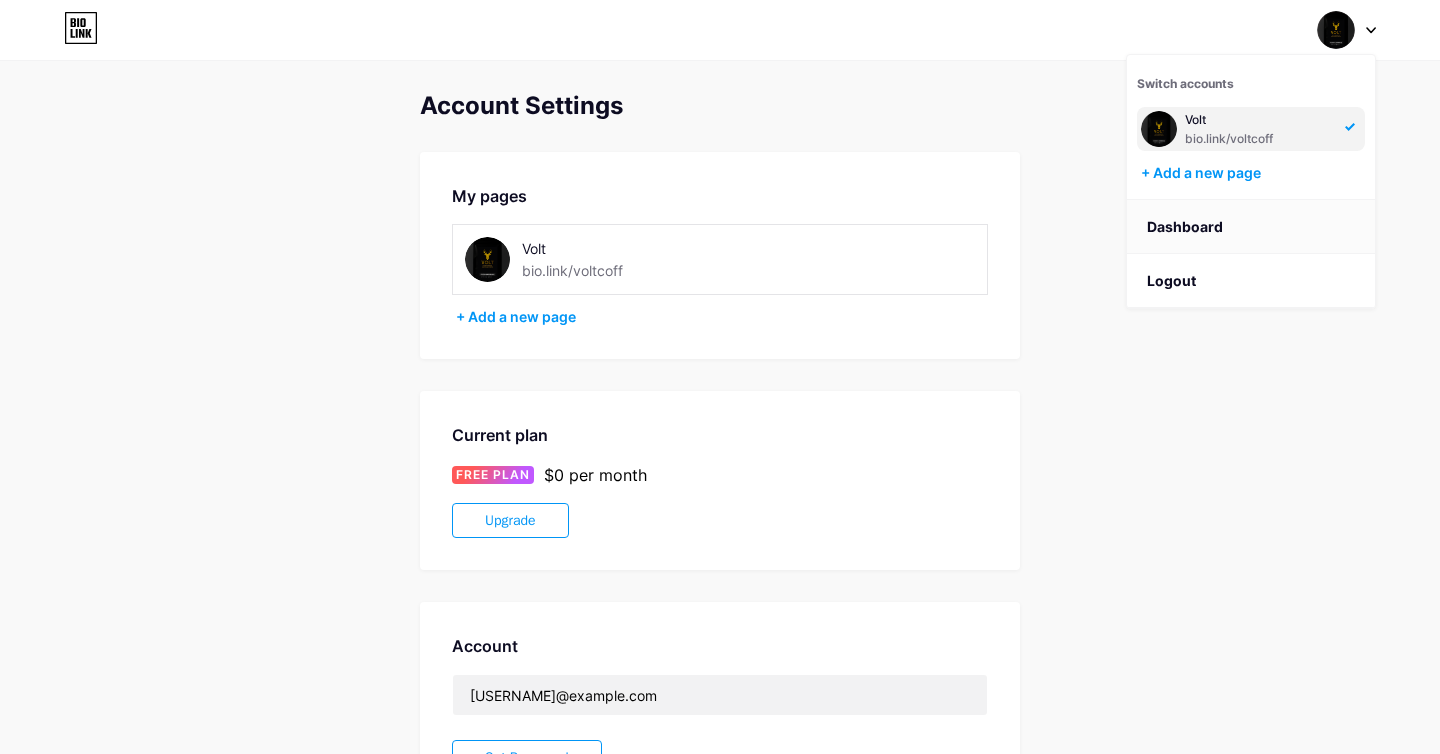 click on "Dashboard" at bounding box center [1251, 227] 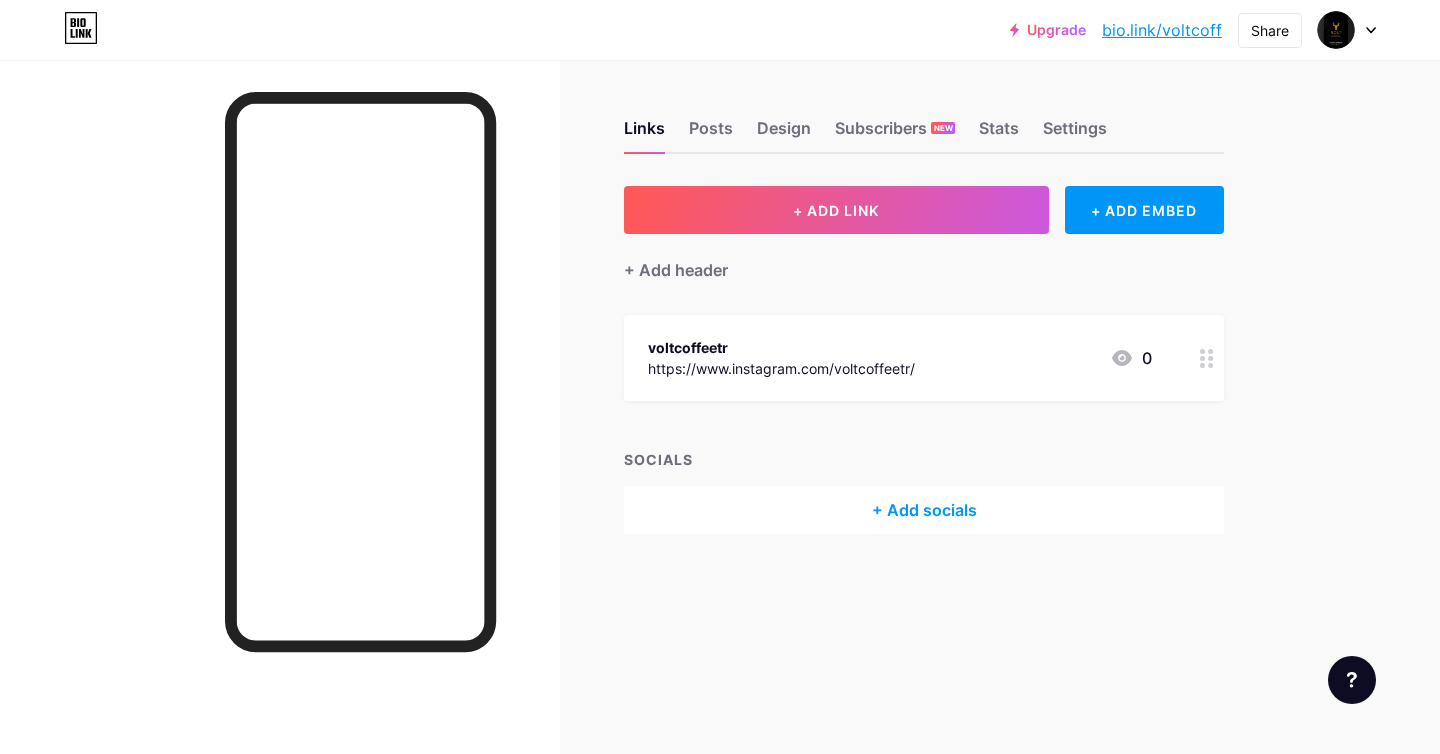 click on "Upgrade   bio.link/voltco...   bio.link/voltcoff   Share               Switch accounts     Volt   bio.link/voltcoff       + Add a new page        Account settings   Logout" at bounding box center [720, 30] 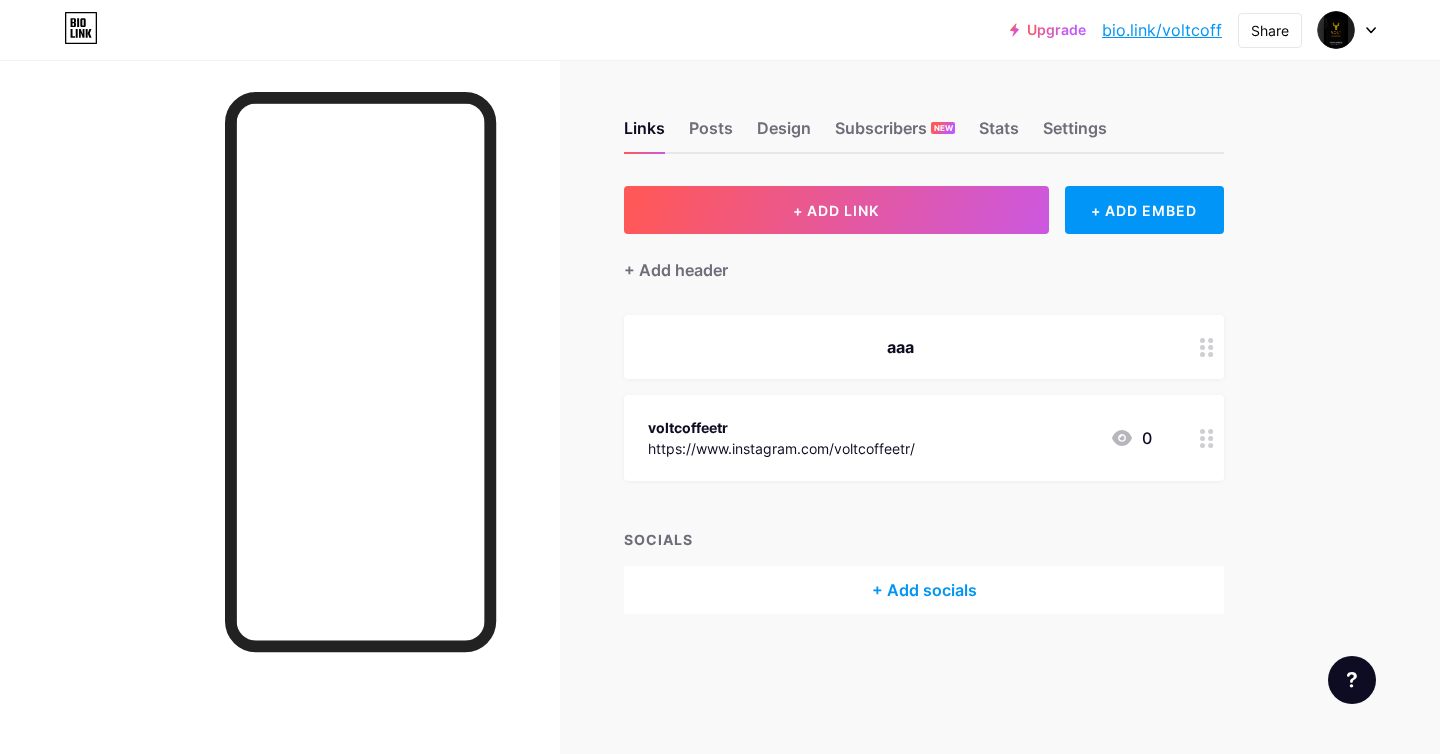 click on "aaa" at bounding box center (900, 347) 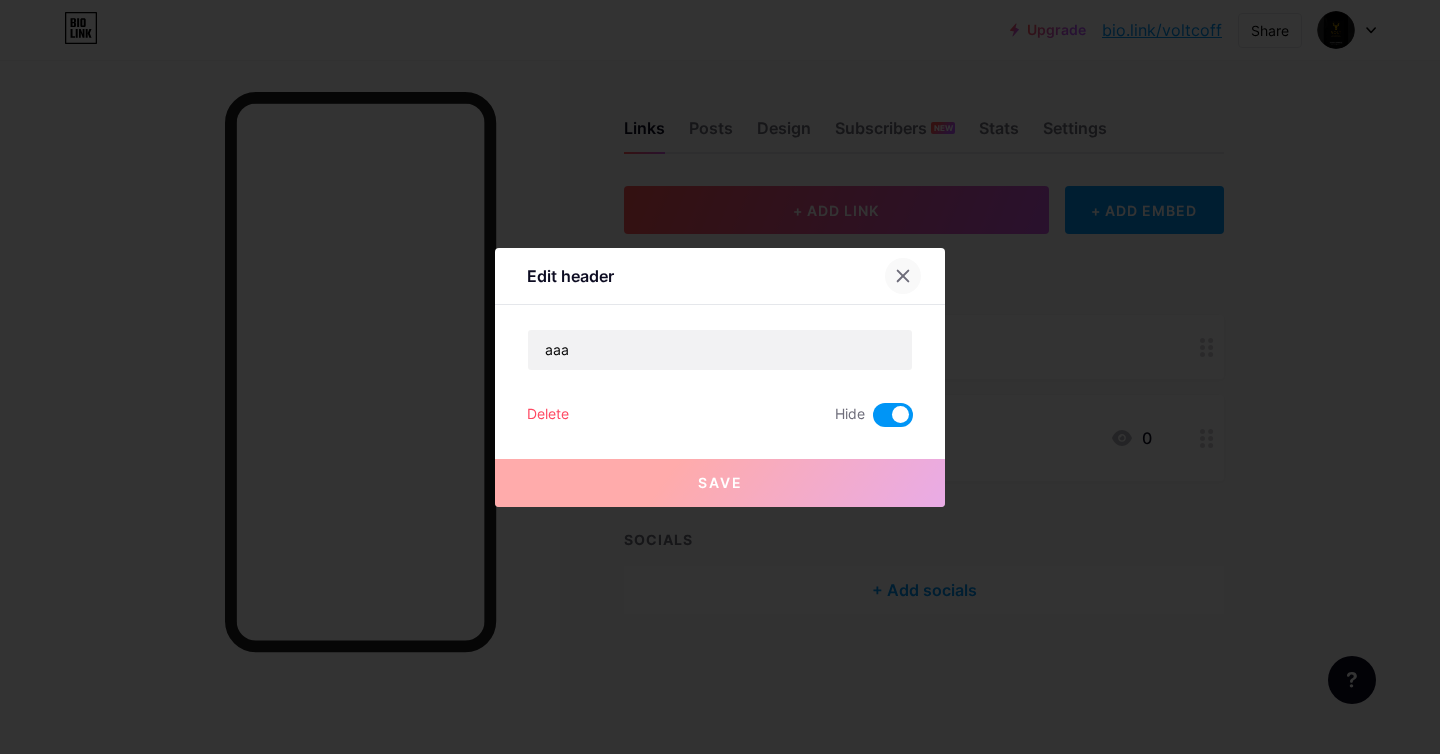click 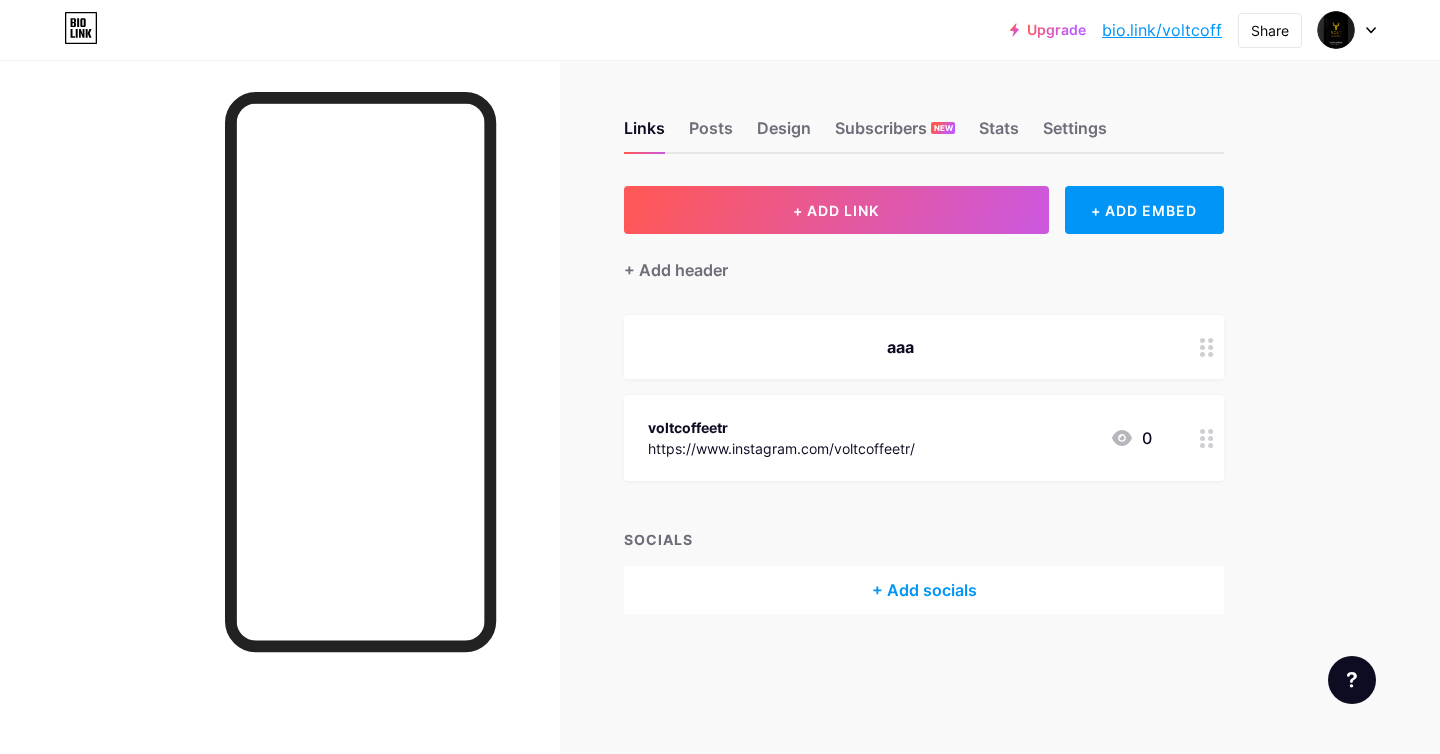 click 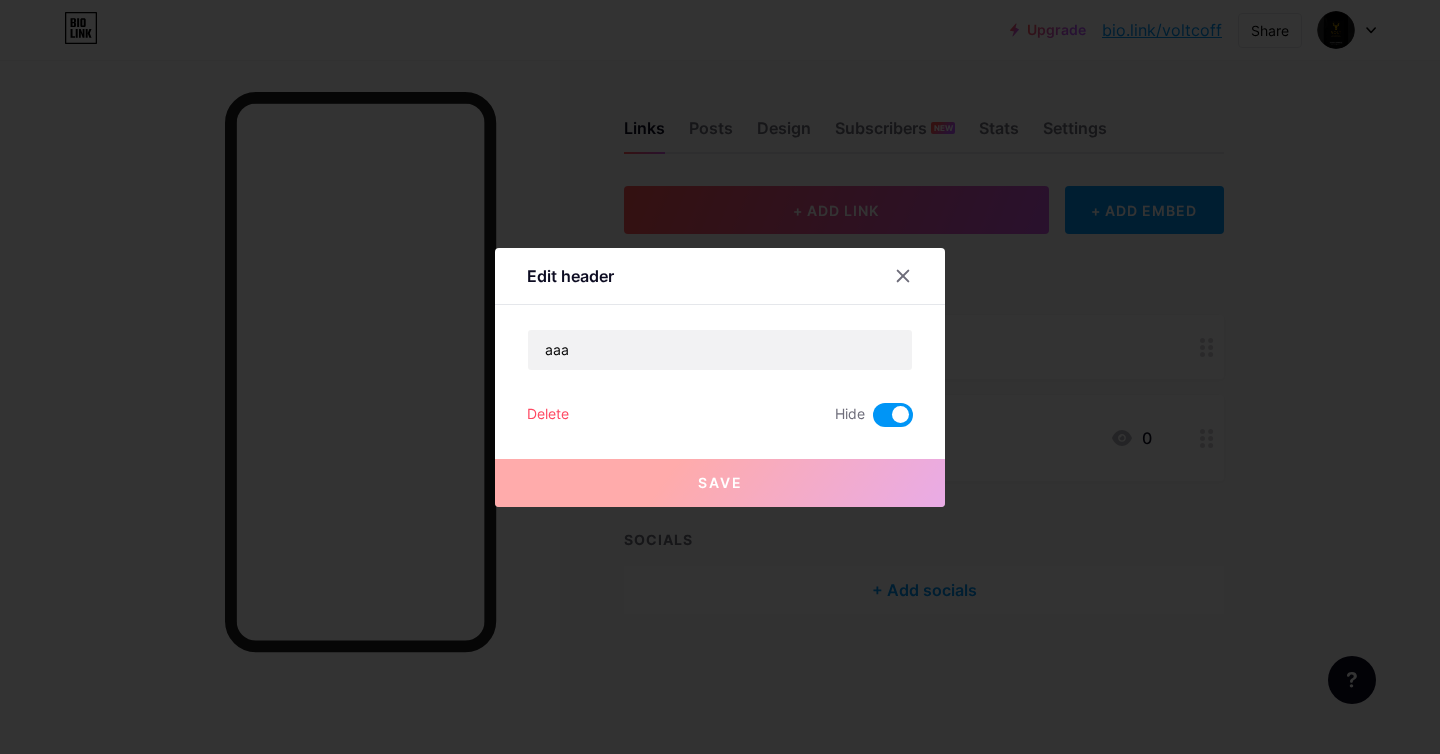 click at bounding box center [720, 377] 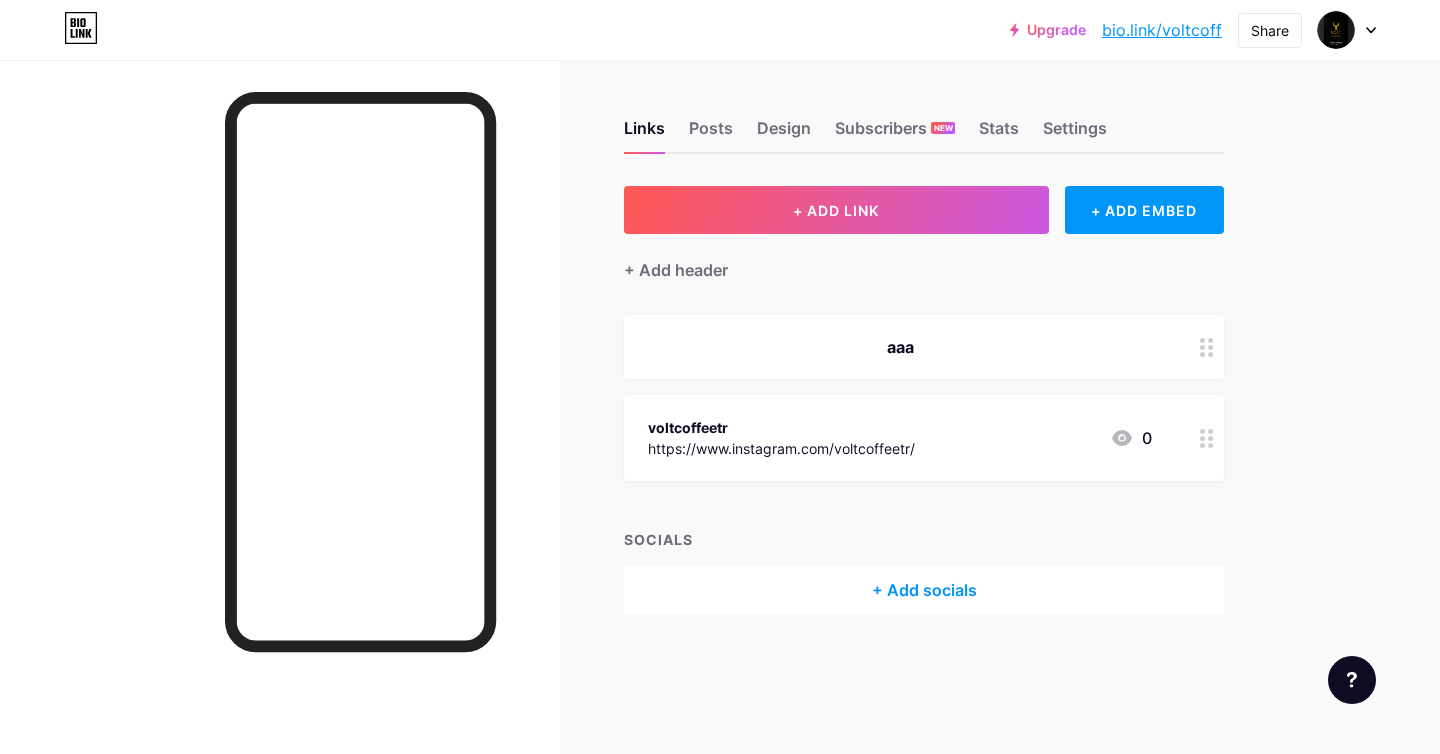drag, startPoint x: 615, startPoint y: 418, endPoint x: 734, endPoint y: 447, distance: 122.48265 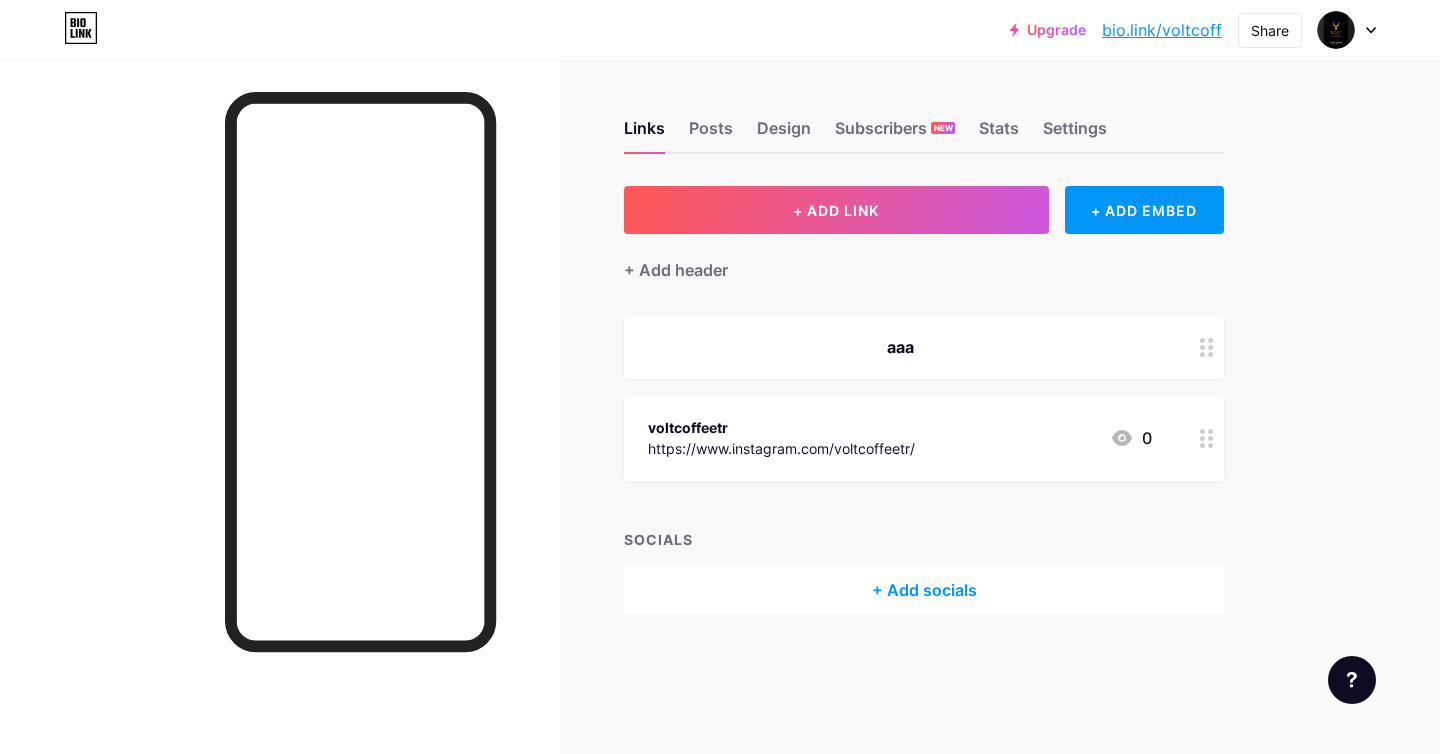click on "Links
Posts
Design
Subscribers
NEW
Stats
Settings       + ADD LINK     + ADD EMBED
+ Add header
aaa
voltcoffeetr
https://www.[SOCIAL_MEDIA_PLATFORM].com/[USERNAME]/
0
SOCIALS     + Add socials                       Feature requests             Help center         Contact support" at bounding box center (654, 387) 